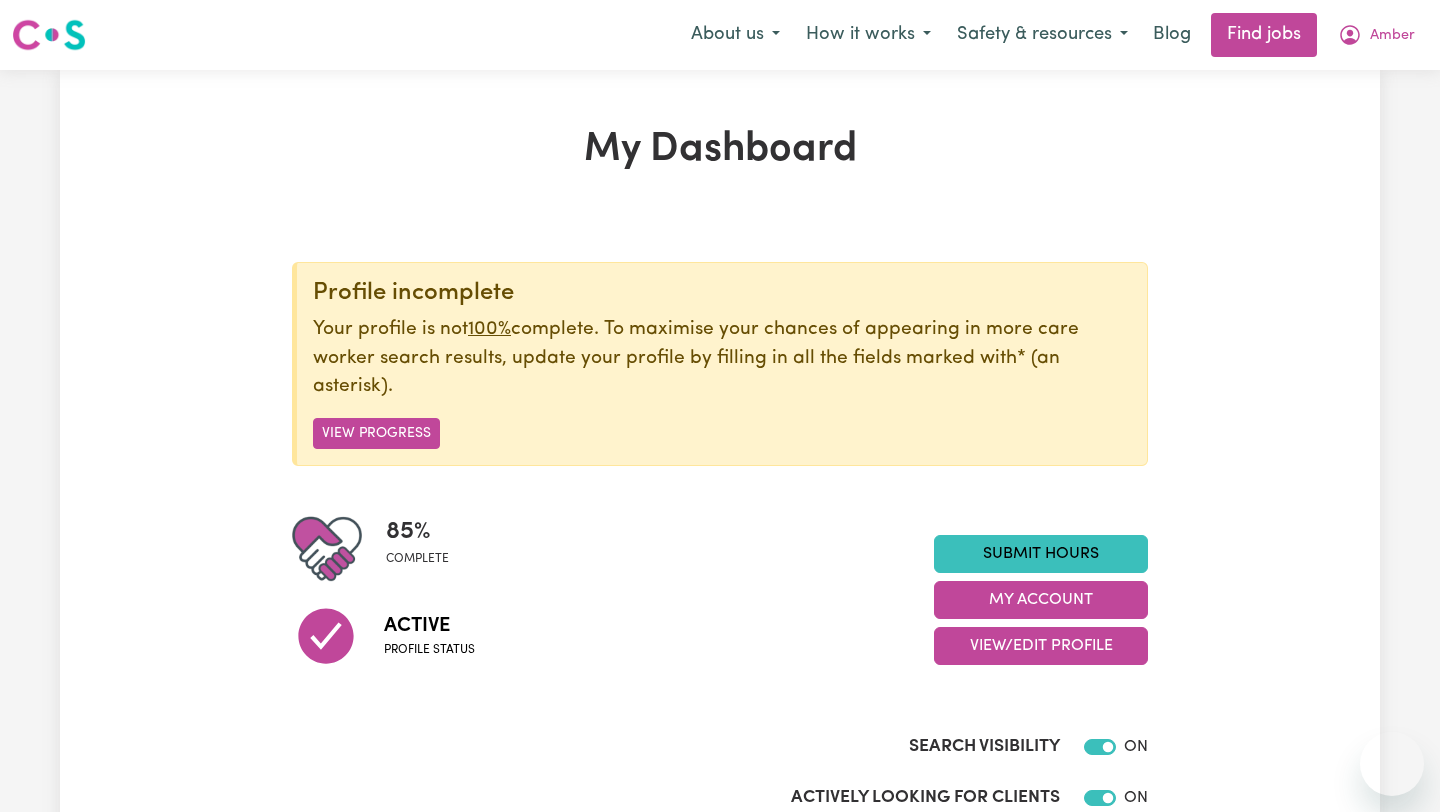 scroll, scrollTop: 0, scrollLeft: 0, axis: both 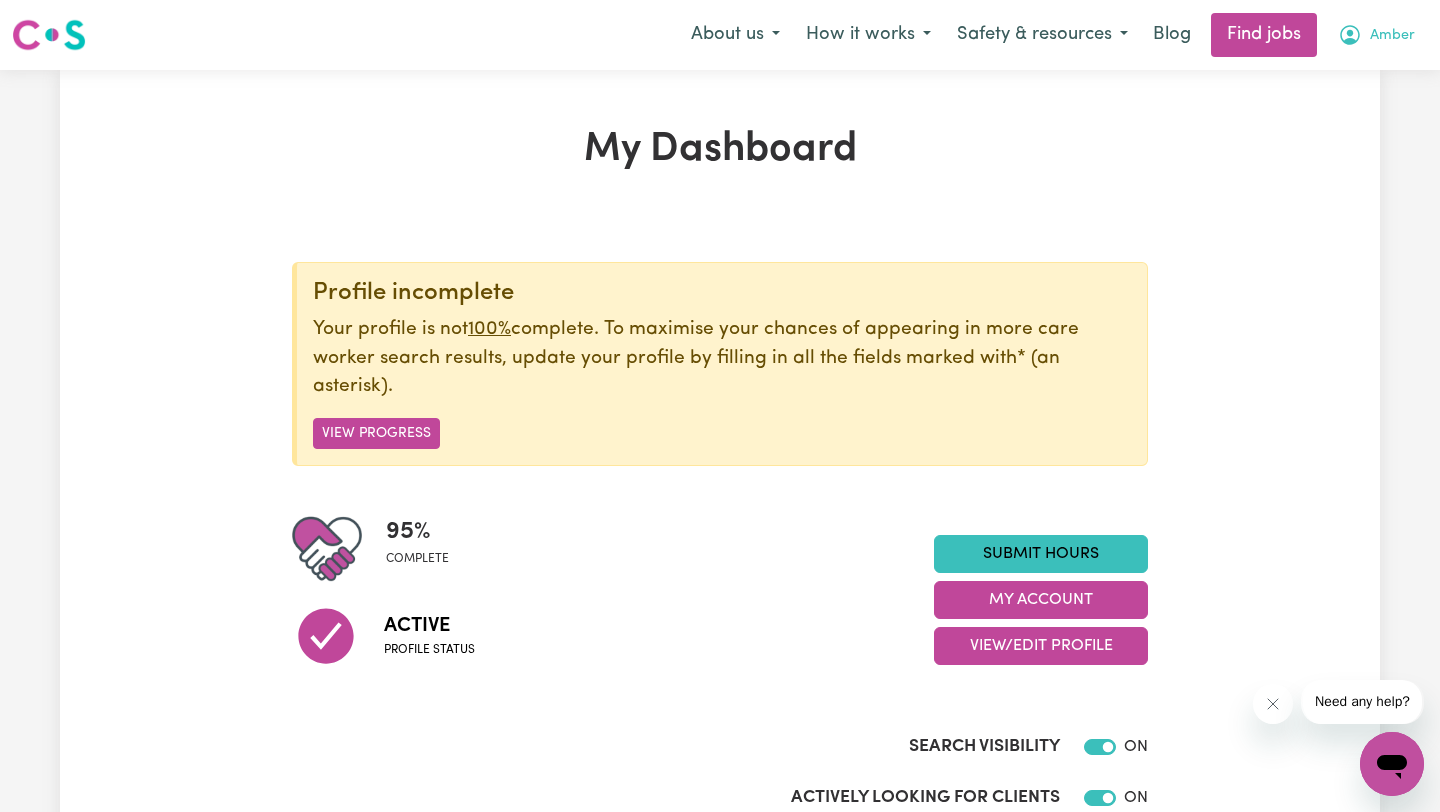 click on "Amber" at bounding box center [1376, 35] 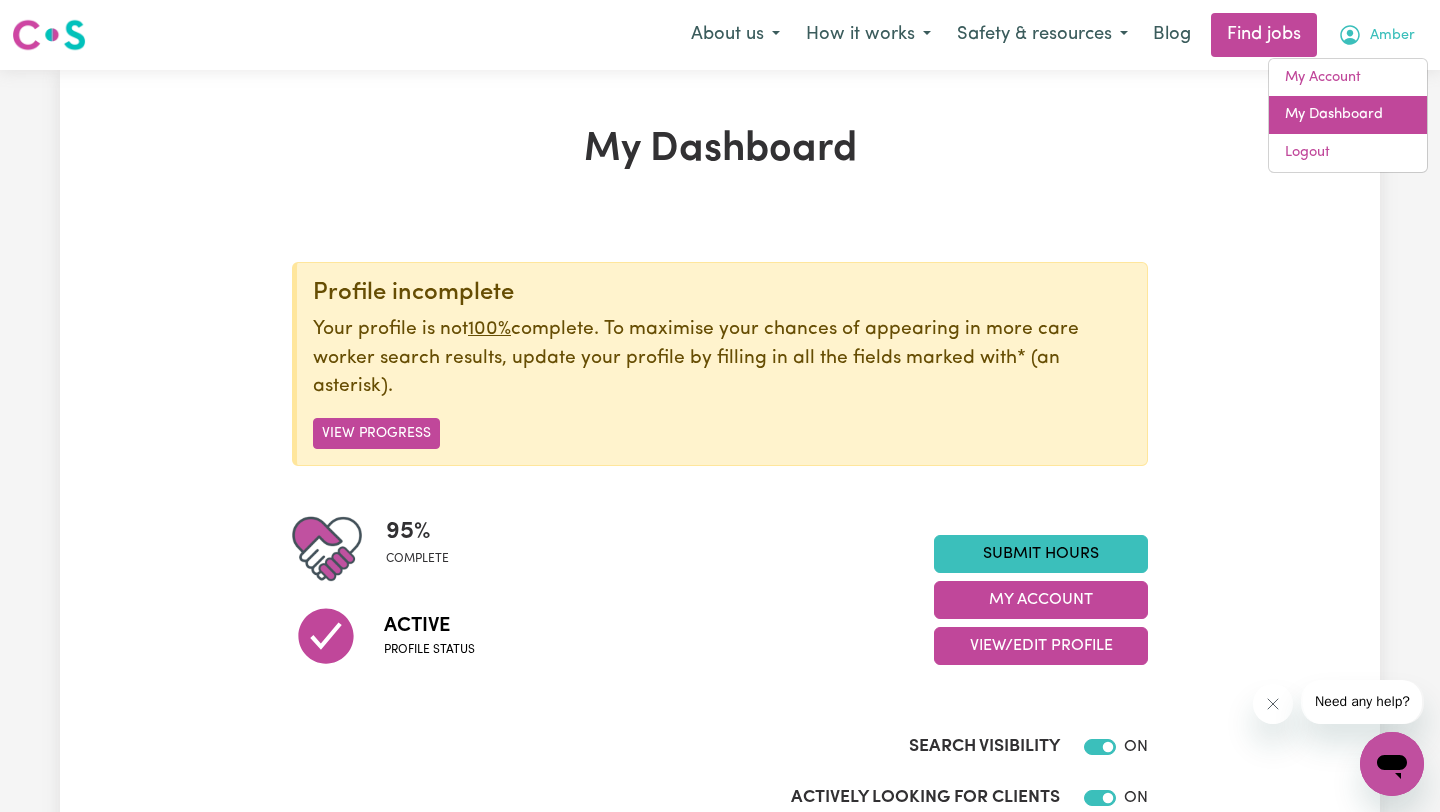 click on "My Dashboard" at bounding box center (1348, 115) 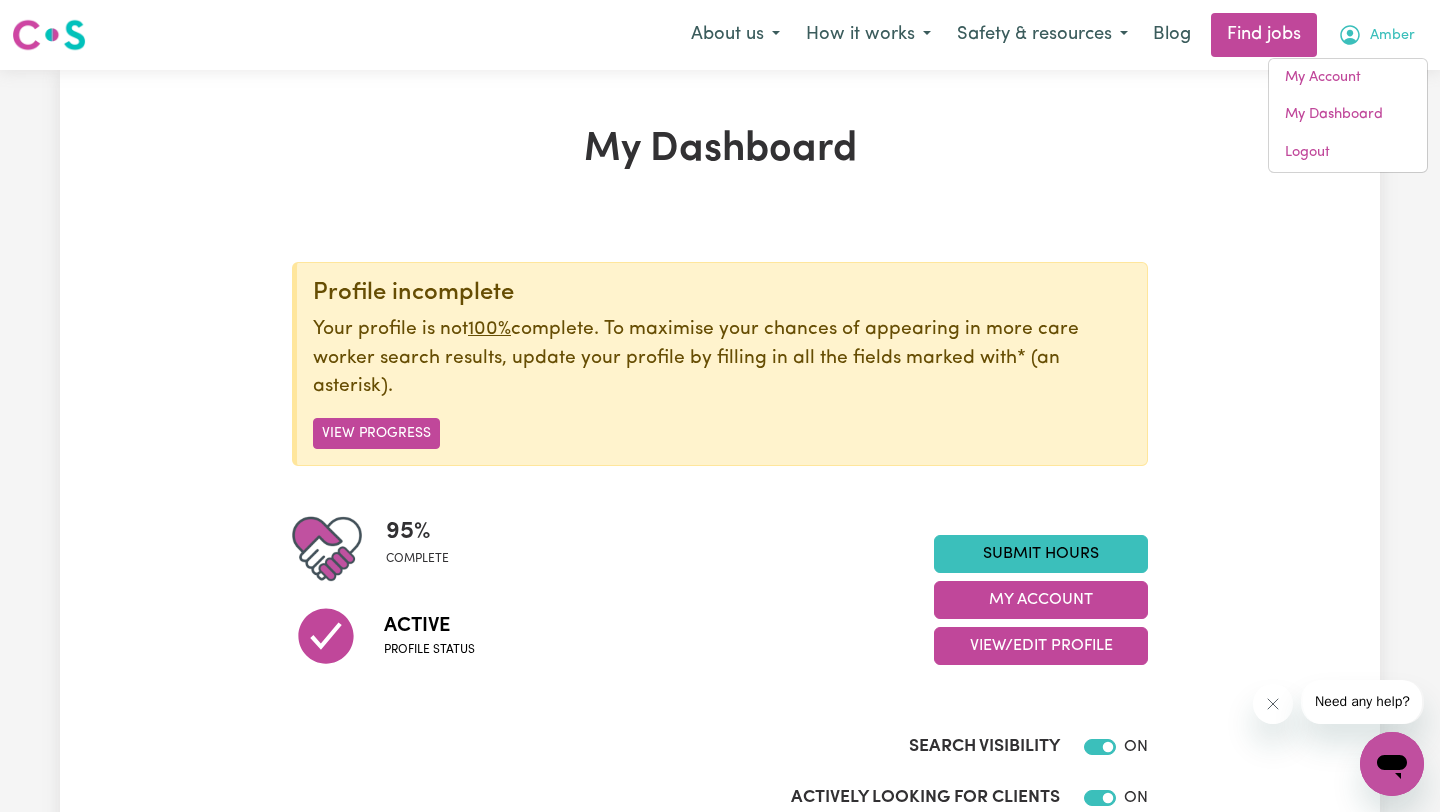 click on "My Dashboard Profile incomplete Your profile is not  100%  complete. To maximise your chances of appearing in more care worker search results, update your profile by filling in all the fields marked with  * (an asterisk) . View Progress 95 % complete Active Profile status Submit Hours My Account View/Edit Profile Search Visibility ON Actively Looking for Clients ON Your activity #OpenForWork Statistics Hours worked: 9.25 Response rate: 0 % Profile last updated: [DATE] Your badges Completed badges First Aid Certified Aged Care Quality Standards & Code of Conduct Serious Incident Reporting Scheme Course Careseekers onboarding completed Boundaries training completed [MEDICAL_DATA] infection control training NDIS worker training completed NDIS worker screening verified Recommended badges Vaccination scheduled CPR Certified CS Recommends Regulated Restrictive Practices Course CS Reliable Worker Medical Exemption Partially vaccinated Fully vaccinated Boosted Identify & Respond to Abuse & Neglect Reviews Amber  ." at bounding box center [720, 1180] 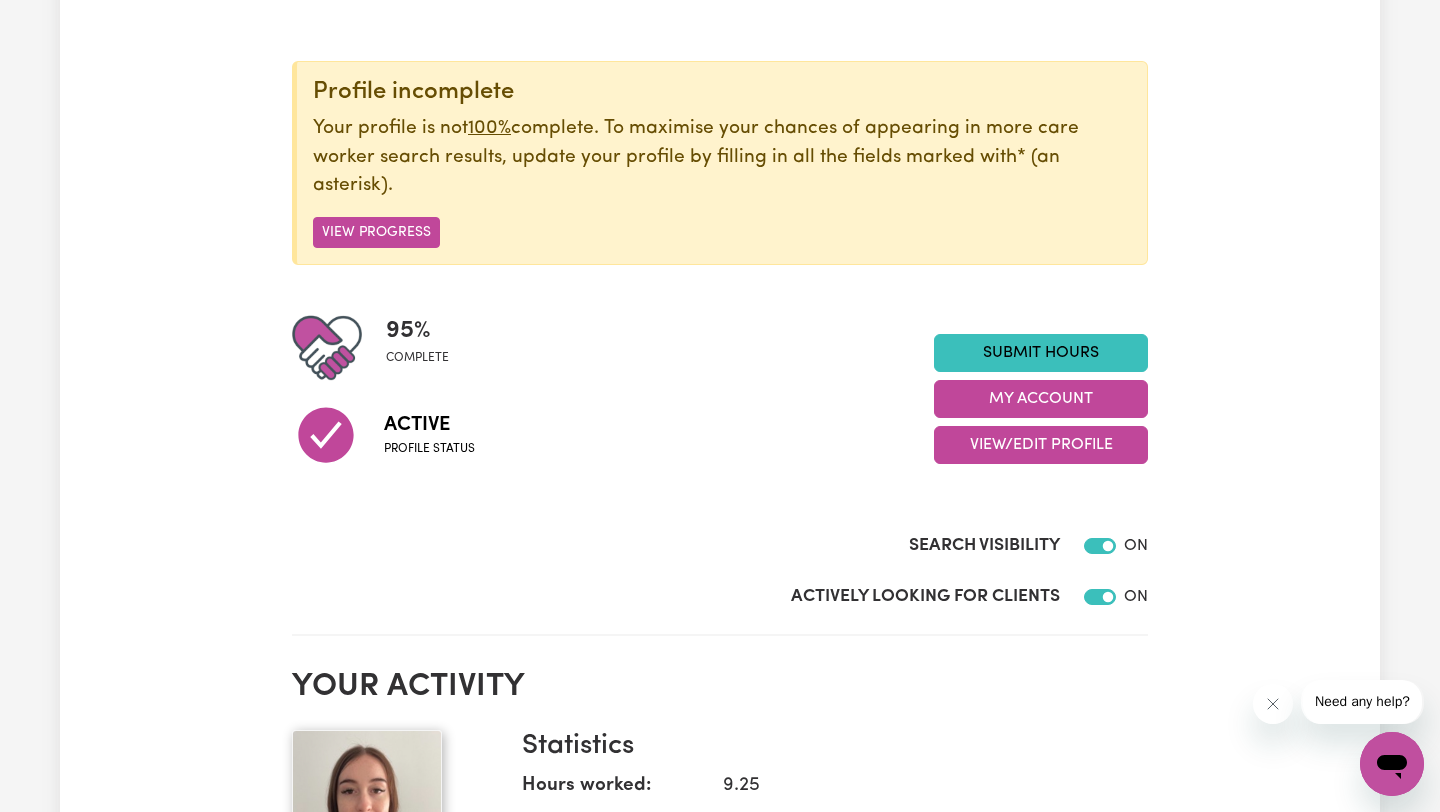 scroll, scrollTop: 0, scrollLeft: 0, axis: both 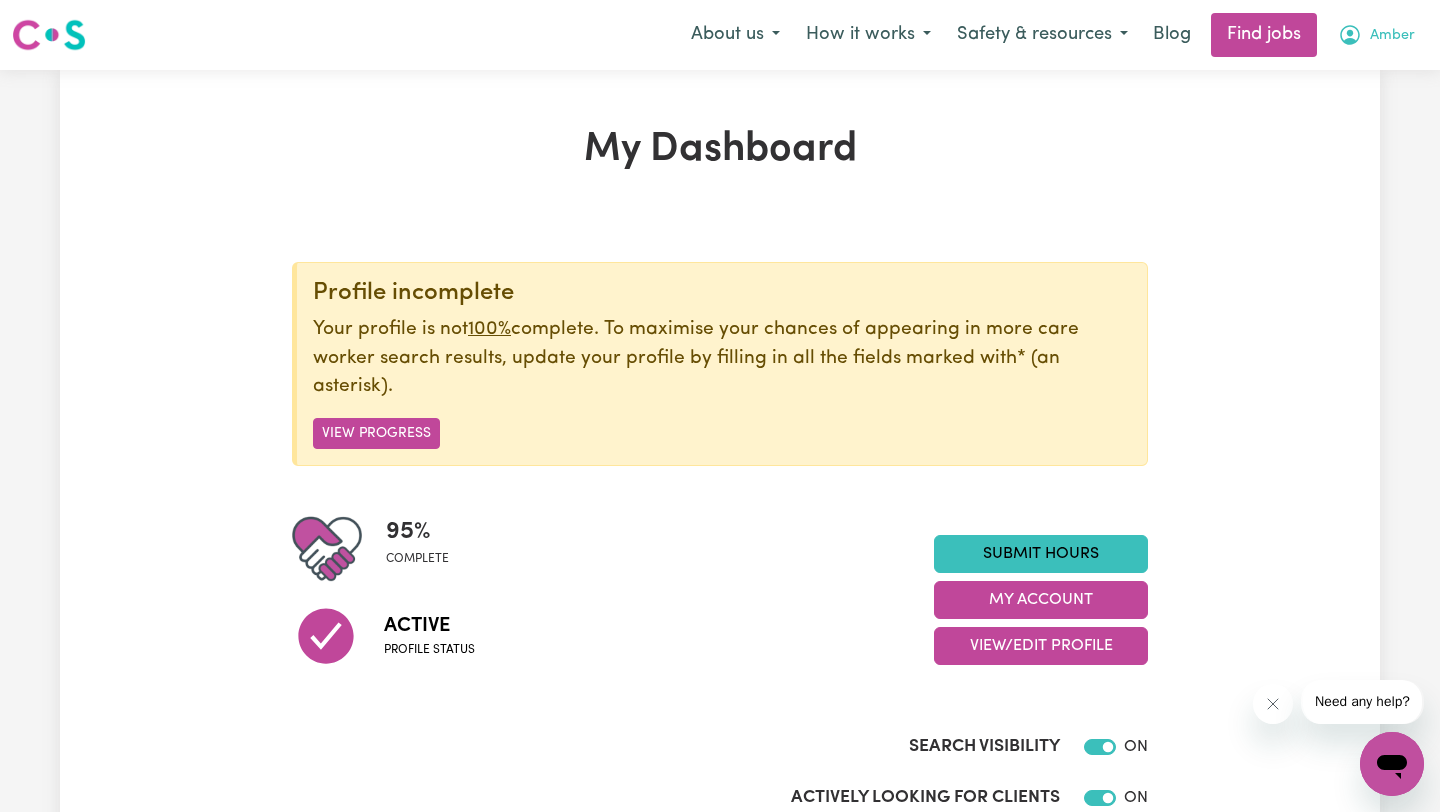 click on "Amber" at bounding box center [1392, 36] 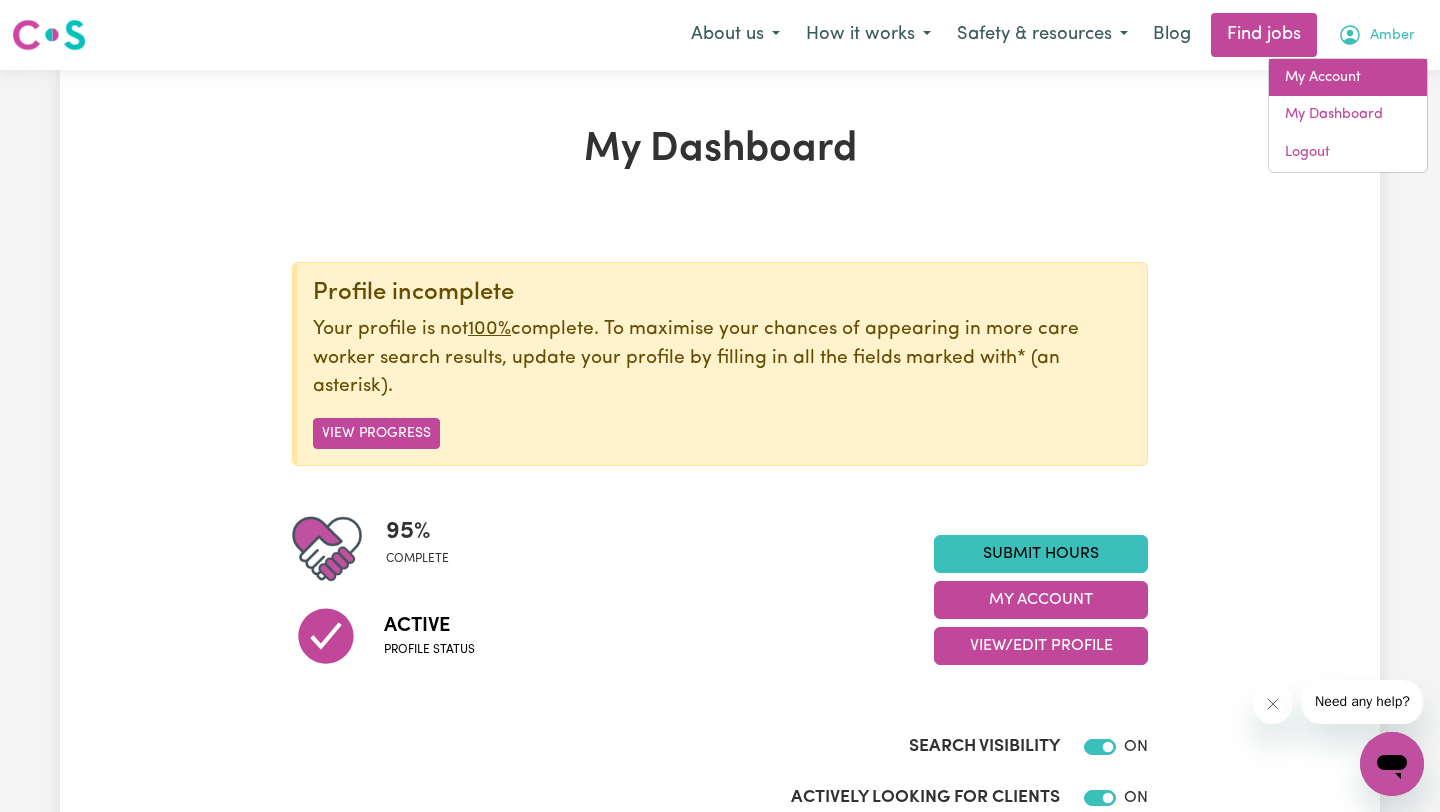 click on "My Account" at bounding box center (1348, 78) 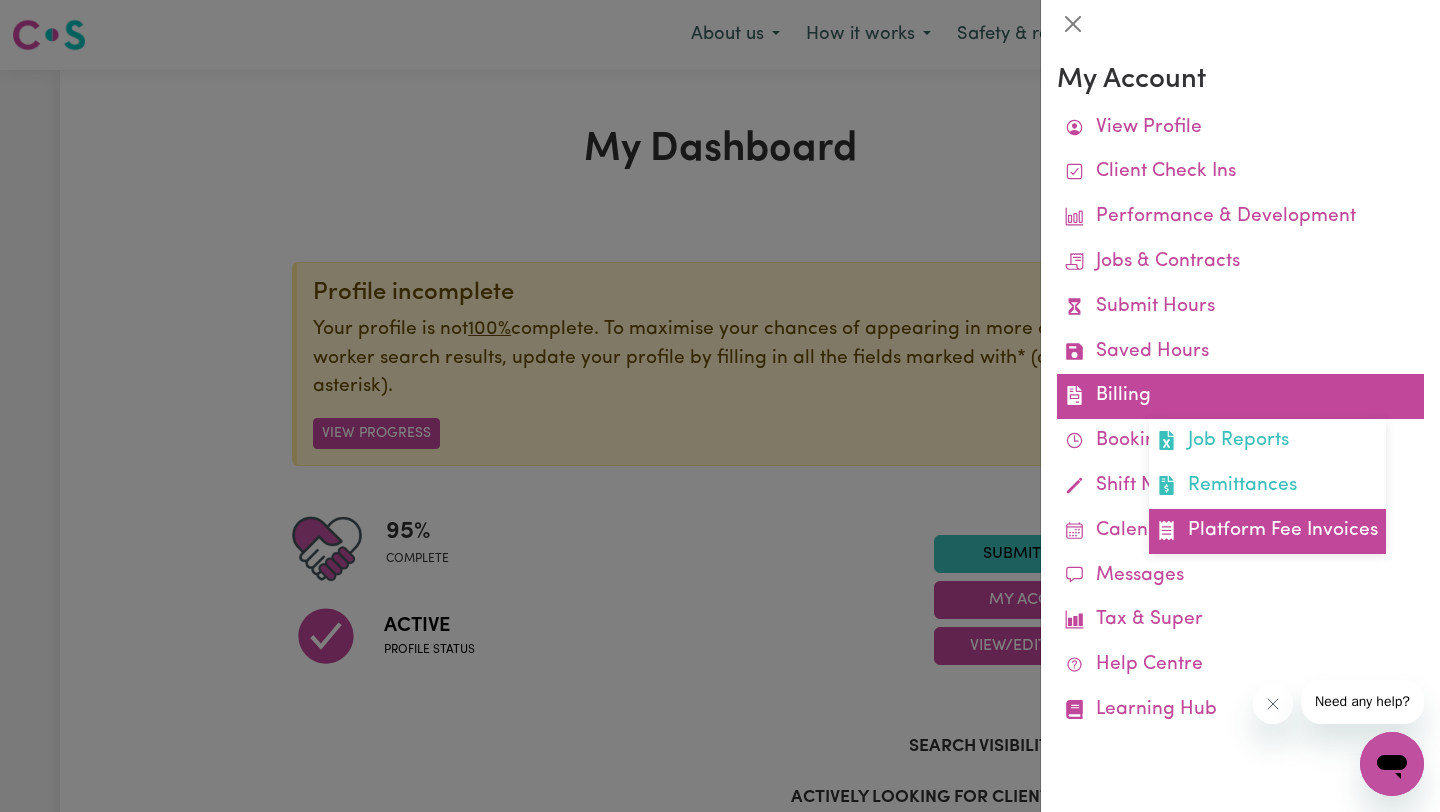click on "Platform Fee Invoices" at bounding box center [1267, 531] 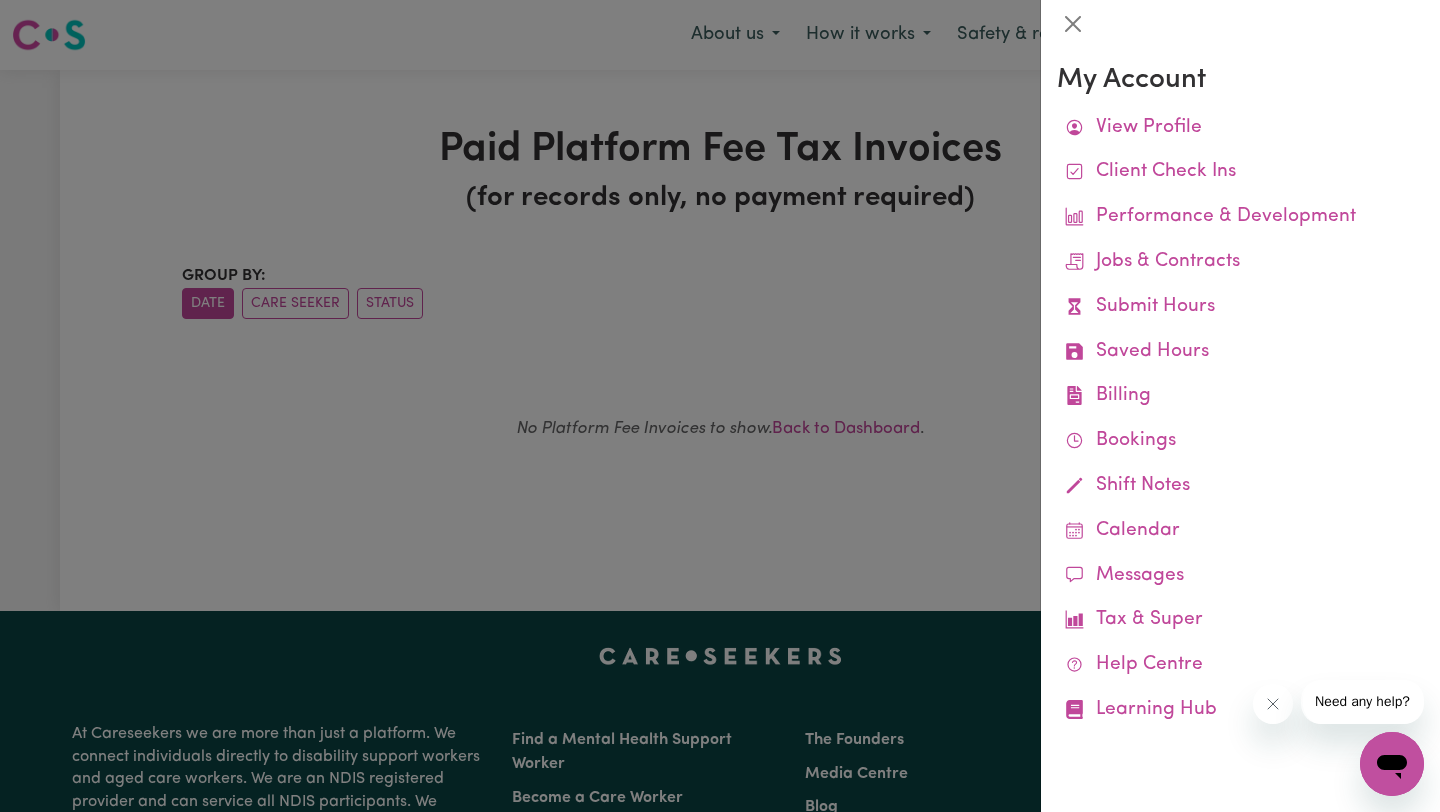 click at bounding box center [720, 406] 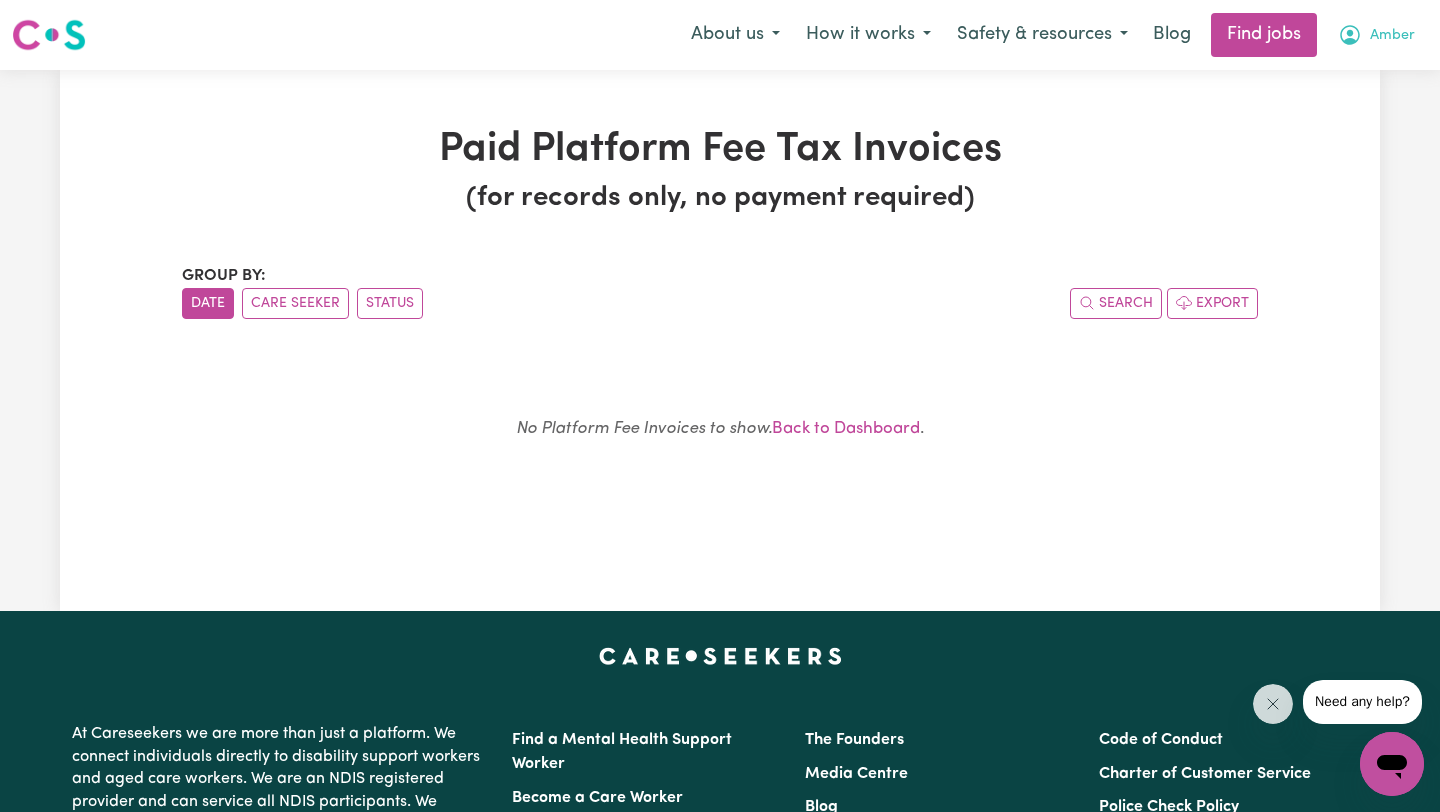 click on "Amber" at bounding box center (1376, 35) 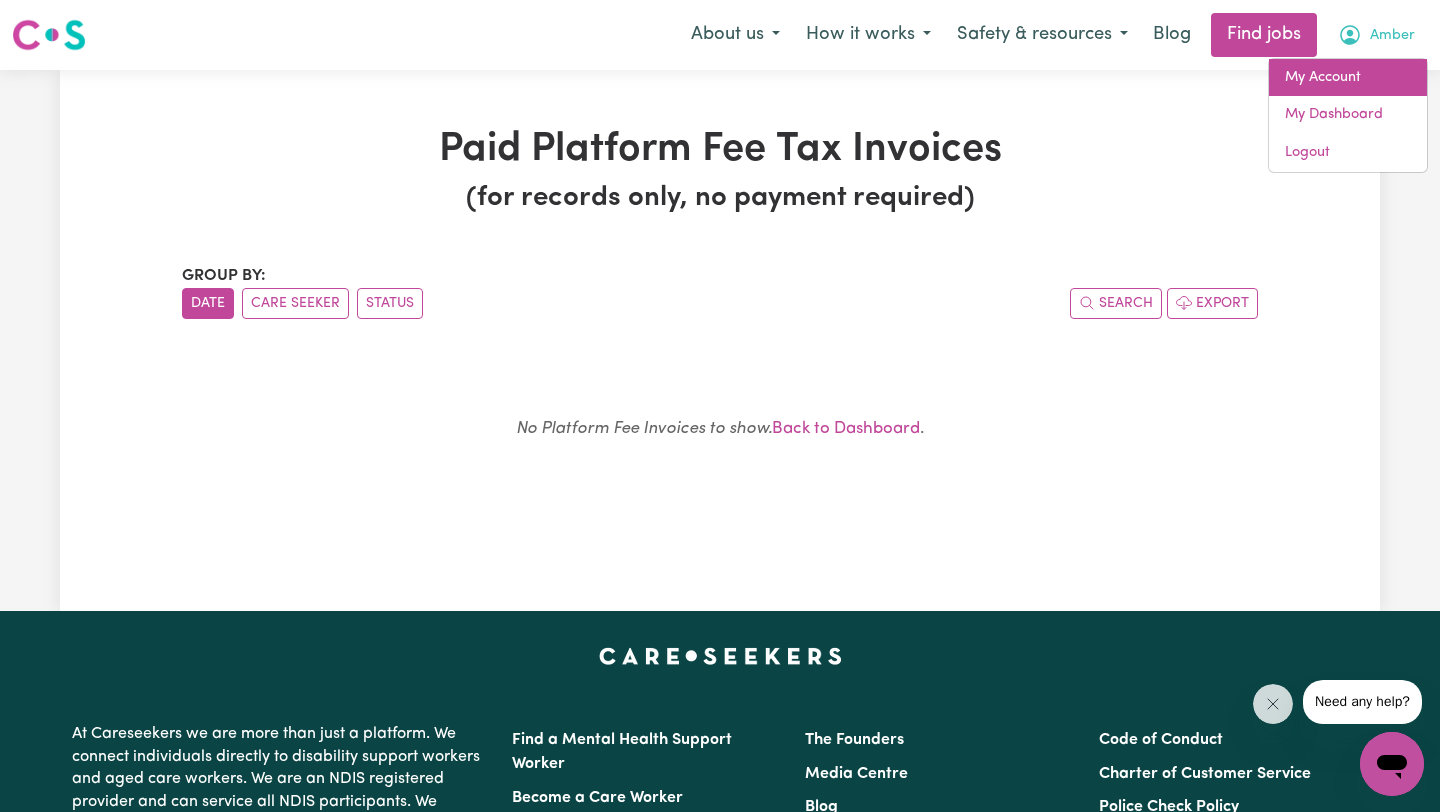 click on "My Account" at bounding box center (1348, 78) 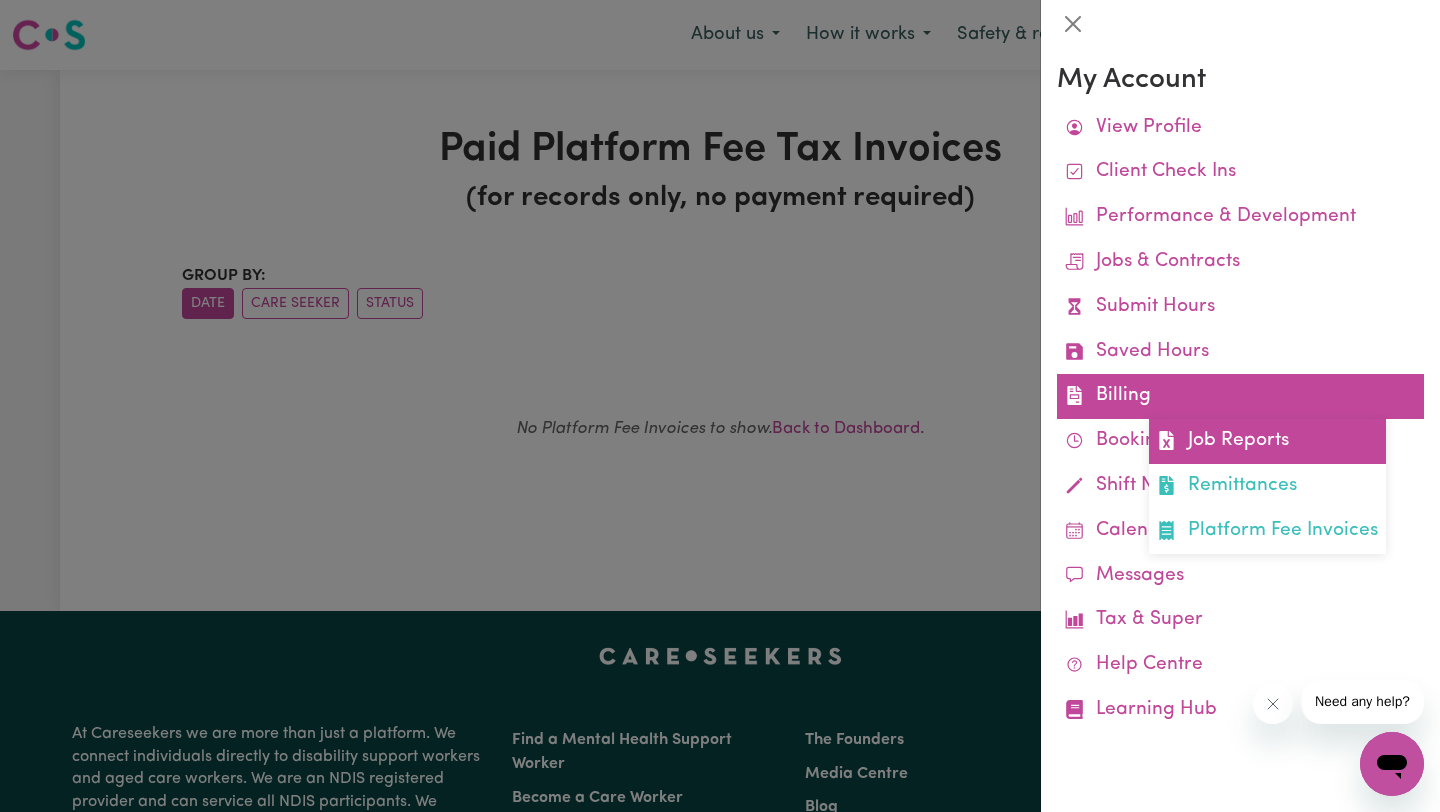 click on "Job Reports" at bounding box center [1267, 441] 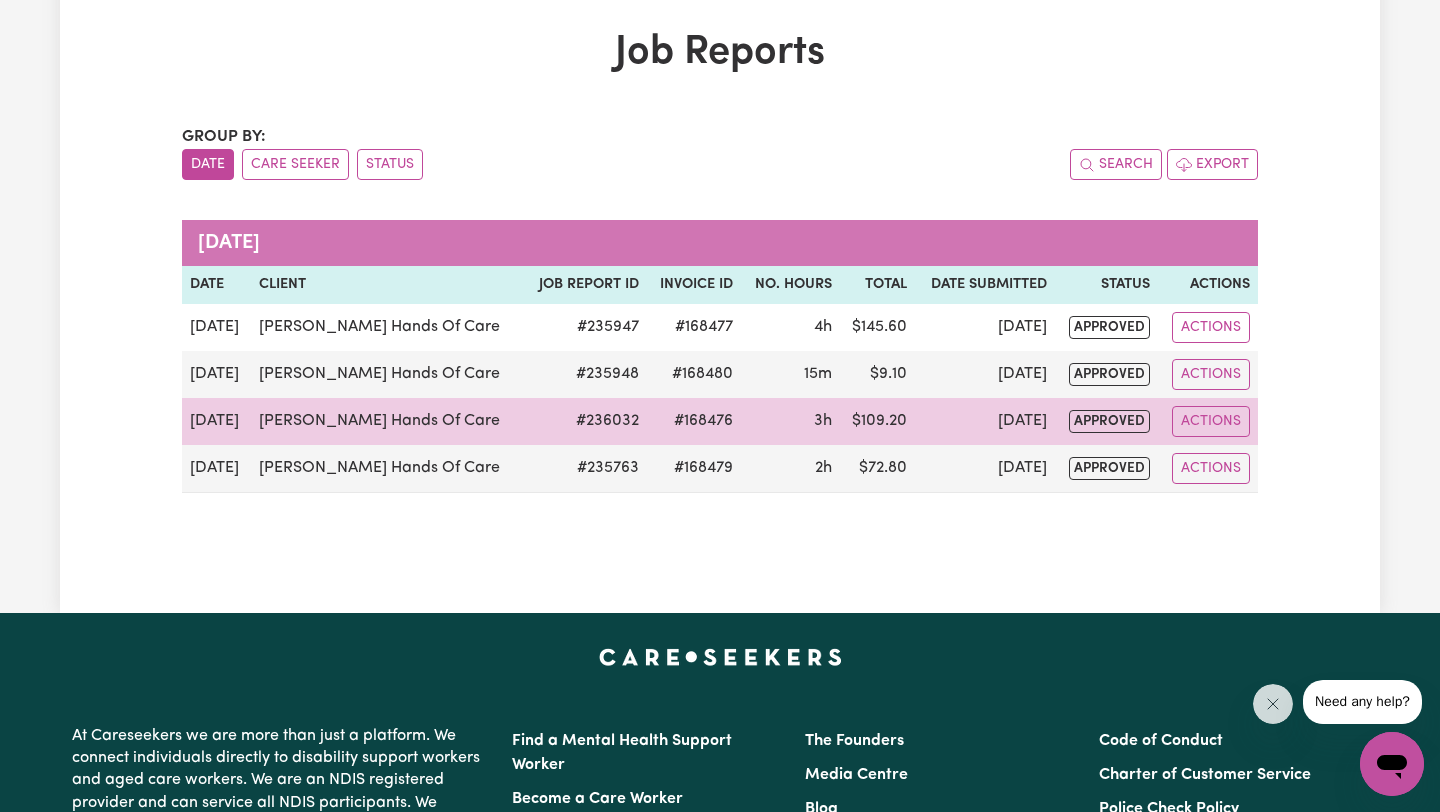 scroll, scrollTop: 145, scrollLeft: 0, axis: vertical 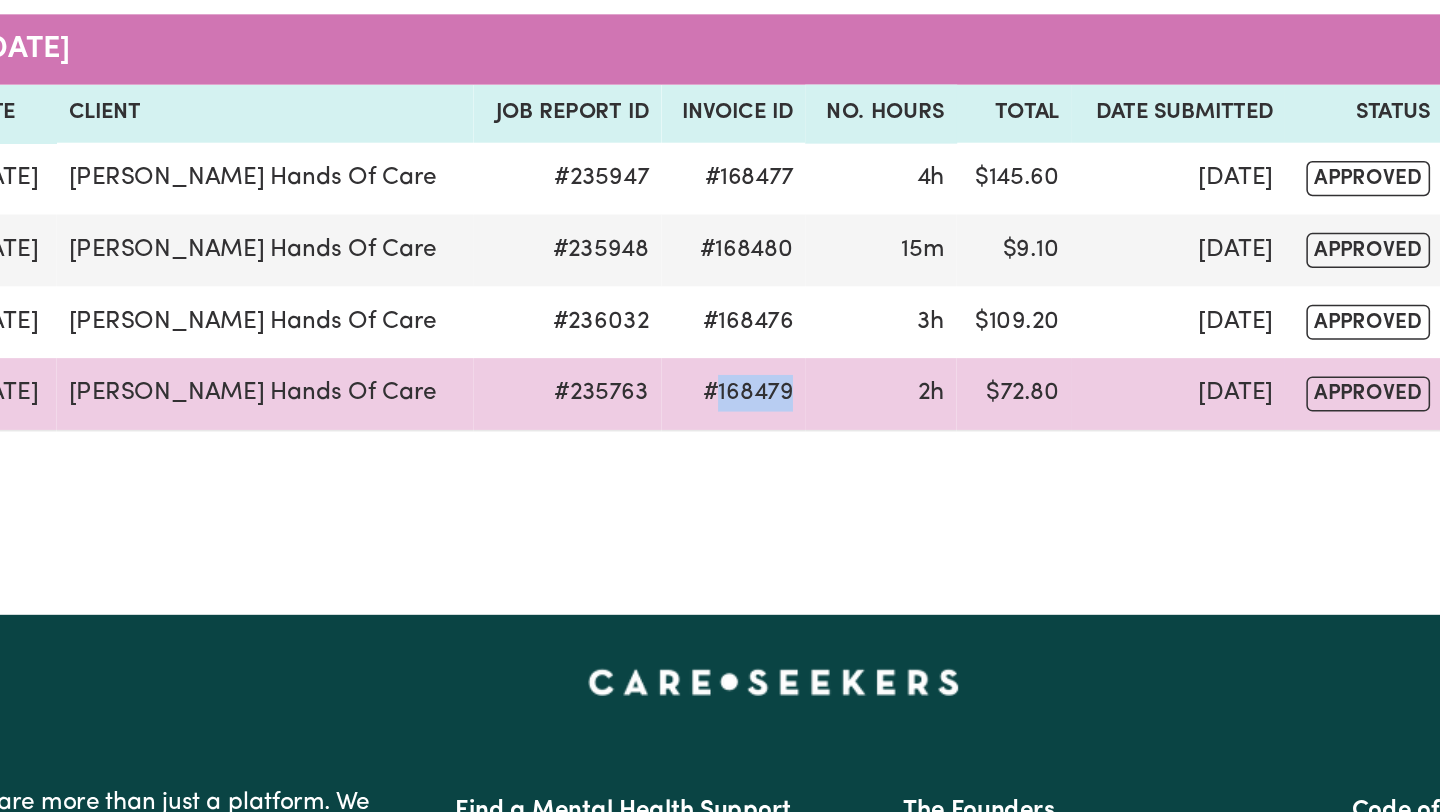 drag, startPoint x: 631, startPoint y: 419, endPoint x: 682, endPoint y: 421, distance: 51.0392 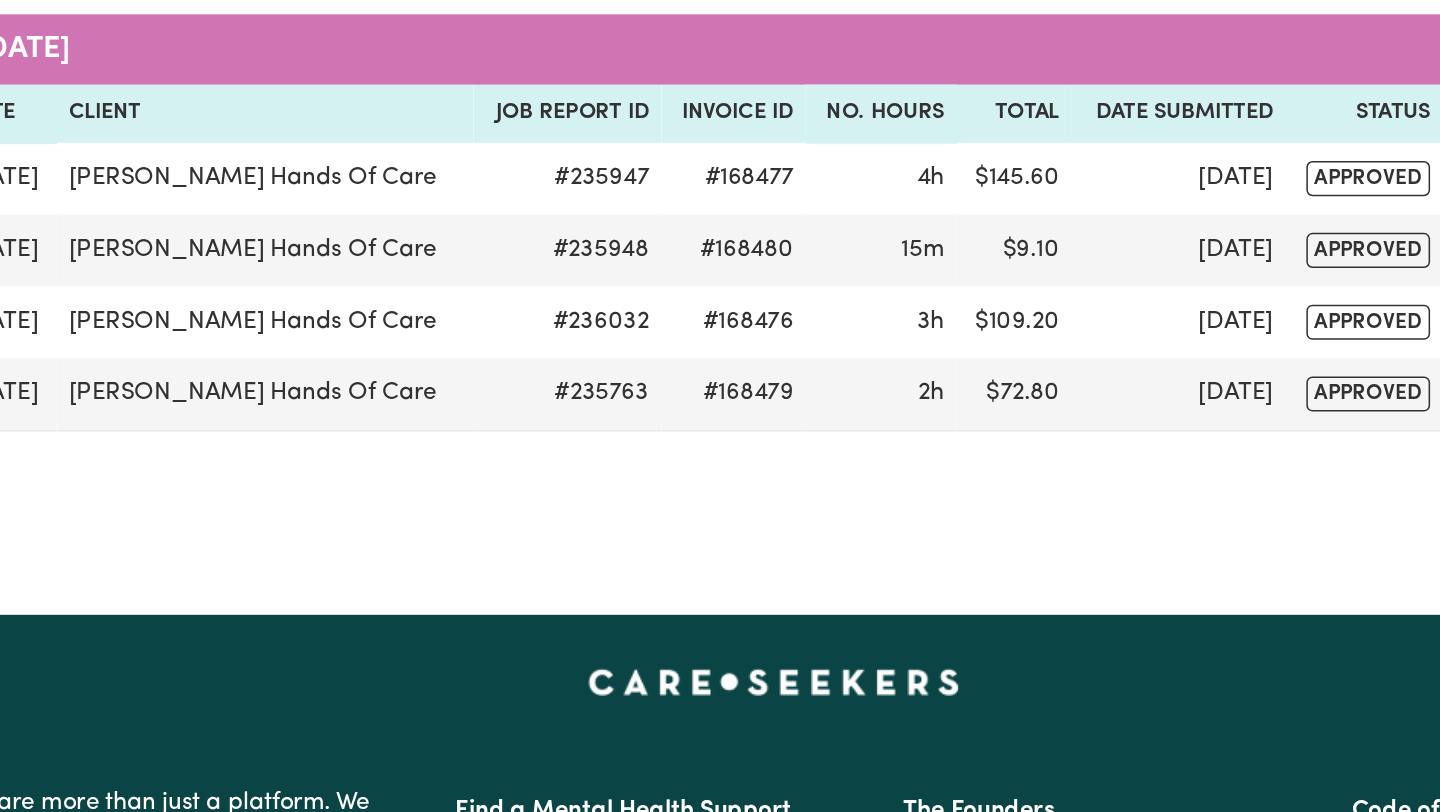 click on "Job Reports Group by: Date Care Seeker Status Search Export [DATE] Date Client Job Report ID Invoice ID No. Hours Total Date Submitted Status Actions [DATE] [PERSON_NAME] Hands Of Care # 235947 #168477 4h  $ 145.60 [DATE] approved Actions [DATE] [PERSON_NAME] Hands Of Care # 235948 #168480  15m $ 9.10 [DATE] approved Actions [DATE] [PERSON_NAME] Hands Of Care # 236032 #168476 3h  $ 109.20 [DATE] approved Actions [DATE] [PERSON_NAME] Hands Of Care # 235763 #168479 2h  $ 72.80 [DATE] approved Actions" at bounding box center (720, 245) 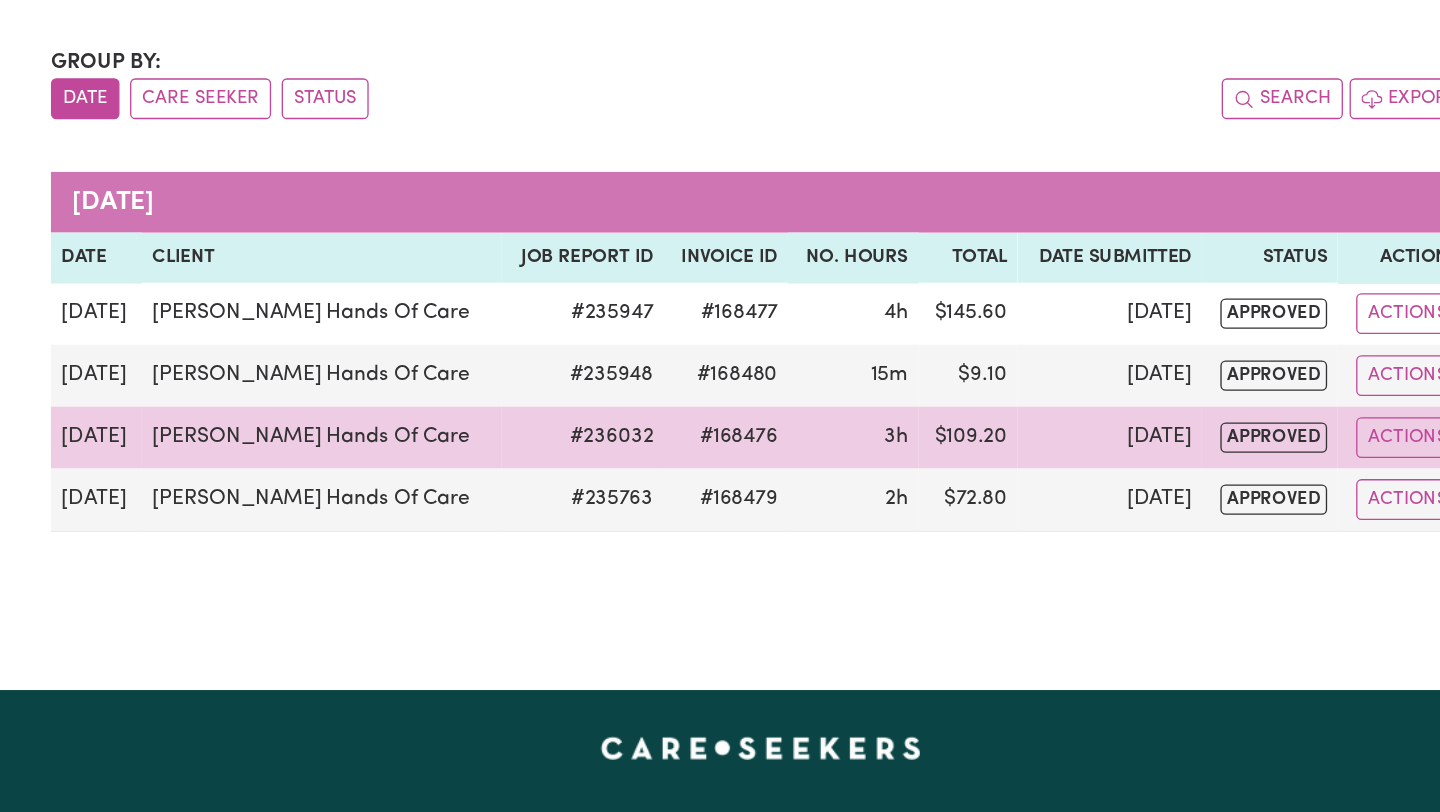 drag, startPoint x: 634, startPoint y: 369, endPoint x: 664, endPoint y: 368, distance: 30.016663 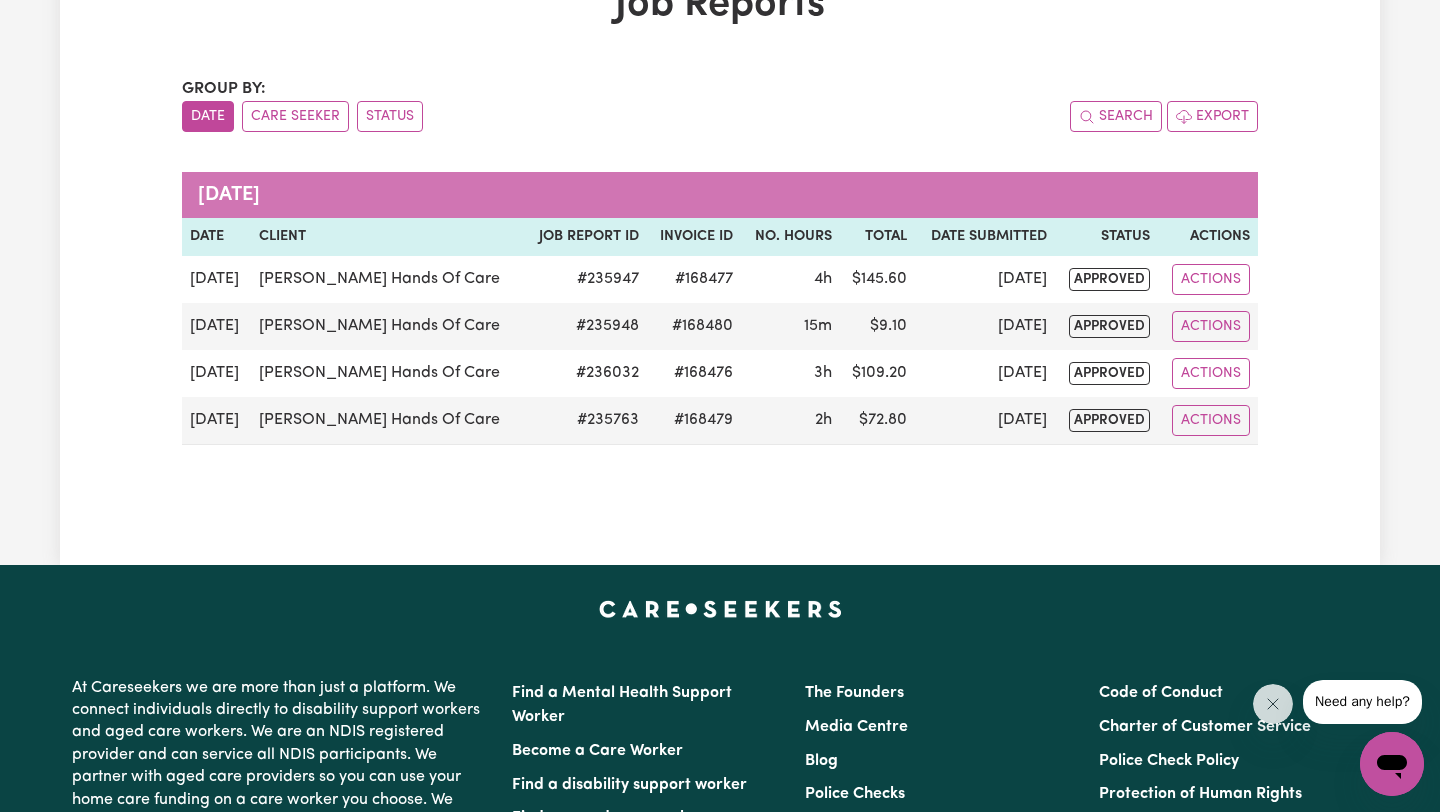 click on "Job Reports Group by: Date Care Seeker Status Search Export [DATE] Date Client Job Report ID Invoice ID No. Hours Total Date Submitted Status Actions [DATE] [PERSON_NAME] Hands Of Care # 235947 #168477 4h  $ 145.60 [DATE] approved Actions [DATE] [PERSON_NAME] Hands Of Care # 235948 #168480  15m $ 9.10 [DATE] approved Actions [DATE] [PERSON_NAME] Hands Of Care # 236032 #168476 3h  $ 109.20 [DATE] approved Actions [DATE] [PERSON_NAME] Hands Of Care # 235763 #168479 2h  $ 72.80 [DATE] approved Actions" at bounding box center (720, 245) 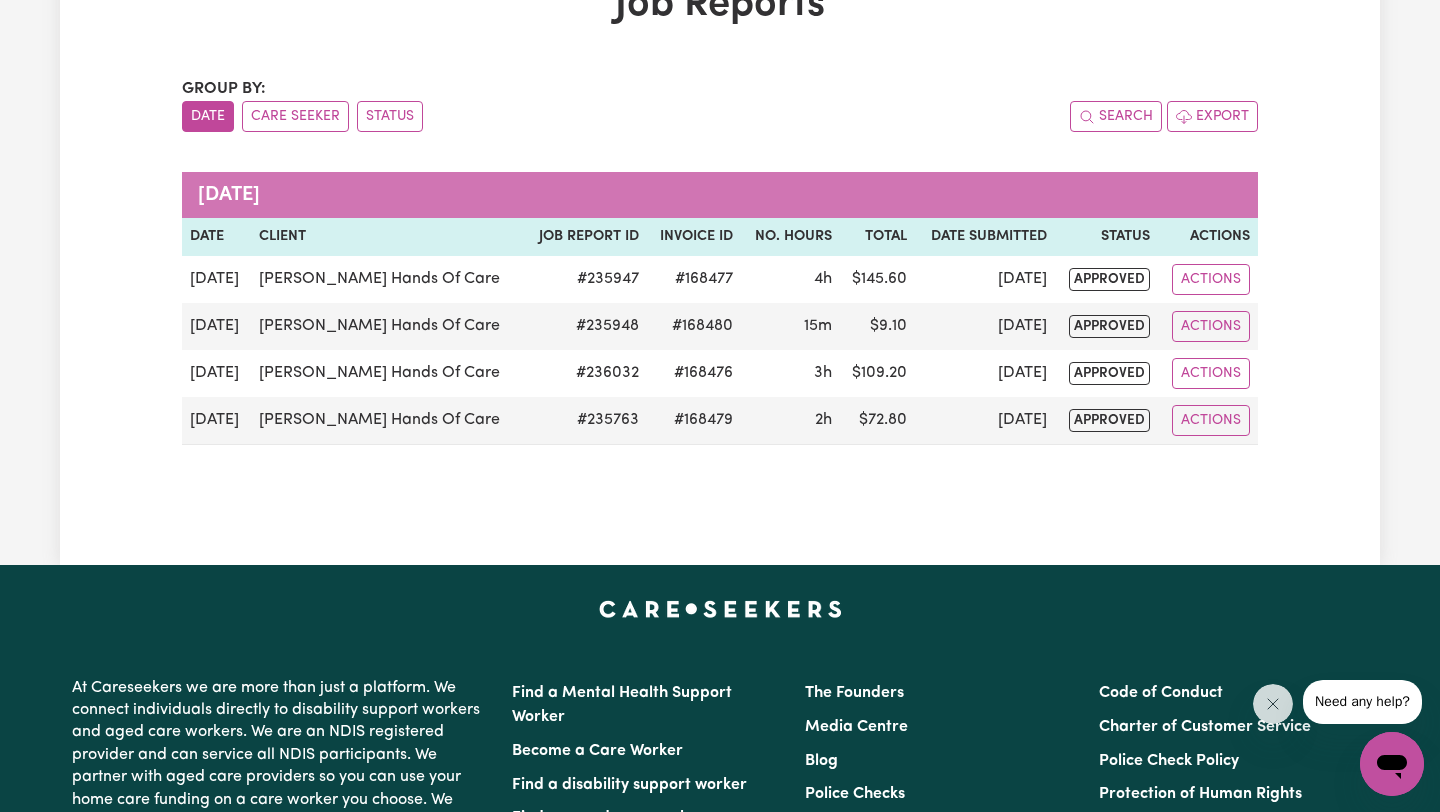 scroll, scrollTop: 0, scrollLeft: 0, axis: both 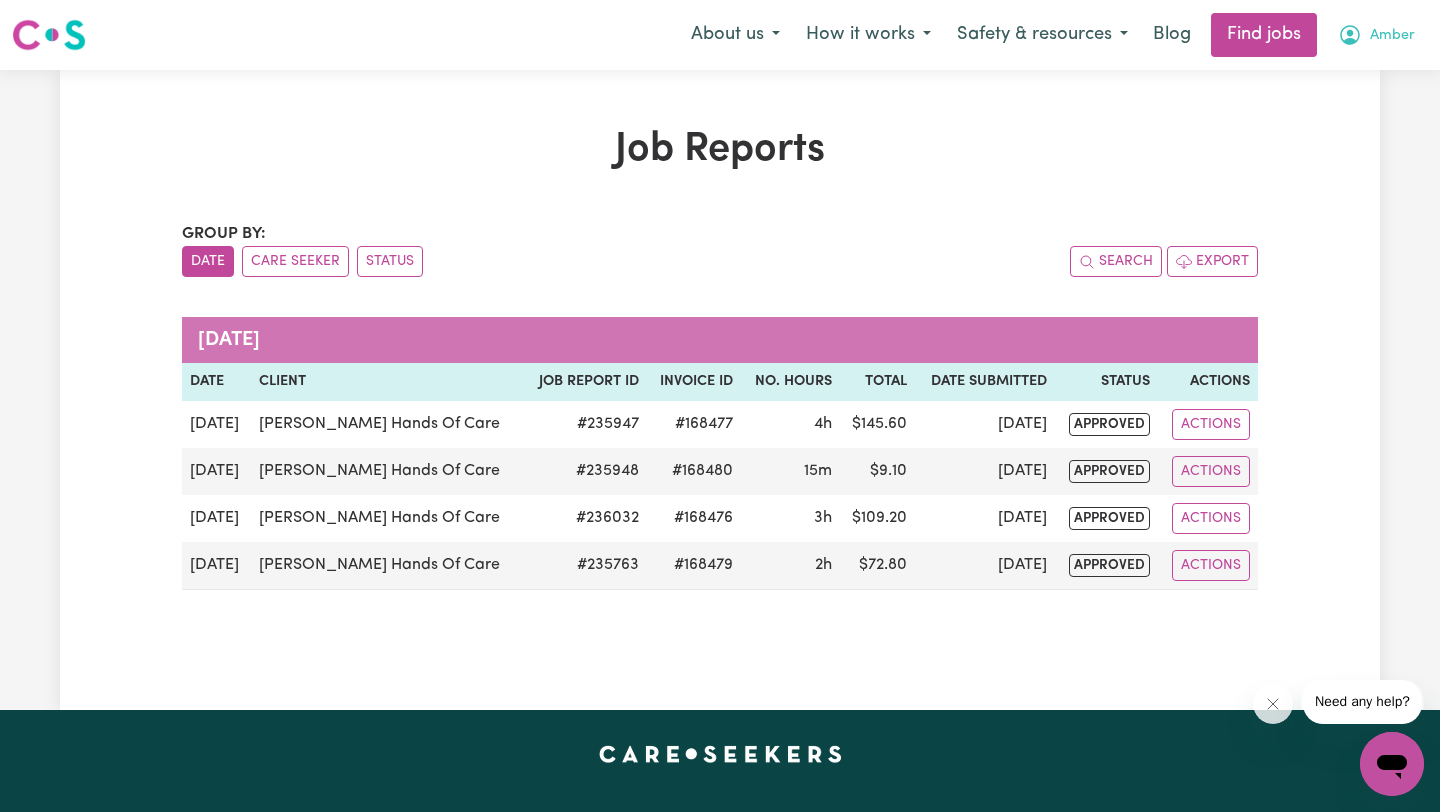 click on "Amber" at bounding box center (1376, 35) 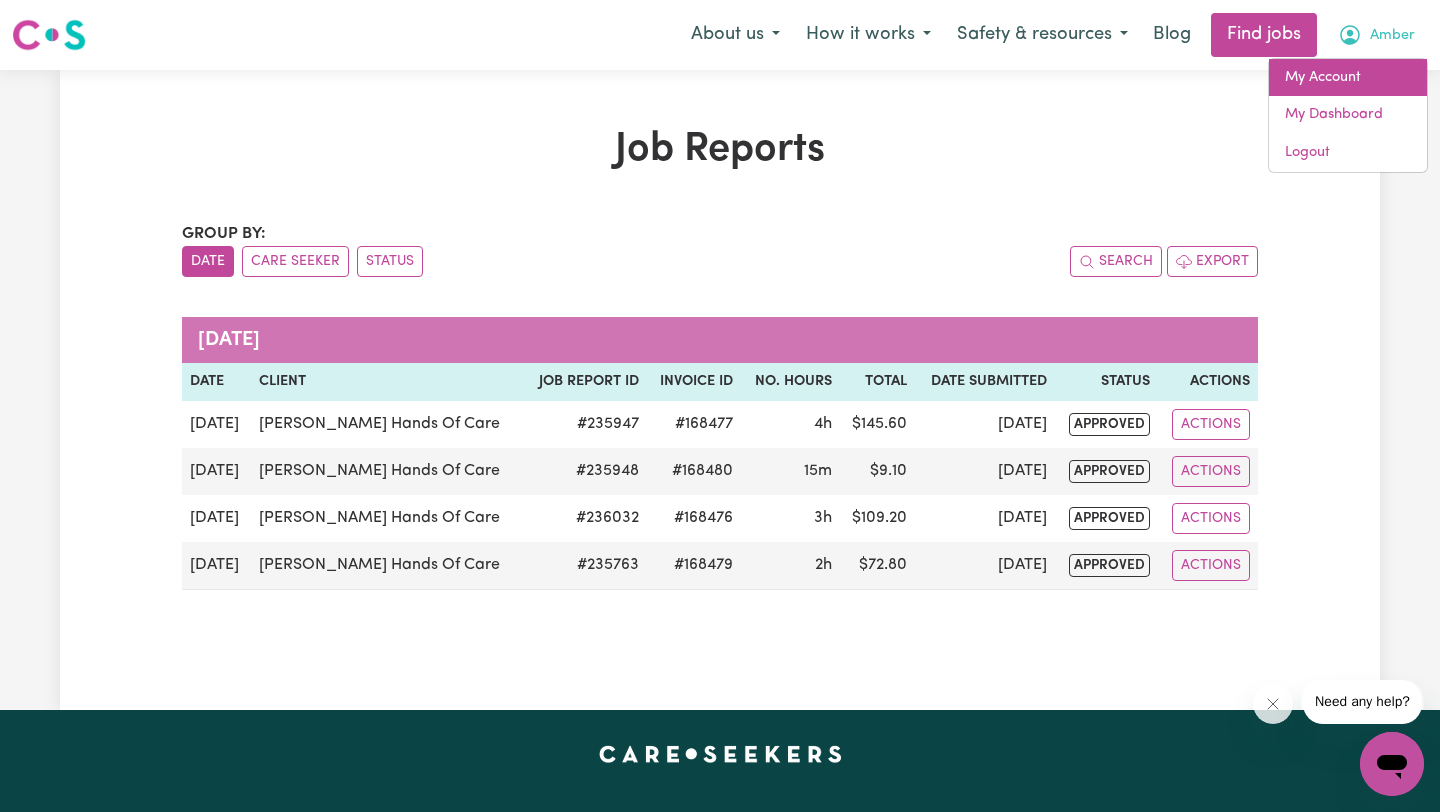 click on "My Account" at bounding box center [1348, 78] 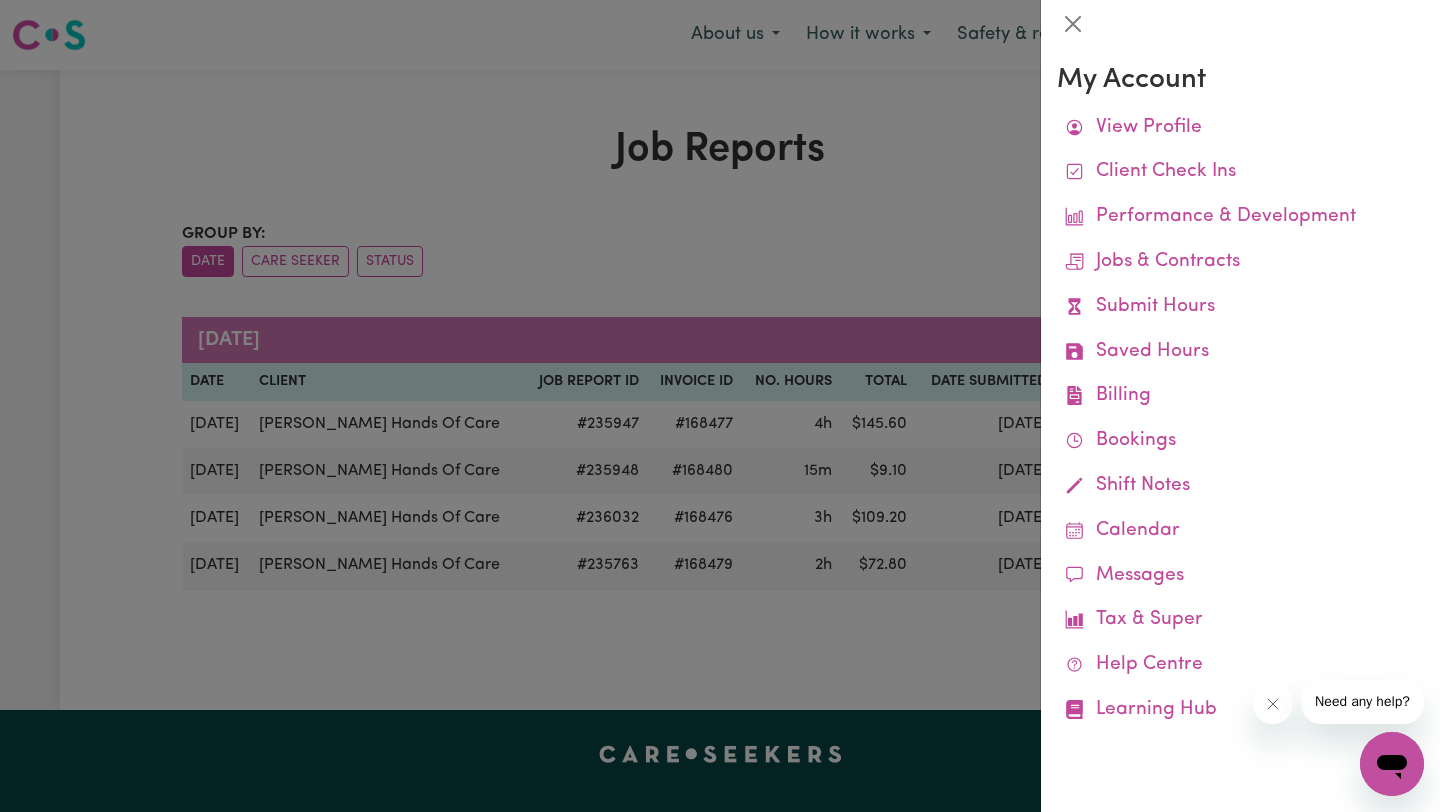 click at bounding box center [720, 406] 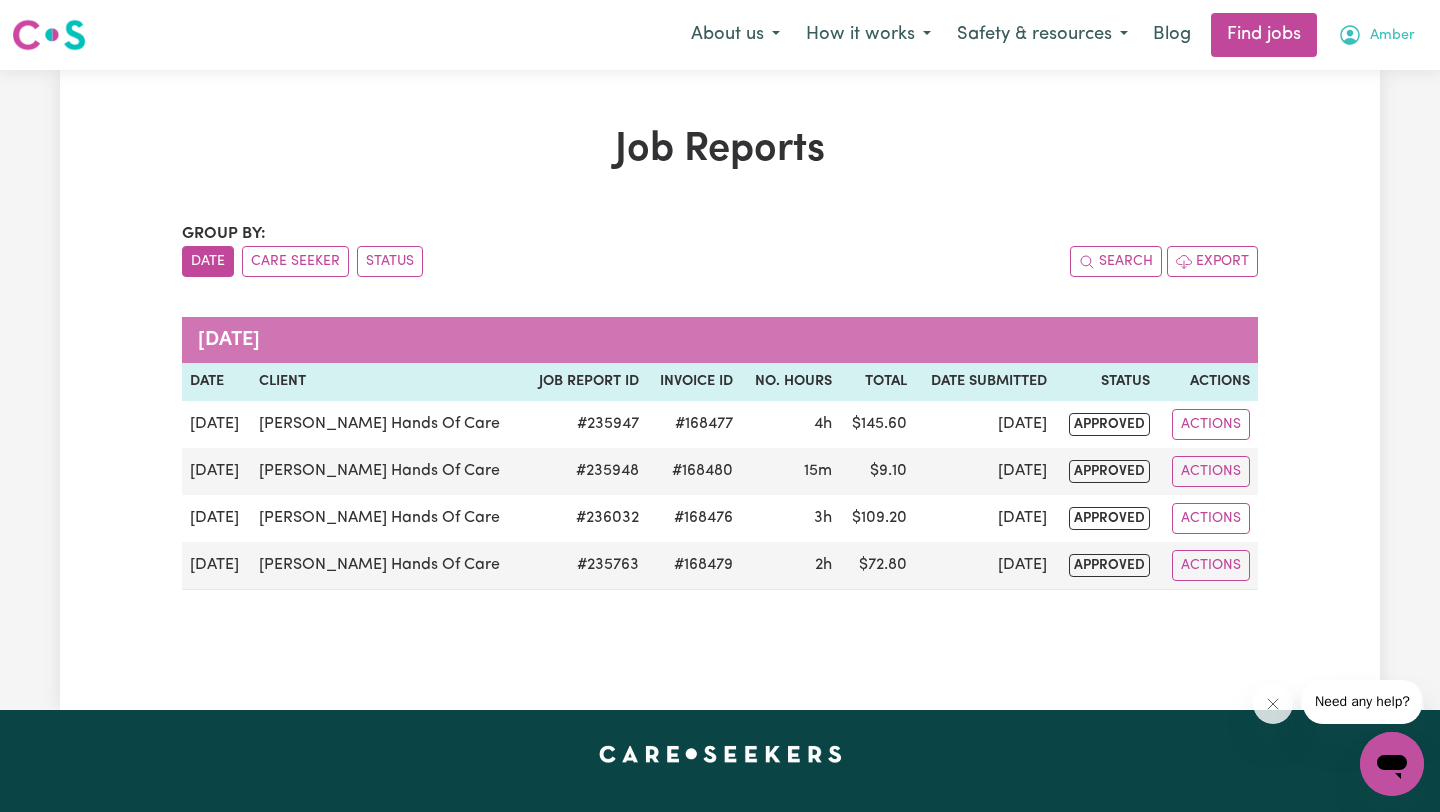 click on "Amber" at bounding box center [1376, 35] 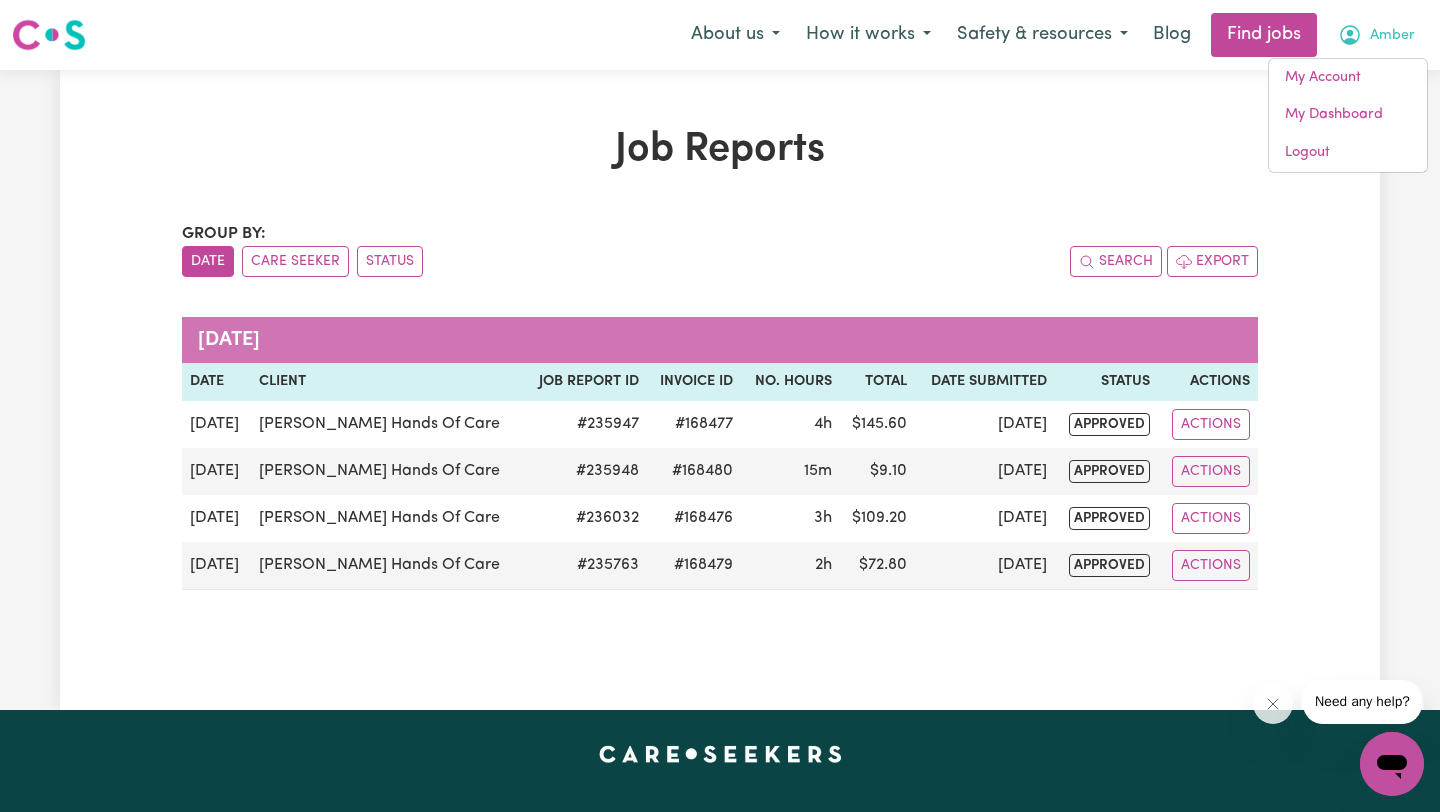 click on "Job Reports Group by: Date Care Seeker Status Search Export [DATE] Date Client Job Report ID Invoice ID No. Hours Total Date Submitted Status Actions [DATE] [PERSON_NAME] Hands Of Care # 235947 #168477 4h  $ 145.60 [DATE] approved Actions [DATE] [PERSON_NAME] Hands Of Care # 235948 #168480  15m $ 9.10 [DATE] approved Actions [DATE] [PERSON_NAME] Hands Of Care # 236032 #168476 3h  $ 109.20 [DATE] approved Actions [DATE] [PERSON_NAME] Hands Of Care # 235763 #168479 2h  $ 72.80 [DATE] approved Actions" at bounding box center [720, 390] 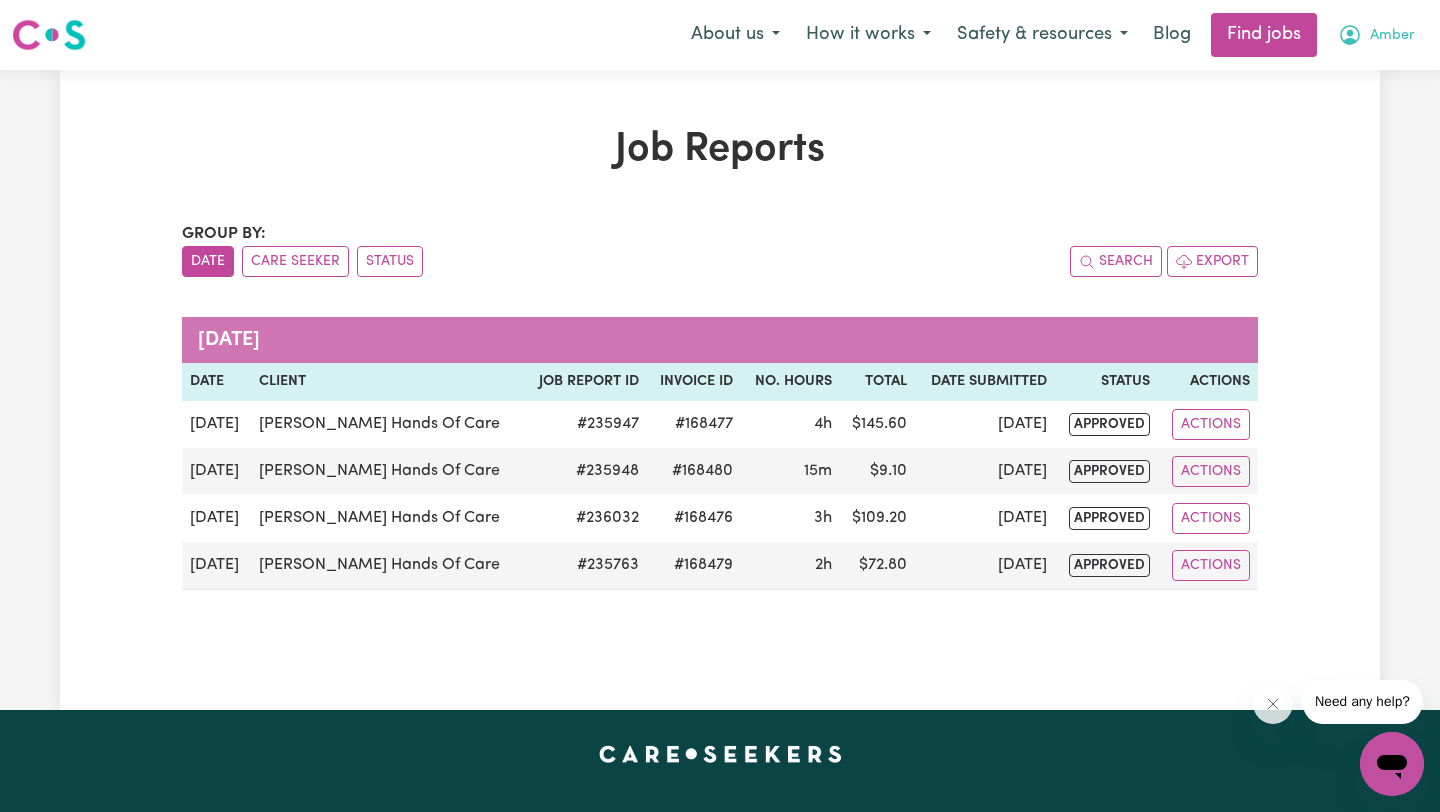 click 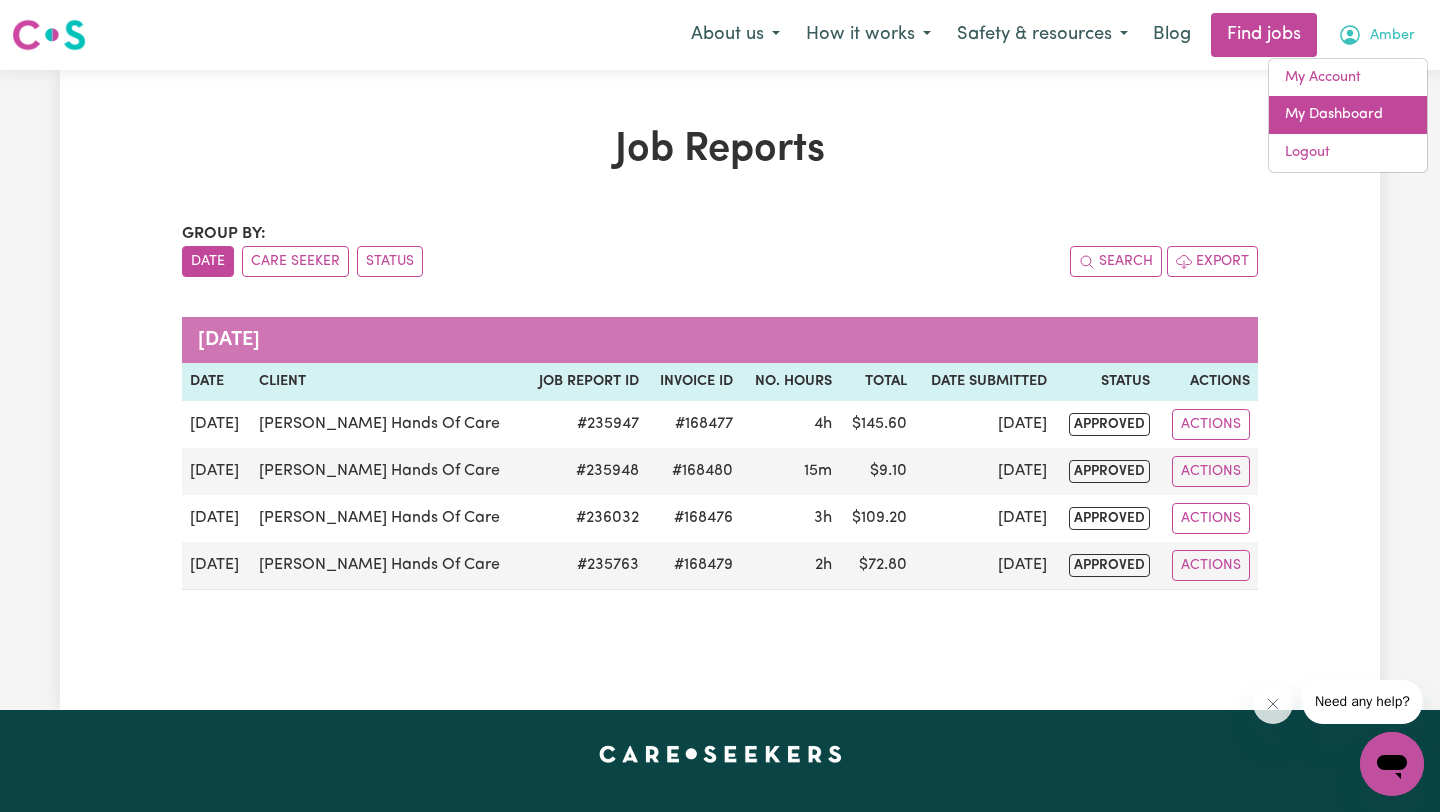 click on "My Dashboard" at bounding box center (1348, 115) 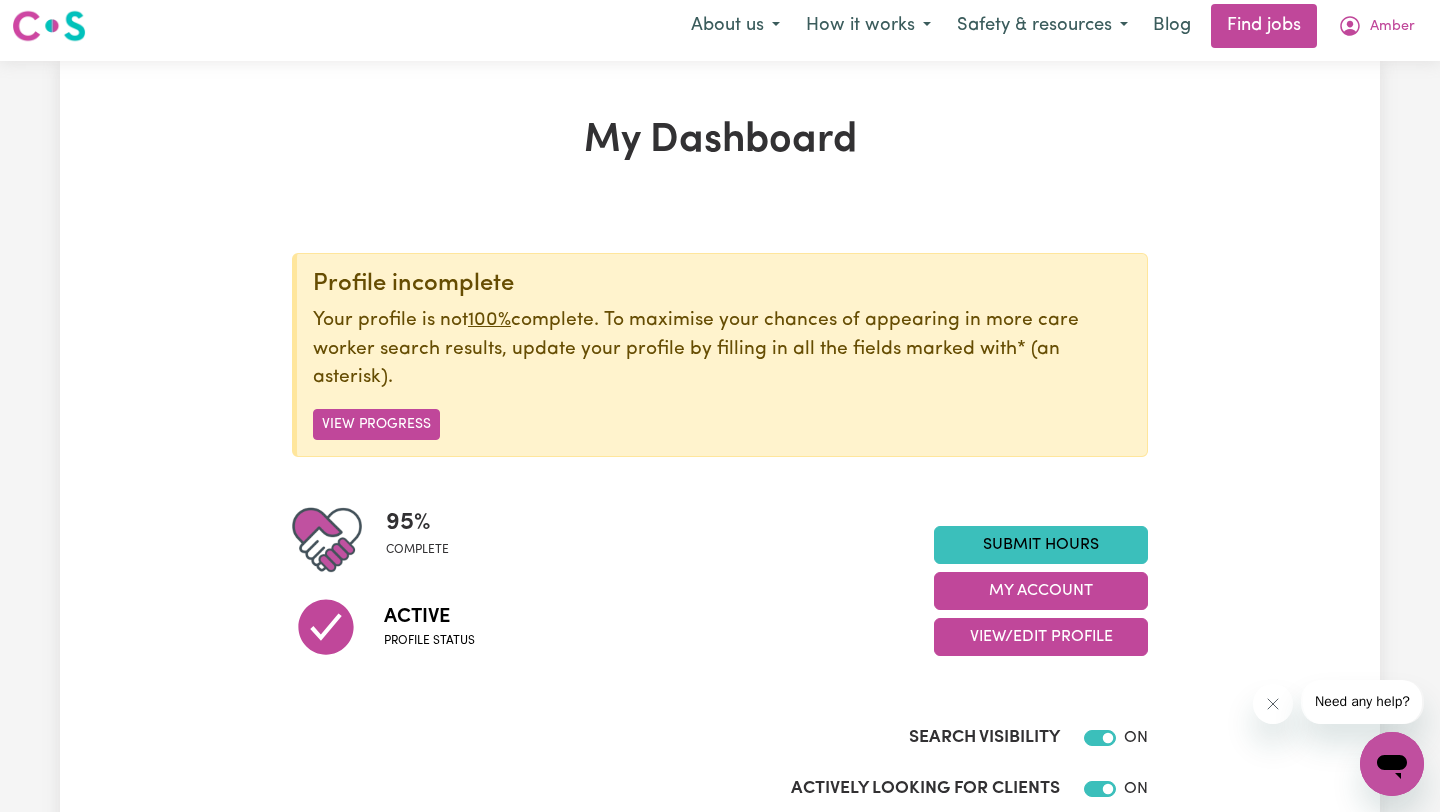 scroll, scrollTop: 0, scrollLeft: 0, axis: both 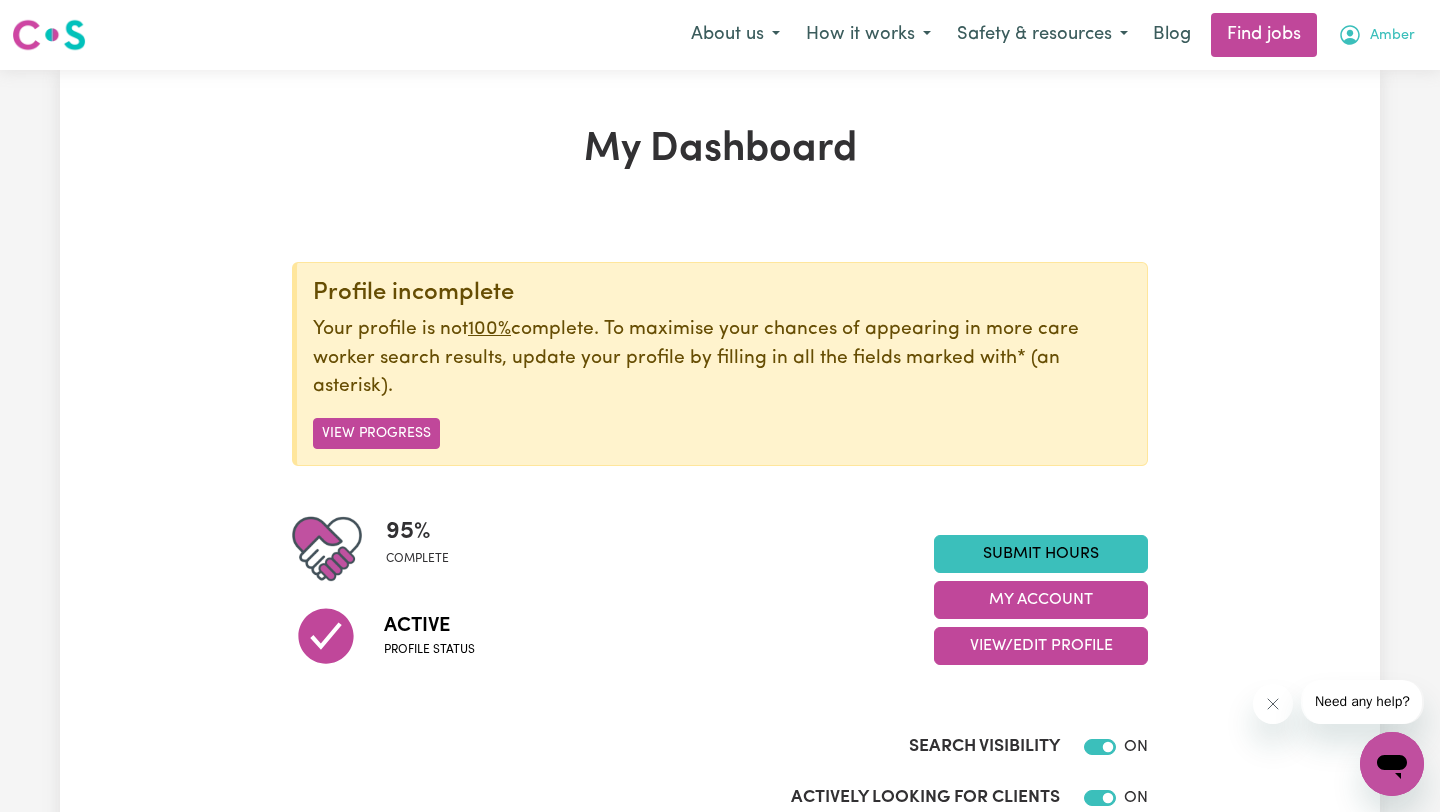 click on "Amber" at bounding box center [1376, 35] 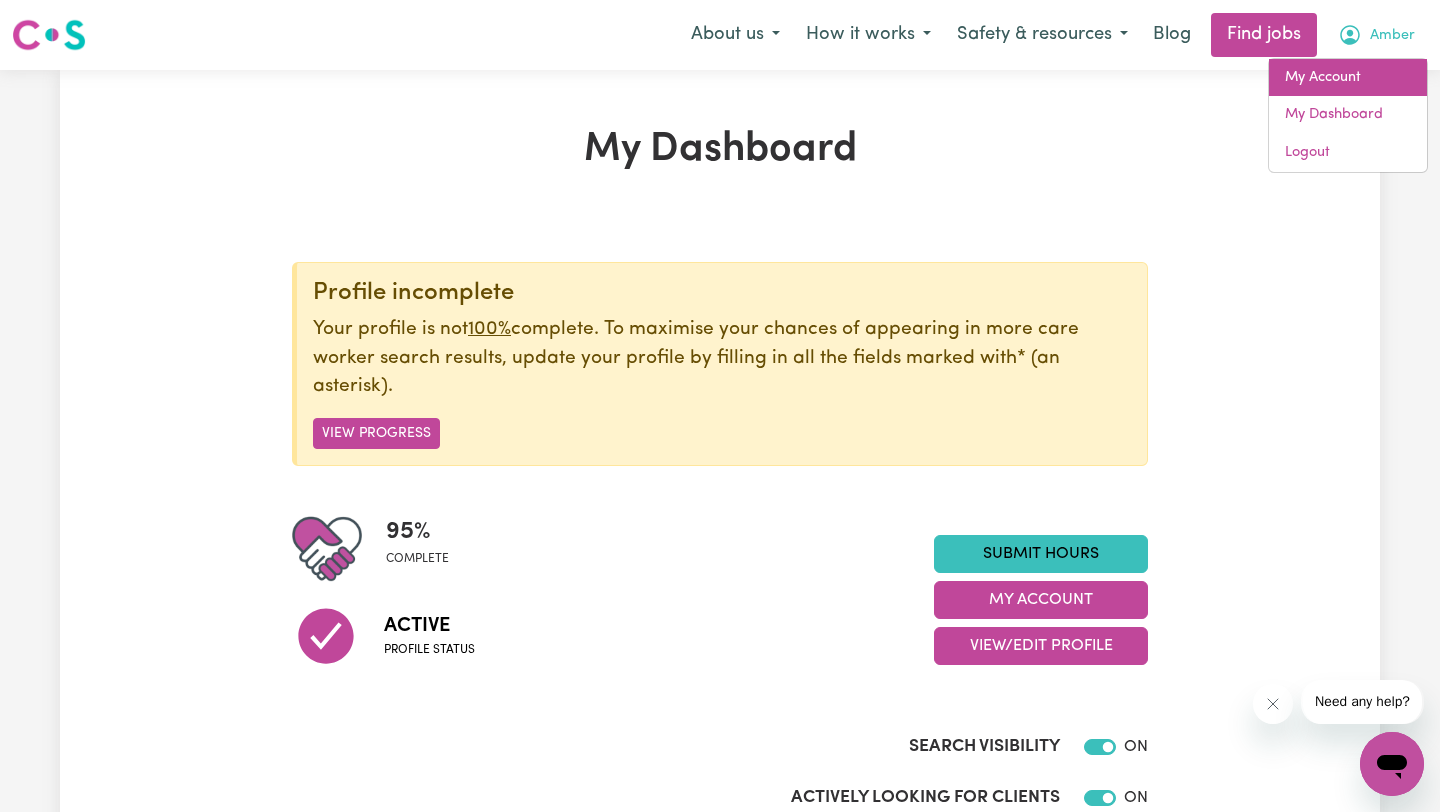 click on "My Account" at bounding box center [1348, 78] 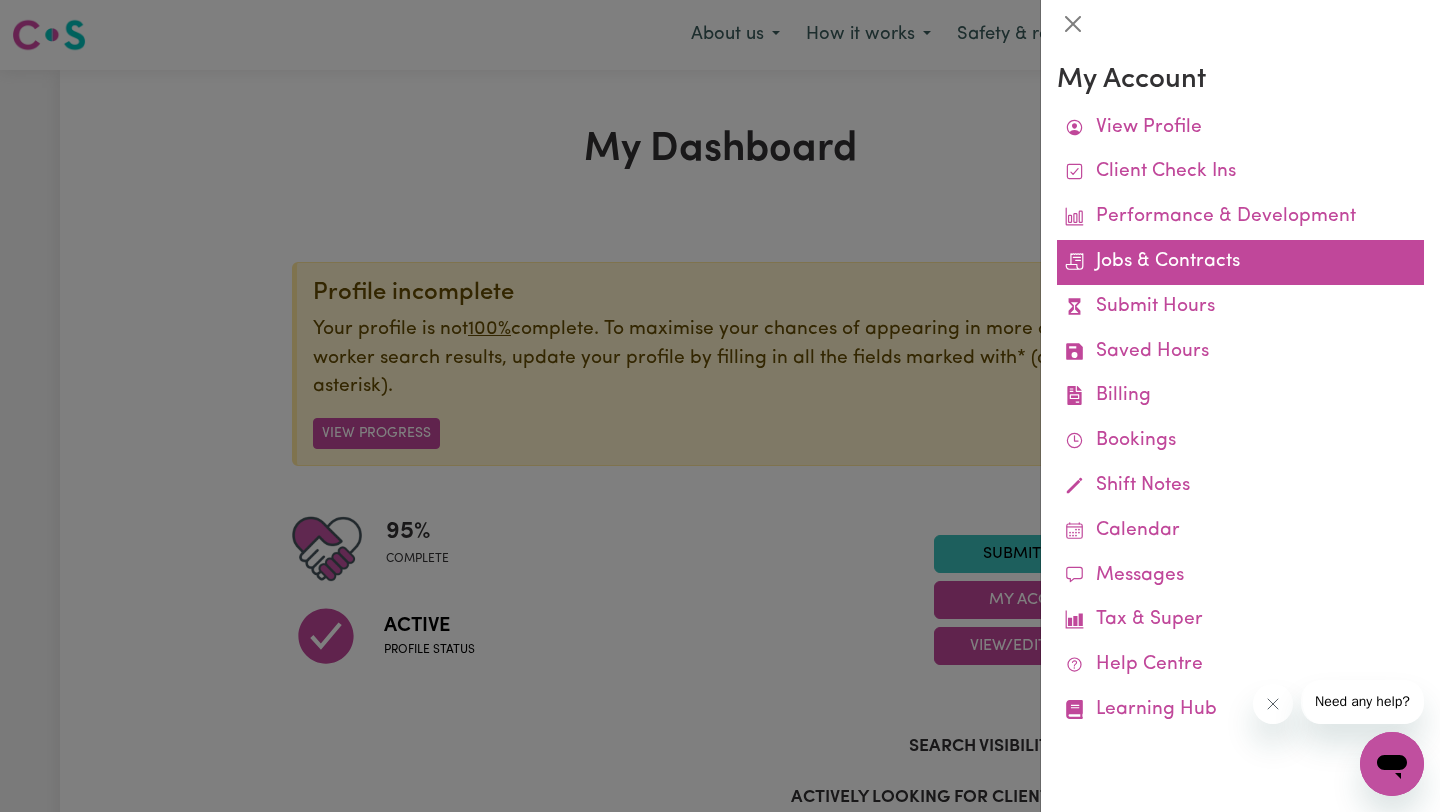 click on "Jobs & Contracts" at bounding box center [1240, 262] 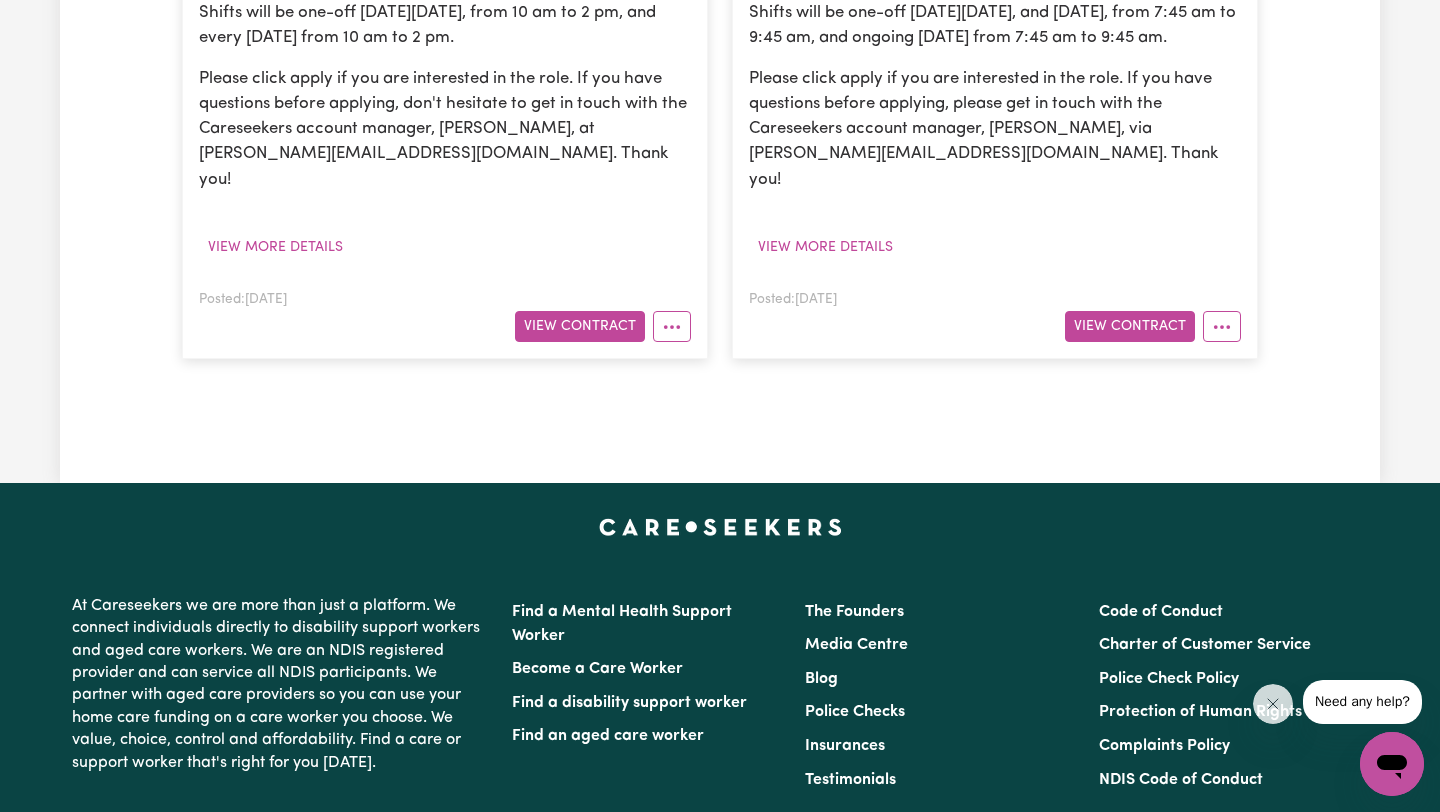 scroll, scrollTop: 0, scrollLeft: 0, axis: both 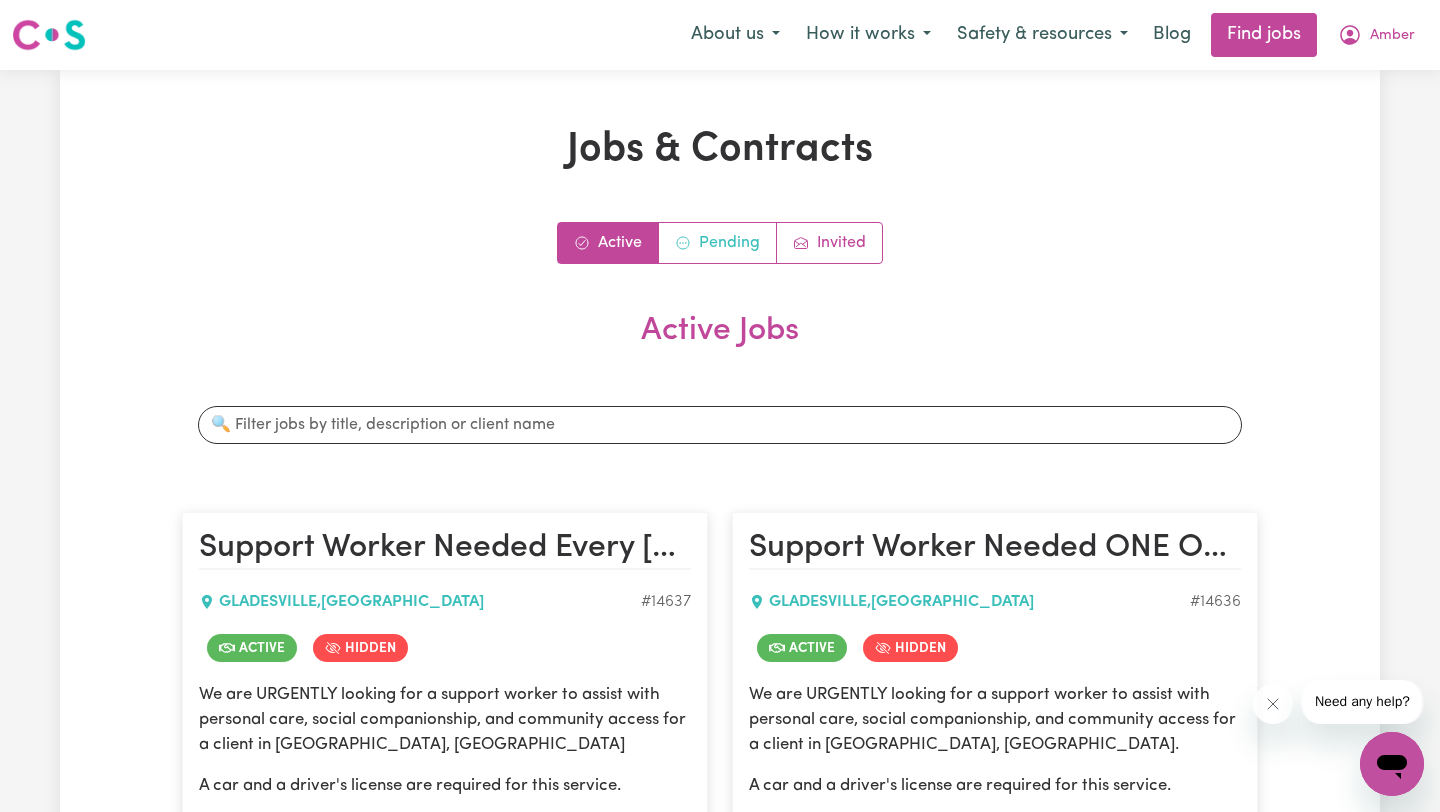 click on "Pending" at bounding box center [718, 243] 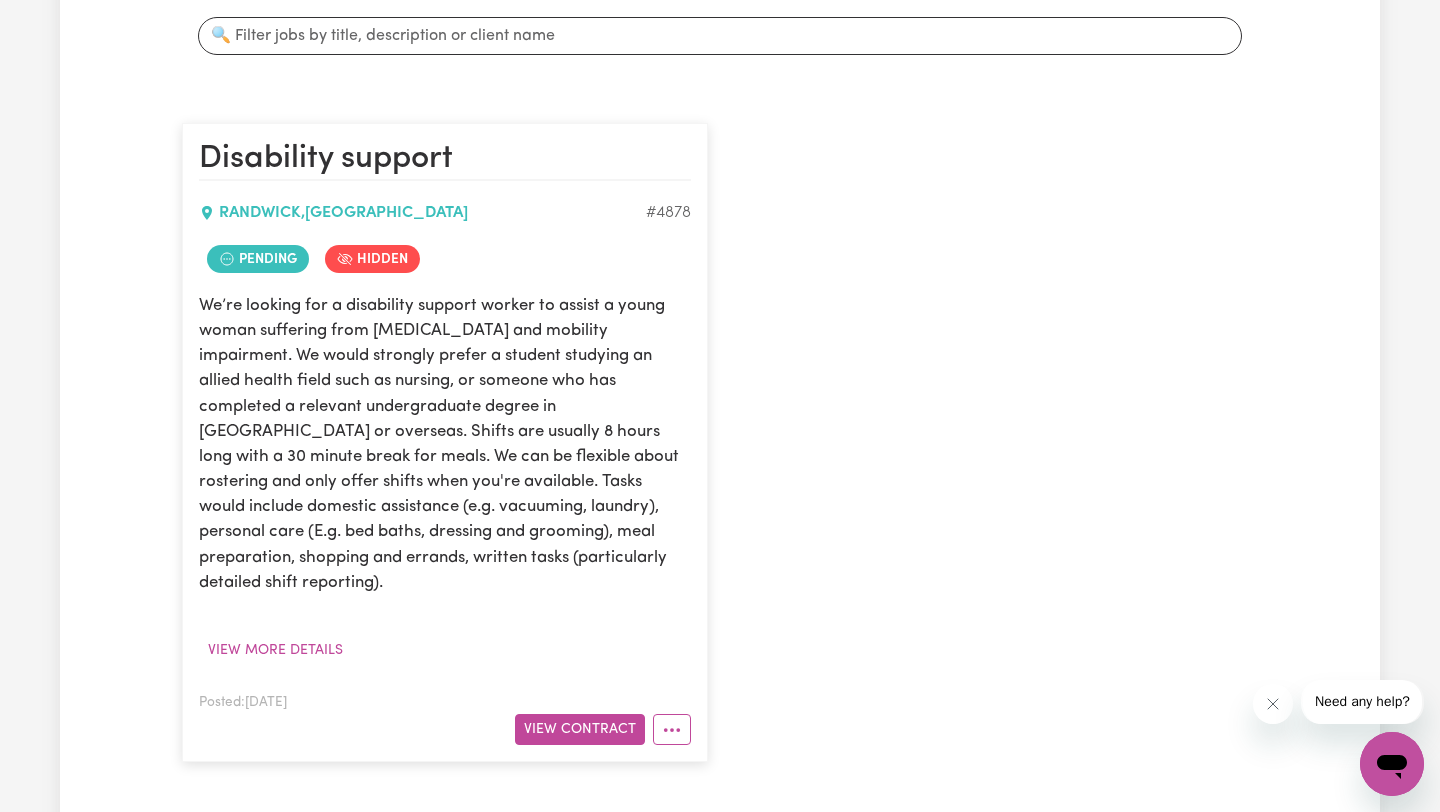 scroll, scrollTop: 397, scrollLeft: 0, axis: vertical 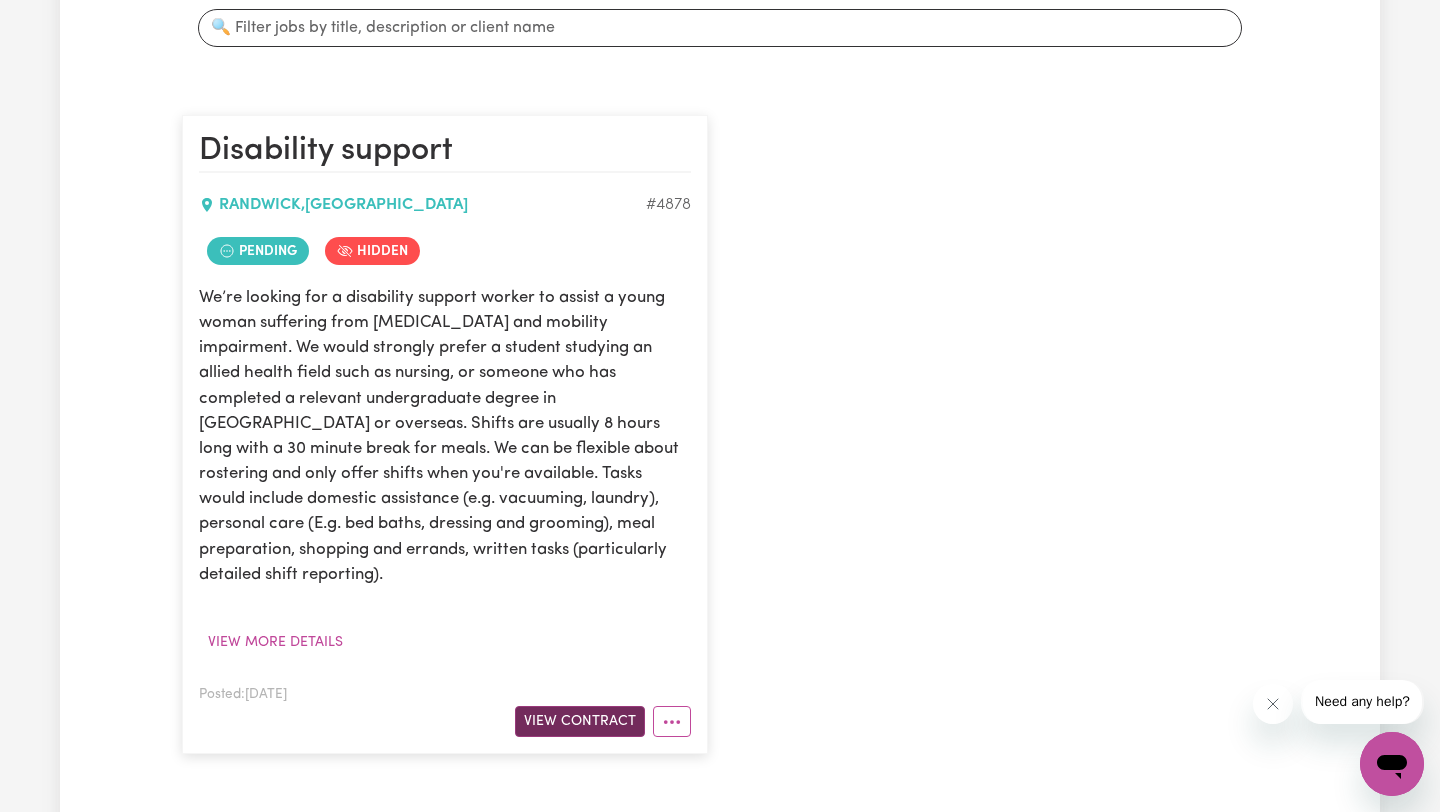 click on "View Contract" at bounding box center [580, 721] 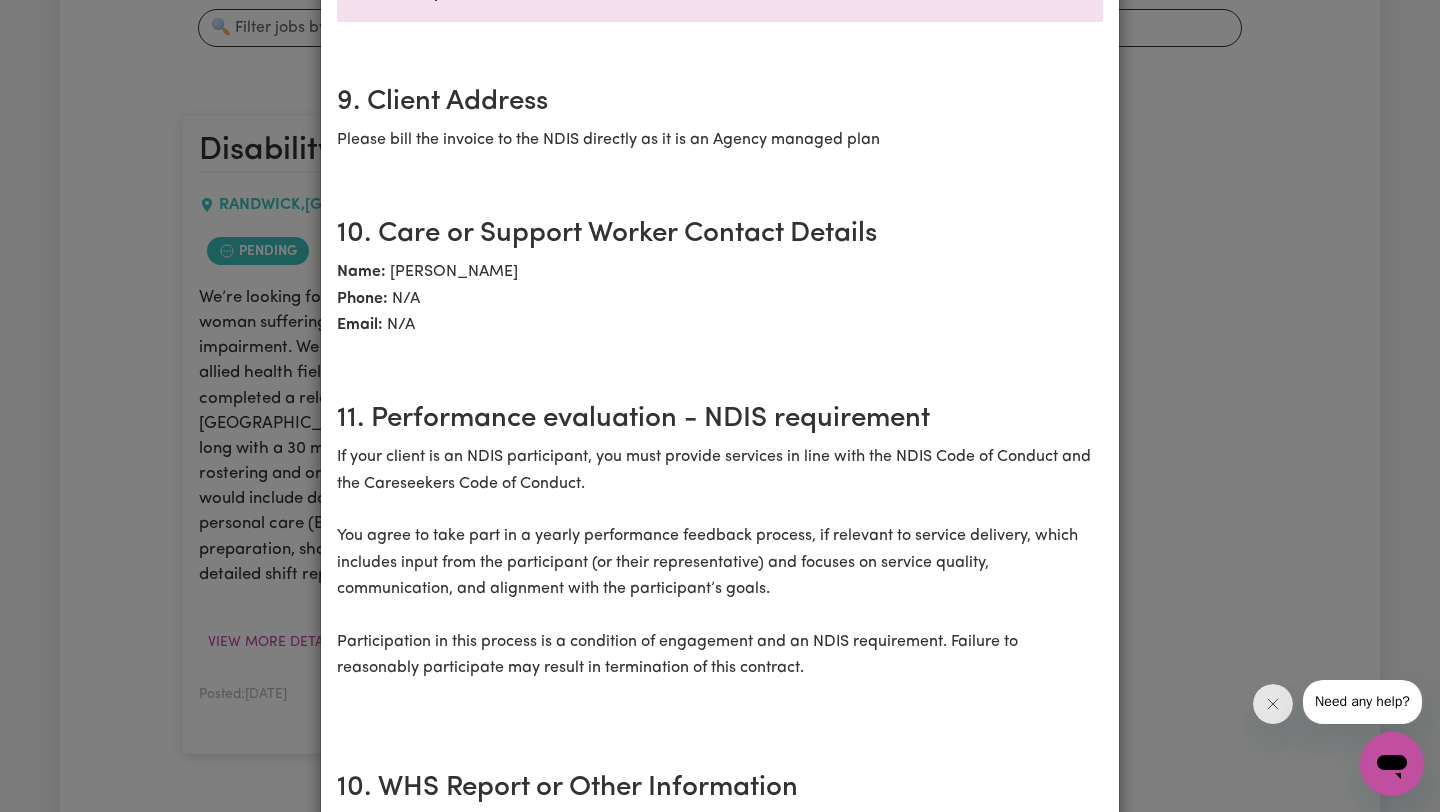 scroll, scrollTop: 3663, scrollLeft: 0, axis: vertical 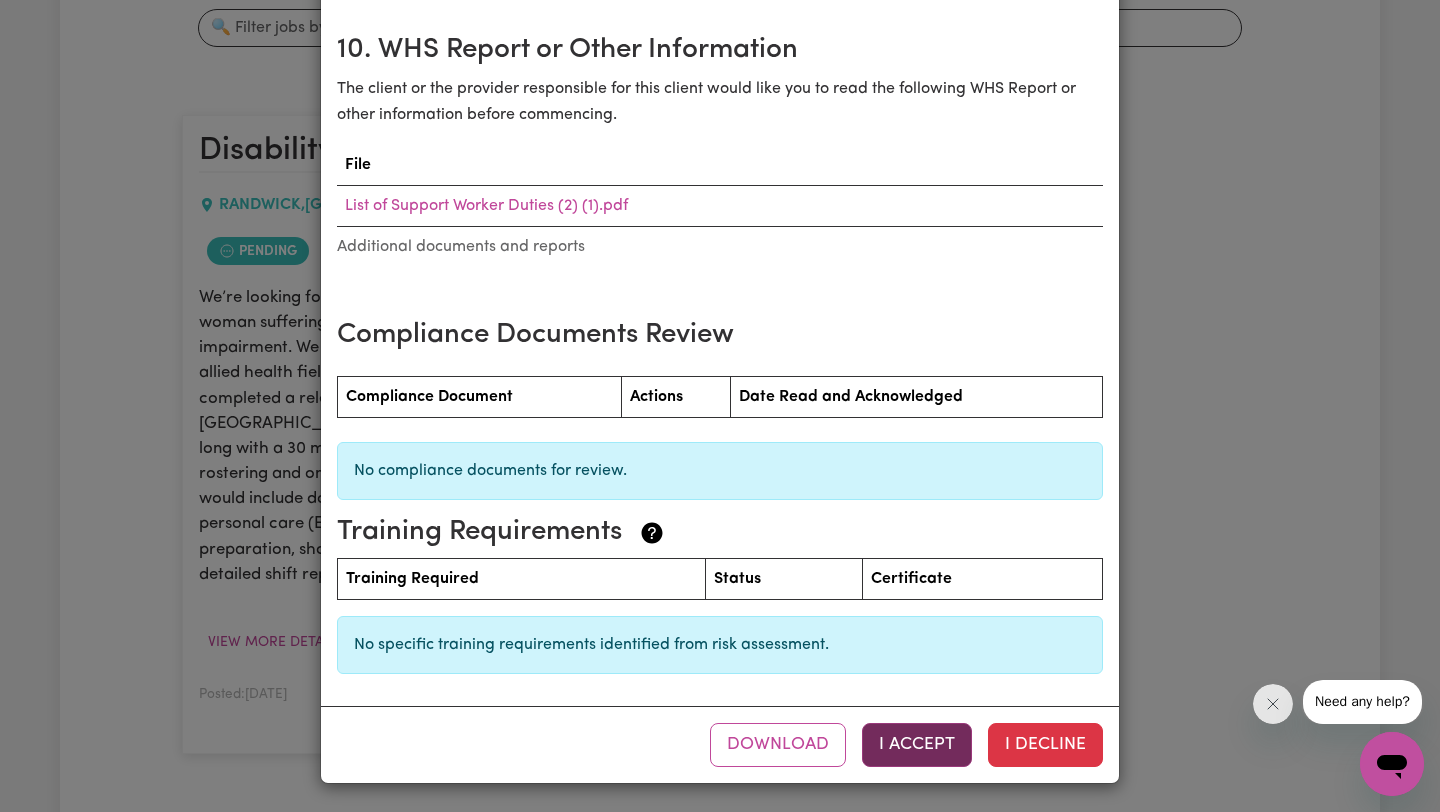 click on "I Accept" at bounding box center (917, 745) 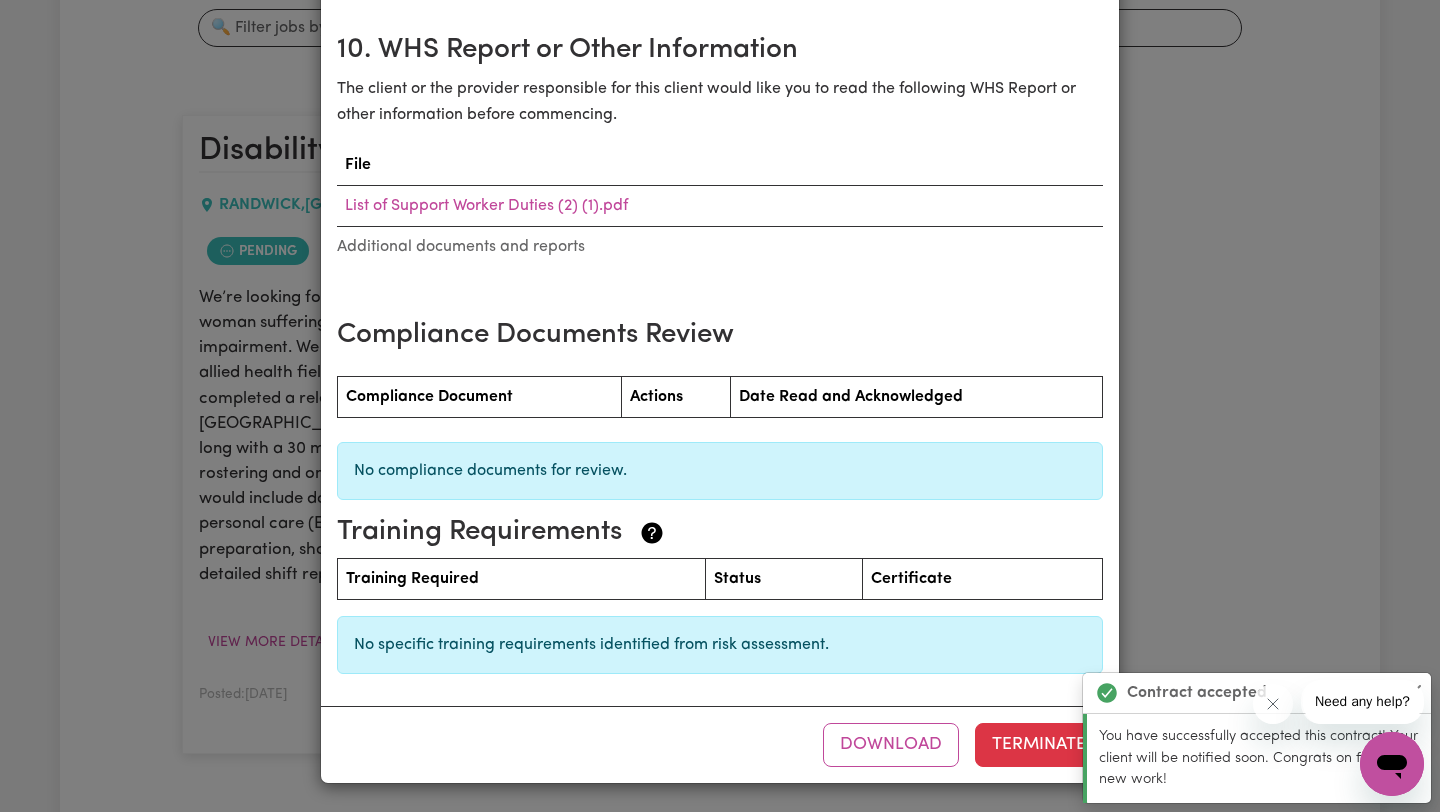 click on "Disability support  Contract terms Review the following contractual terms for the care job and the Careseekers terms. If you agree to these terms, click the  I Accept  button below. Otherwise, click on the  I Decline  button to decline the job that has been awarded to you. Care Worker:    [PERSON_NAME]  S   10434 Care Seeker:    [PERSON_NAME] The following document sets out the details of the service which will be provided by  [PERSON_NAME]  S  to  [PERSON_NAME] . This contract is governed by the service agreement signed by the participant upon registering with Careseekers. 1. Supports to be provided [PERSON_NAME]  S  will provide the following supports to  Anqi Dong : Tasks required: Domestic assistance (light duties only), Cooking, Meal Prep, Personal care, Continence management, Hair and Make-up 2. When support will be provided Rosters will be sent out every 2 weeks, each shift is 8 hours long.
The shifts will span:
Morning shift: 7am-2pm
Afternoon shift: 2pm-9pm 3. Costs [PERSON_NAME]  S  will charge an hourly rate of: $ 44.70   on Weekdays $" at bounding box center [720, 406] 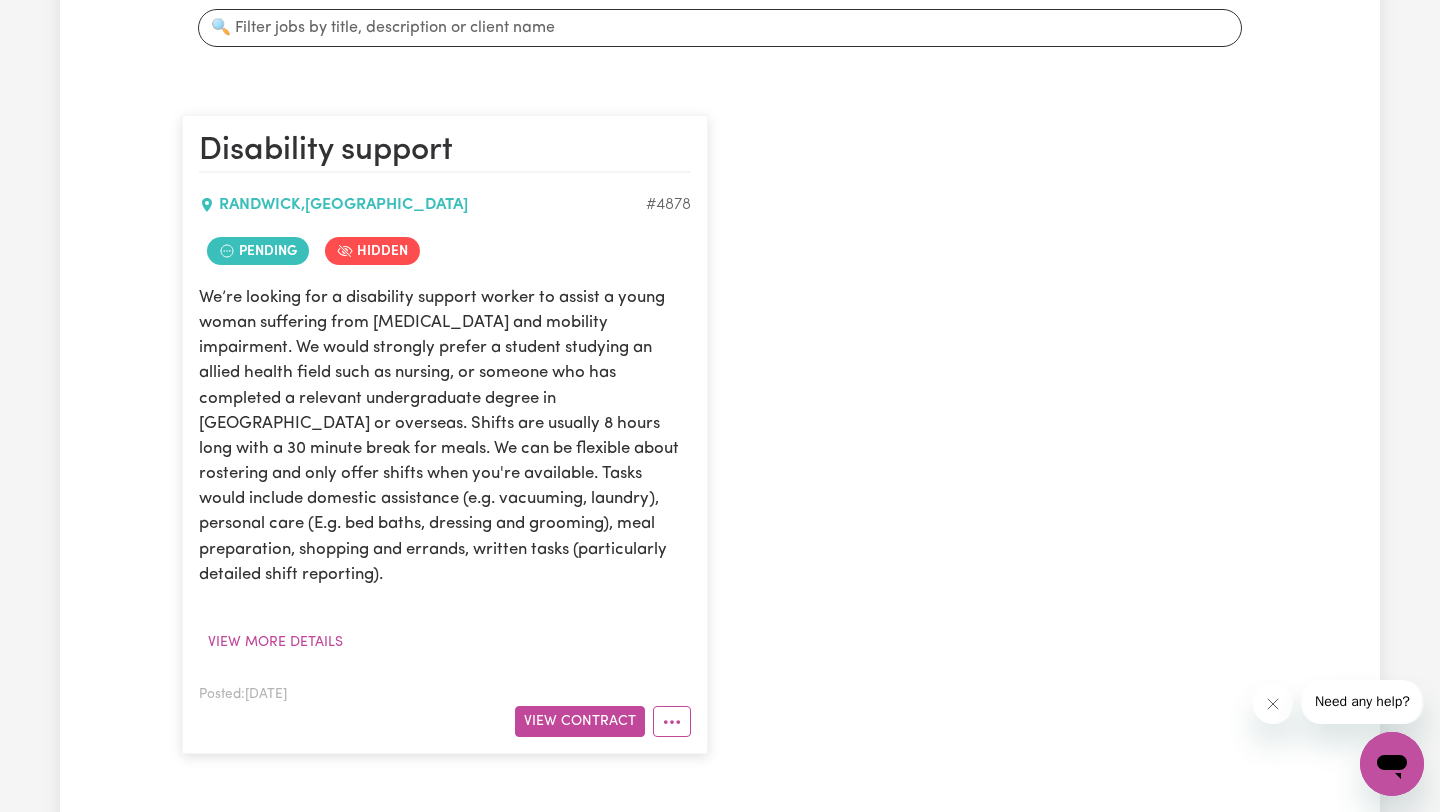 scroll, scrollTop: 0, scrollLeft: 0, axis: both 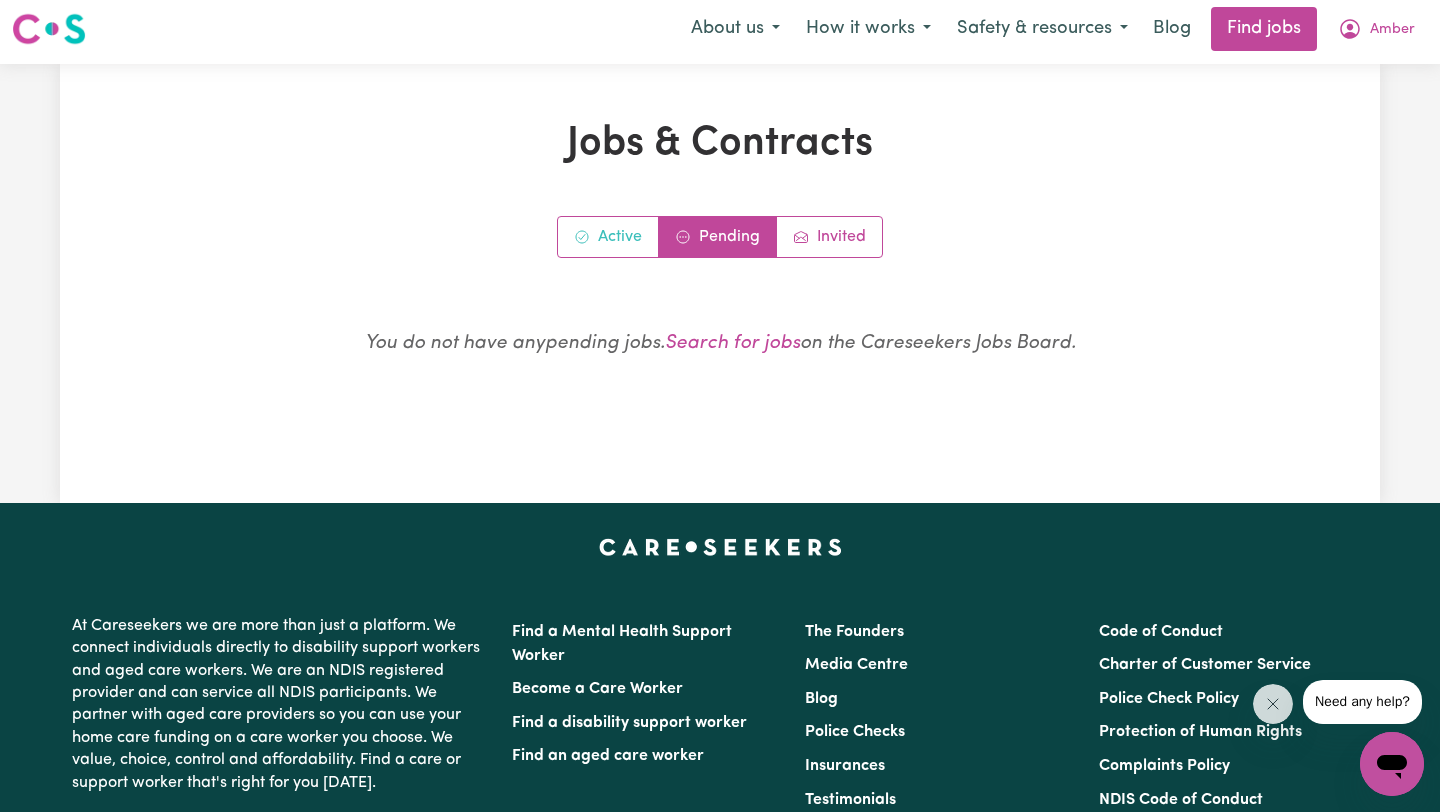 click on "Active" at bounding box center (608, 237) 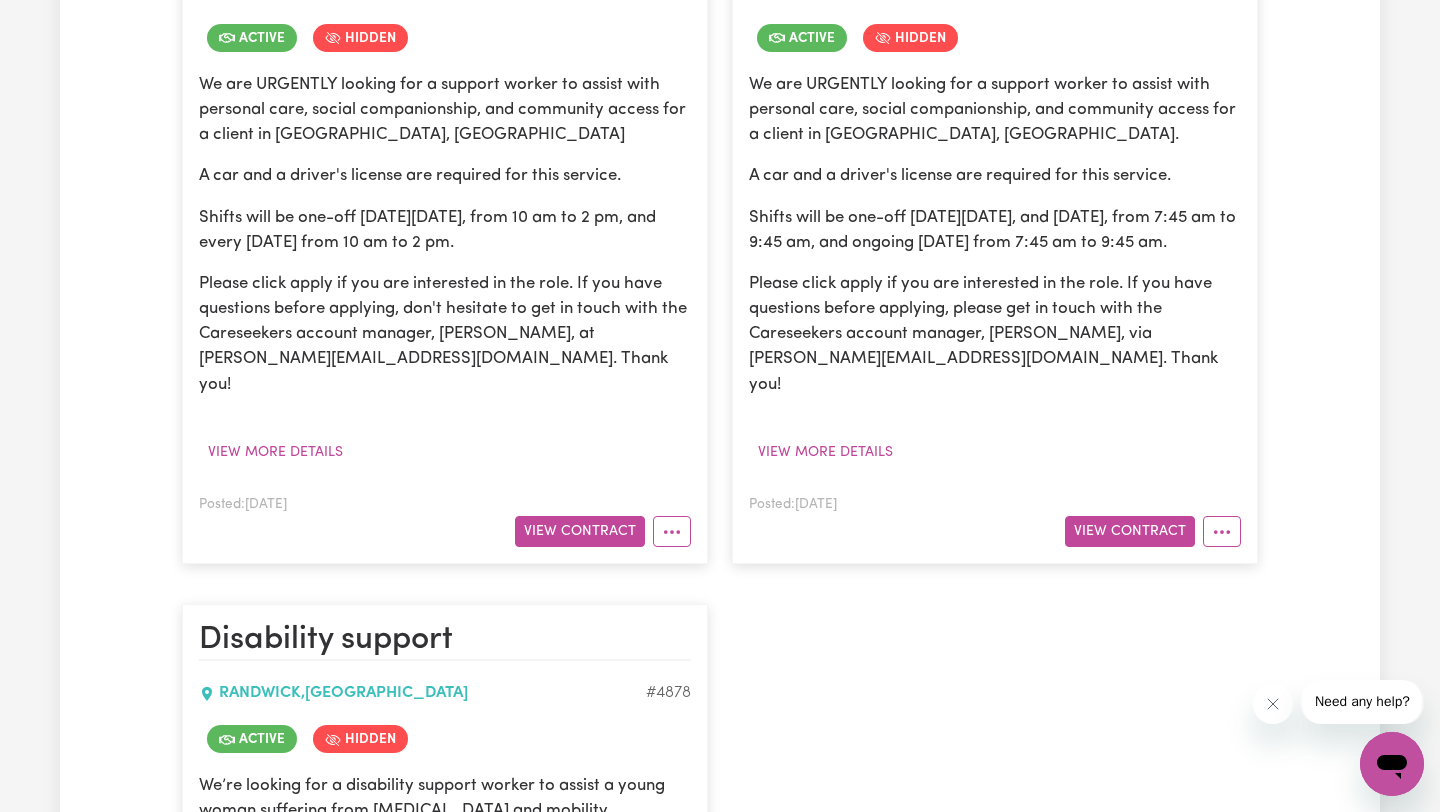 scroll, scrollTop: 0, scrollLeft: 0, axis: both 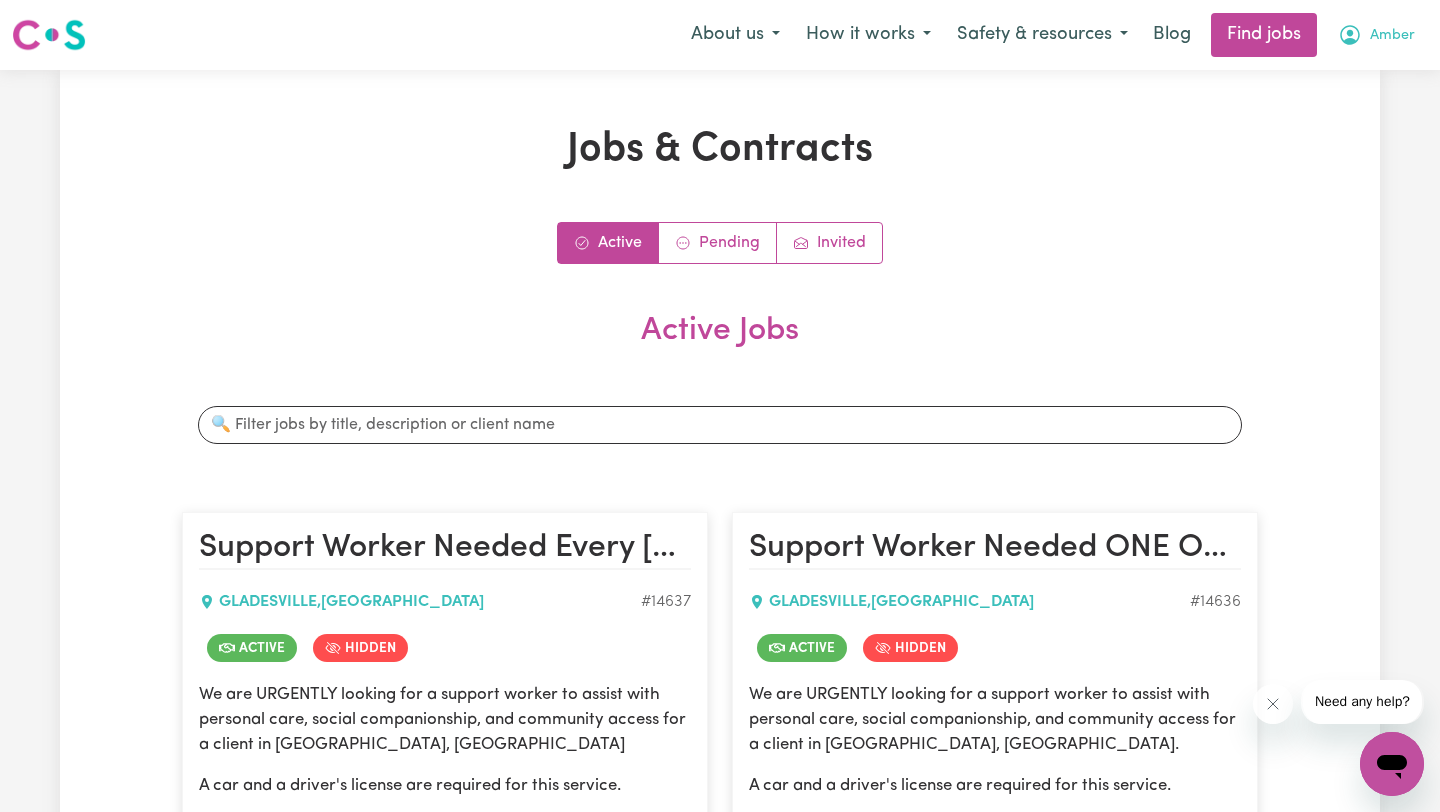 click on "Amber" at bounding box center [1392, 36] 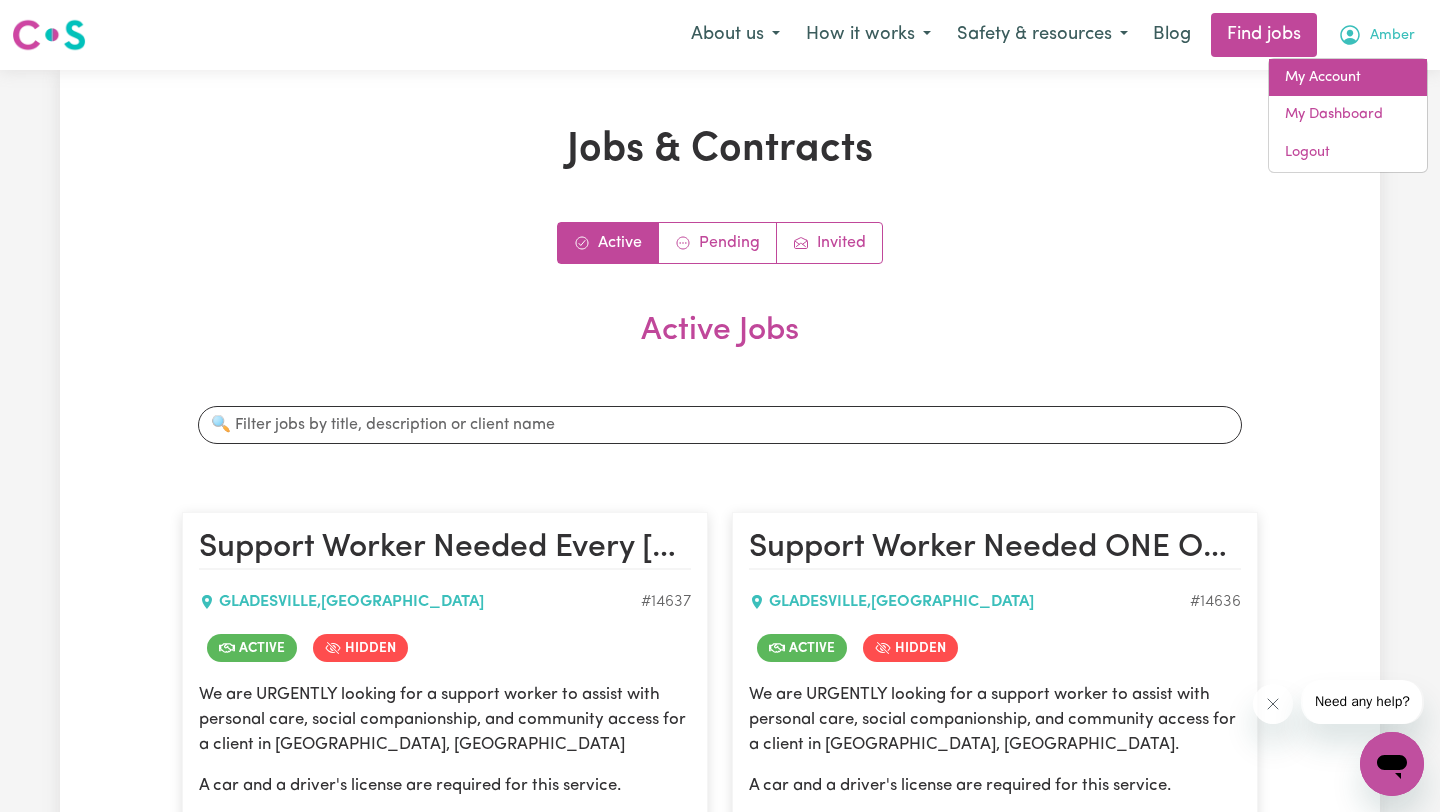 click on "My Account" at bounding box center (1348, 78) 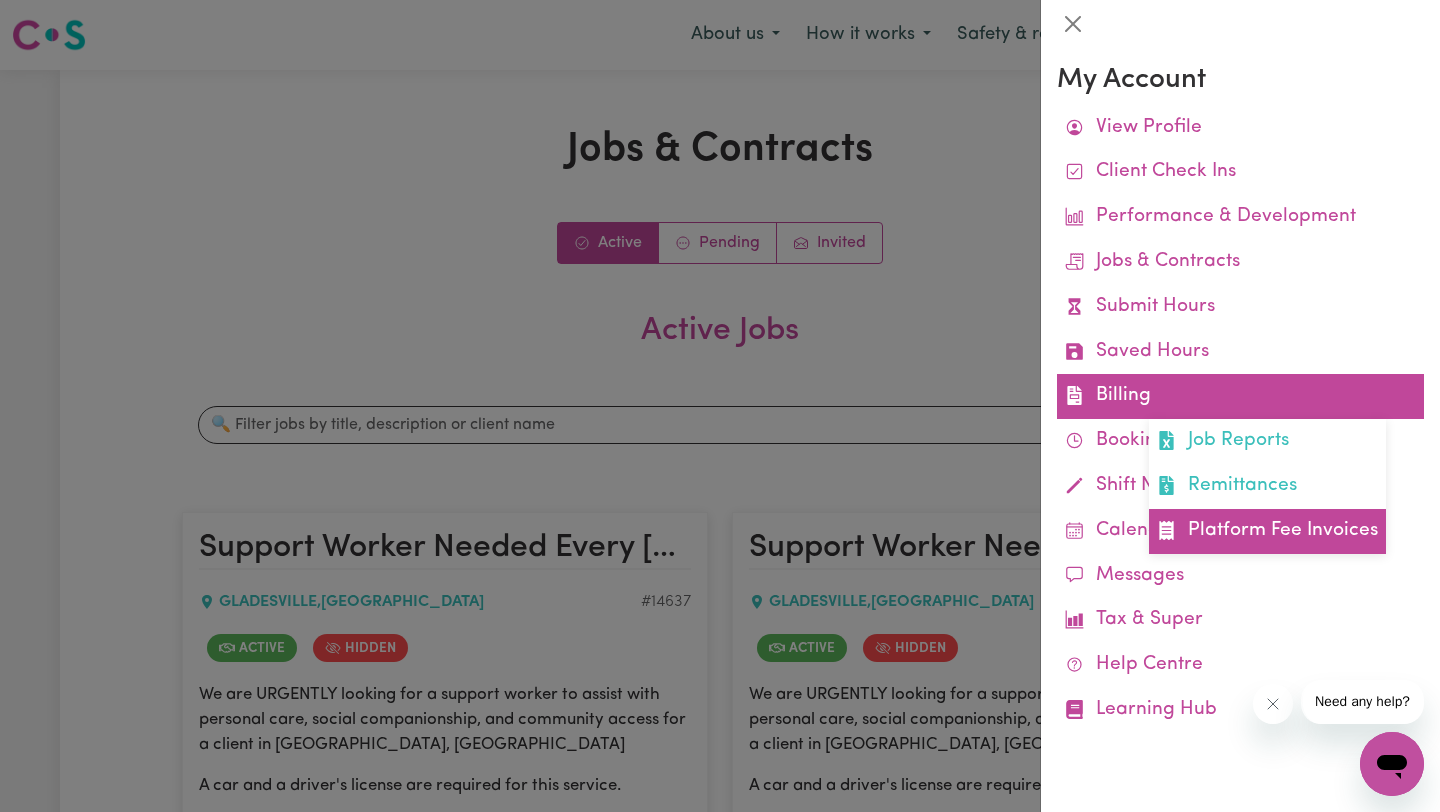 click on "Platform Fee Invoices" at bounding box center [1267, 531] 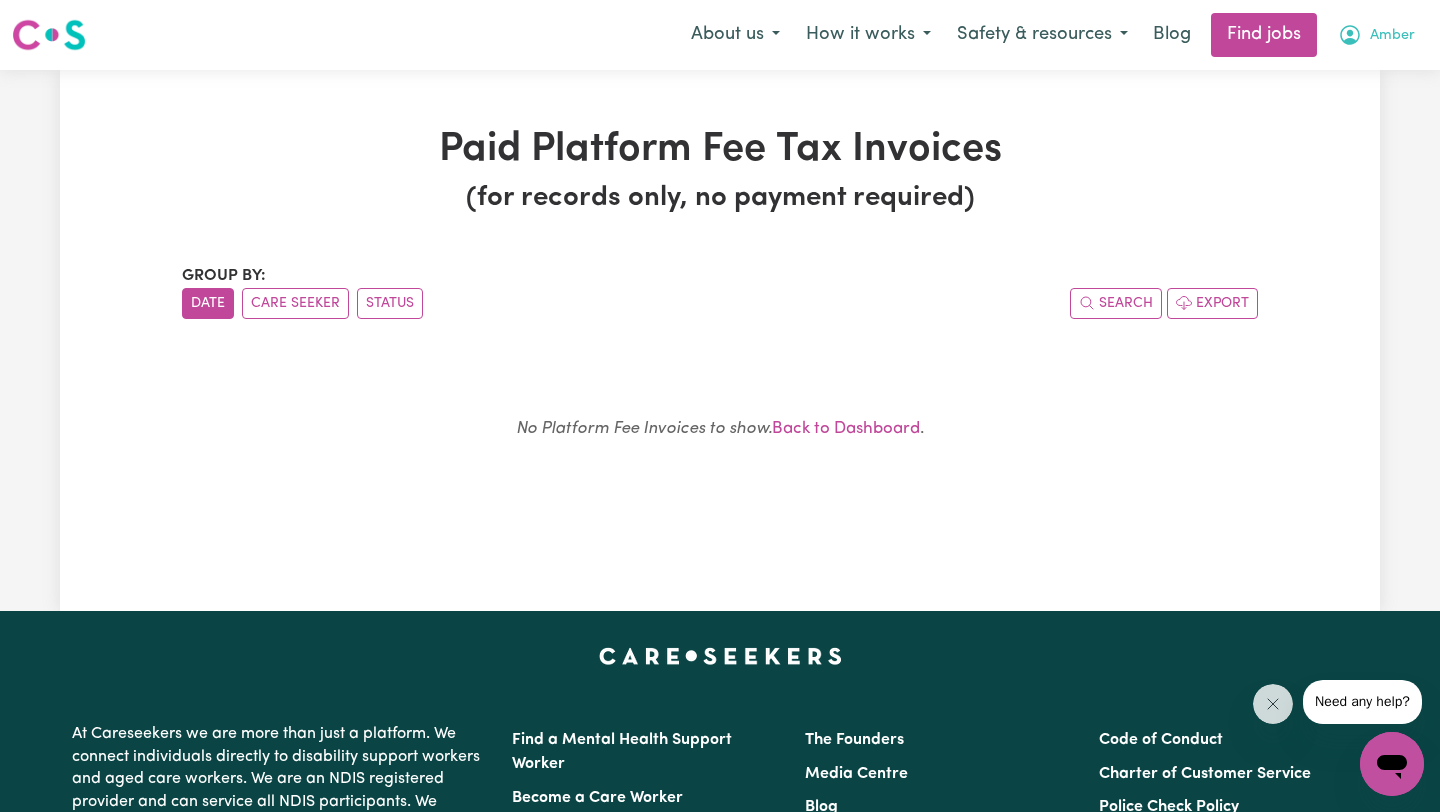 click 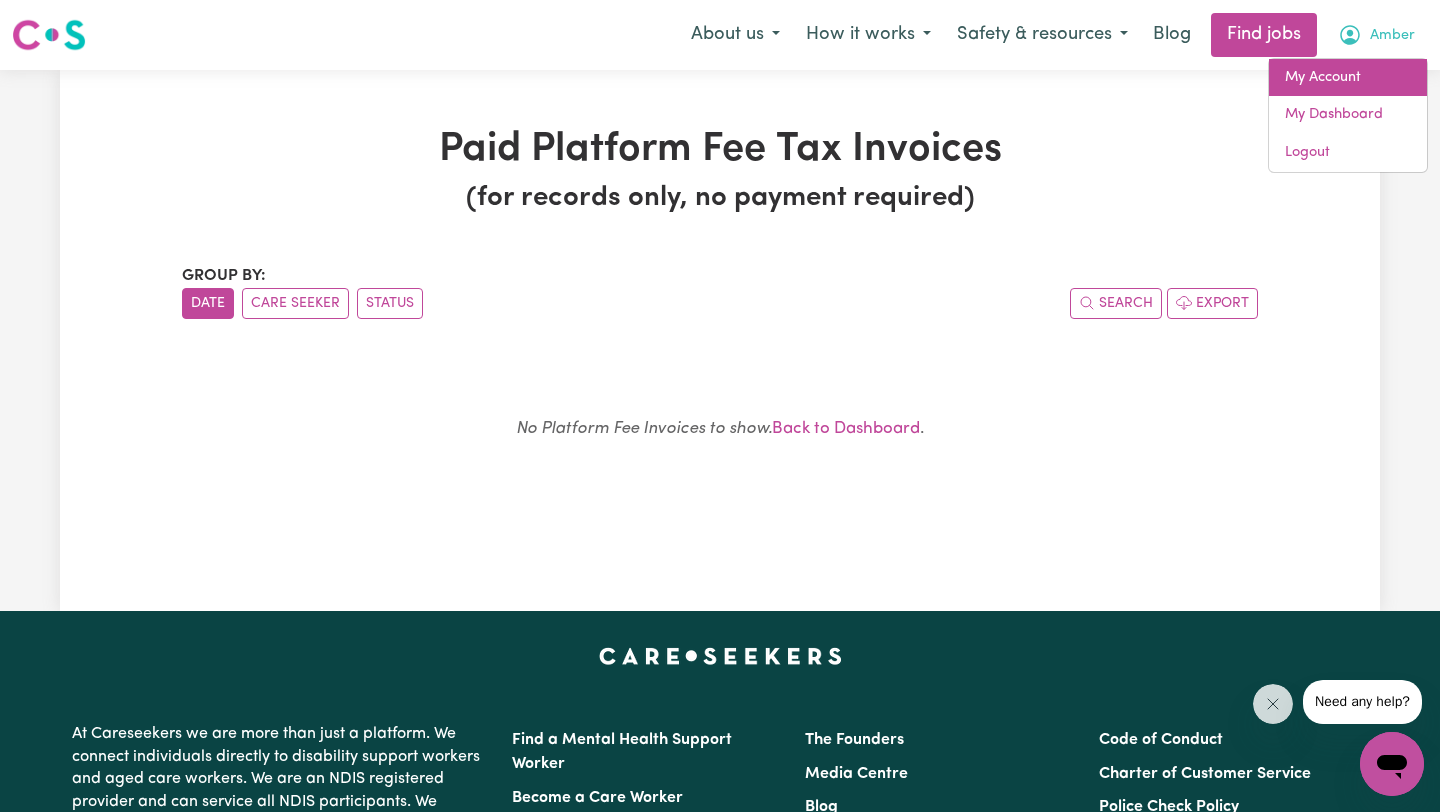 click on "My Account" at bounding box center (1348, 78) 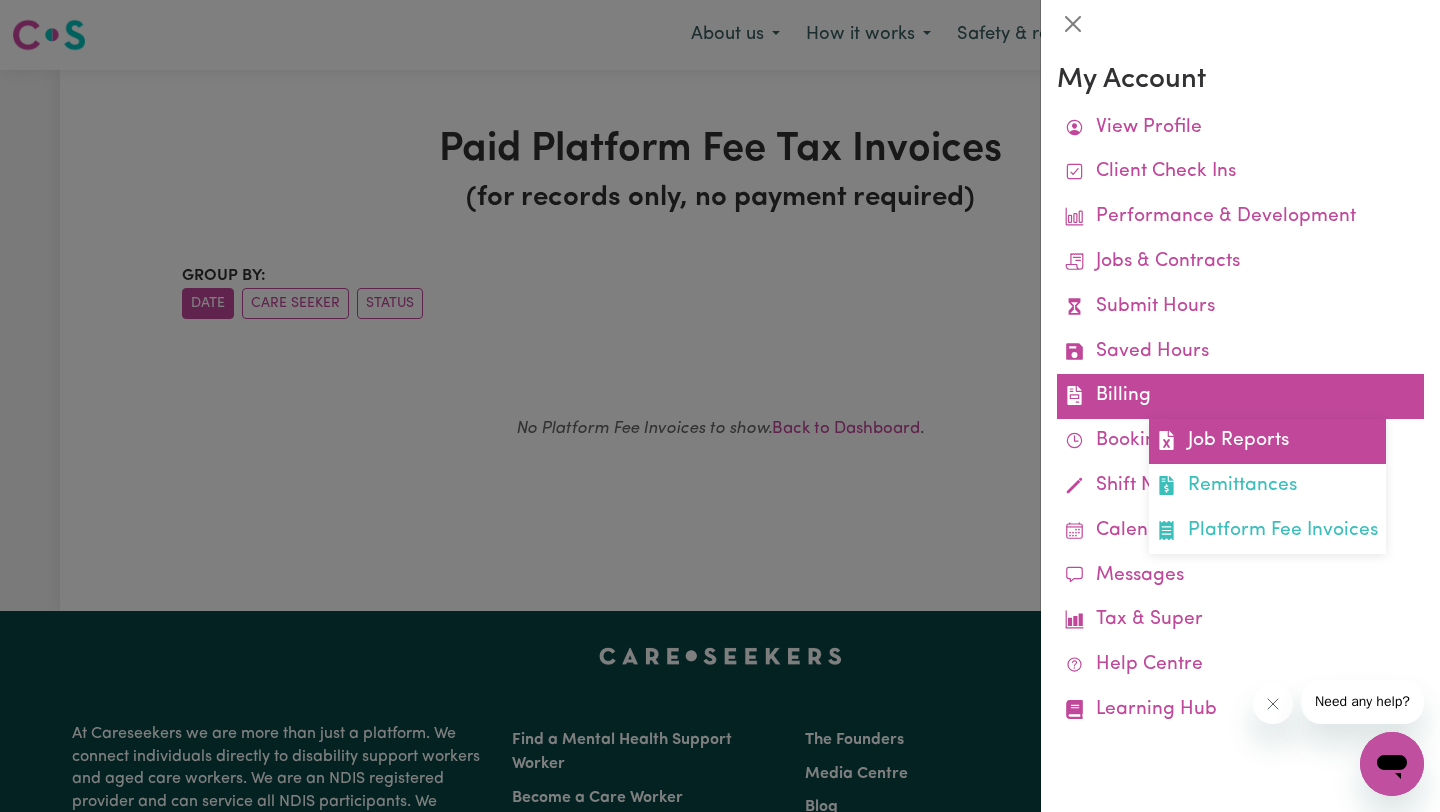 click on "Job Reports" at bounding box center (1267, 441) 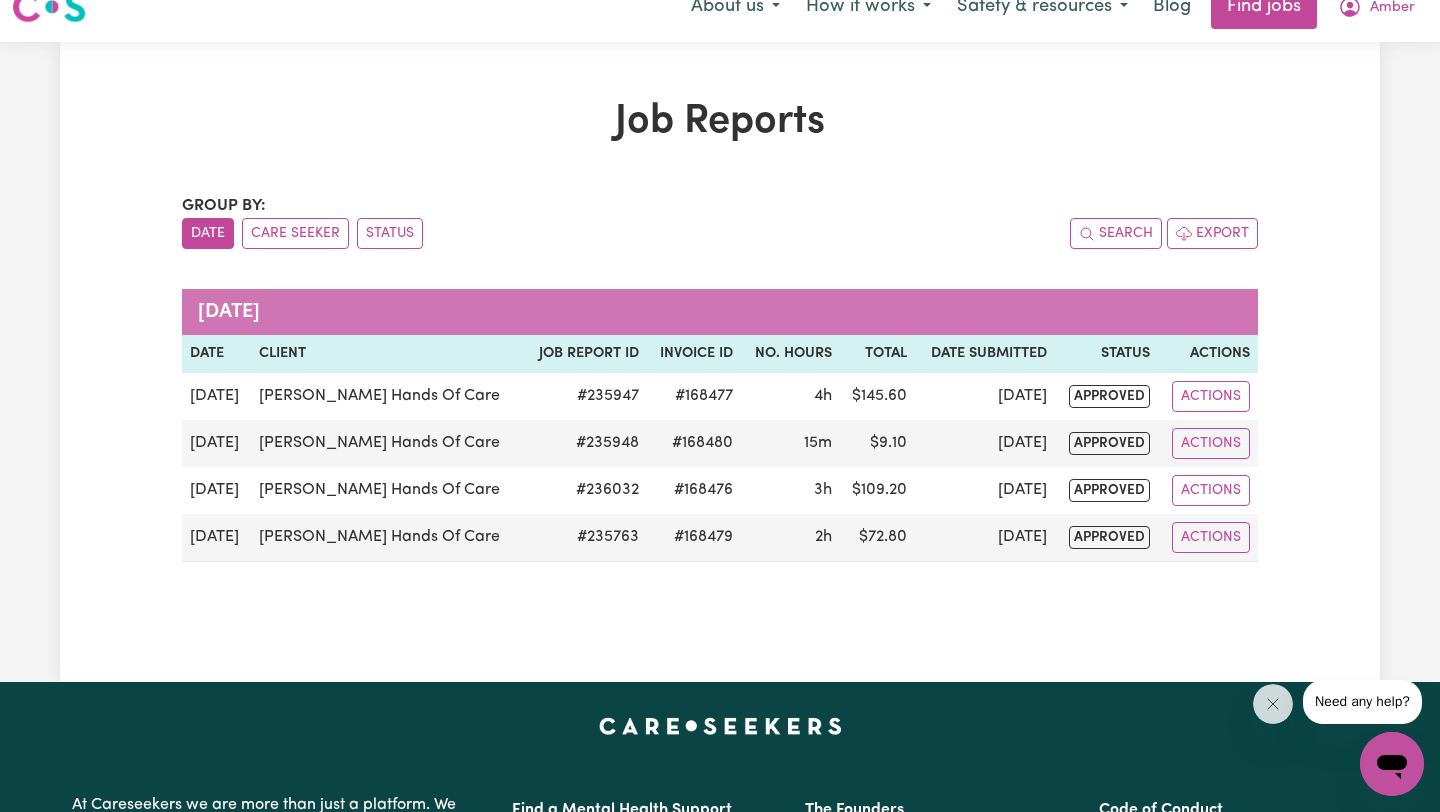 scroll, scrollTop: 31, scrollLeft: 0, axis: vertical 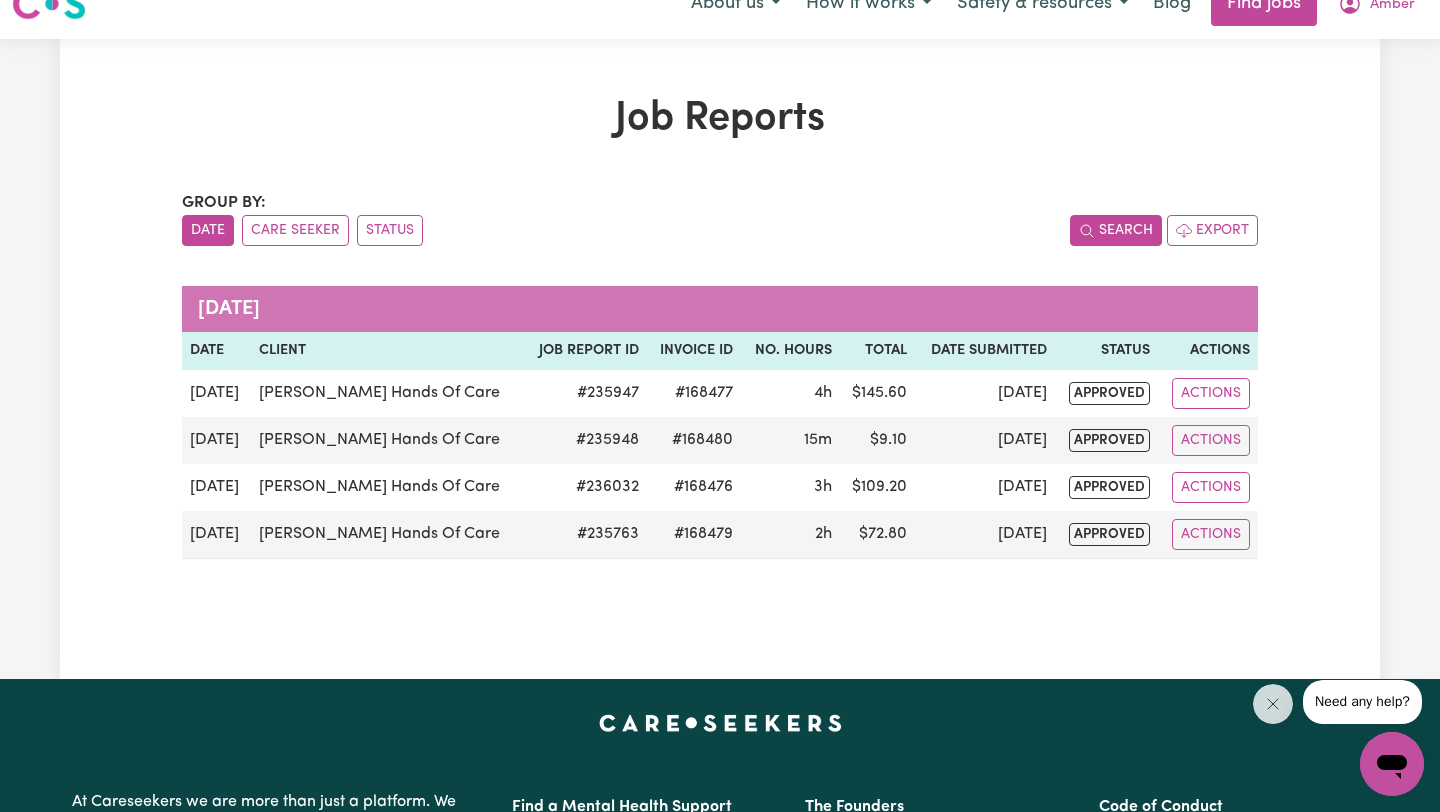 click on "Search" at bounding box center [1116, 230] 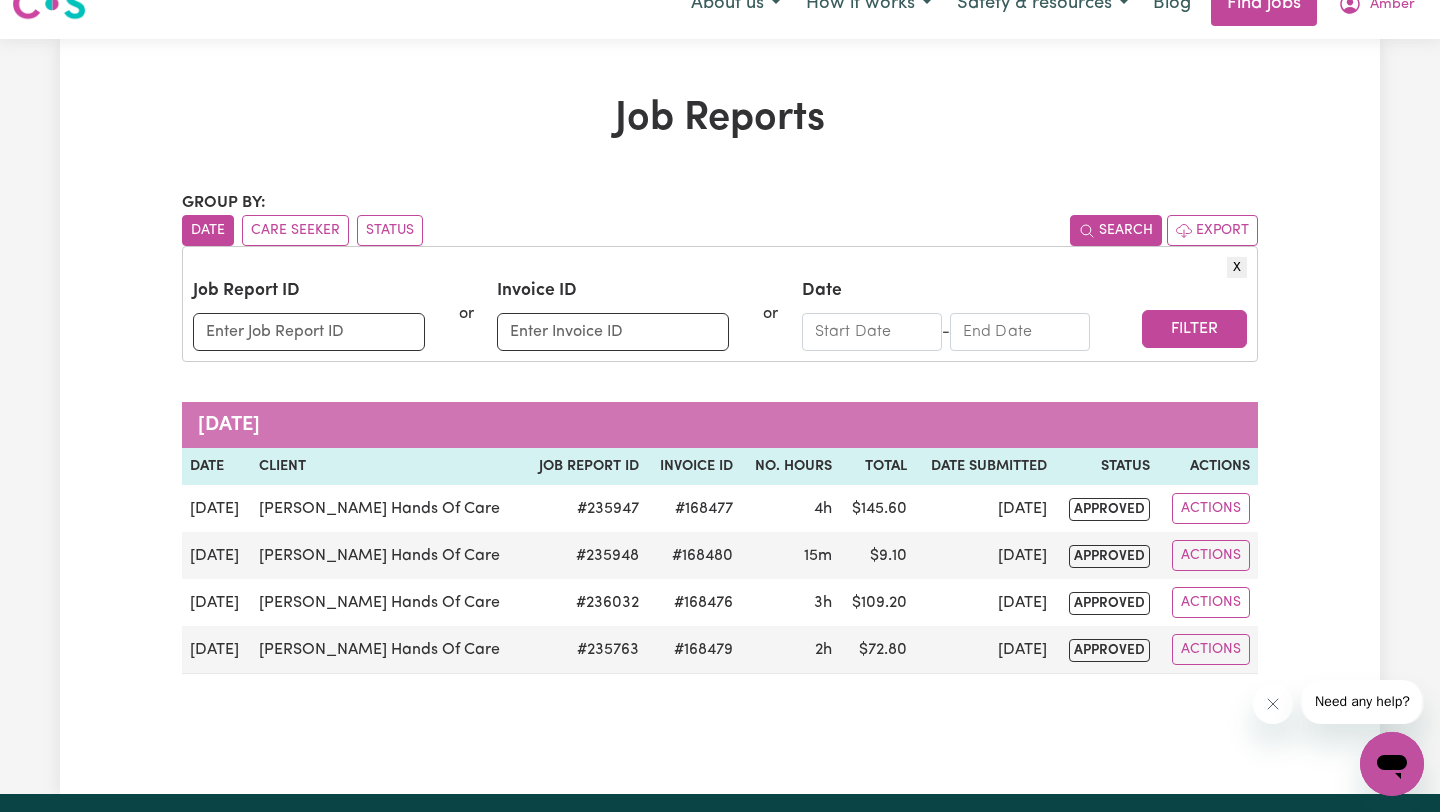 click on "Search" at bounding box center [1116, 230] 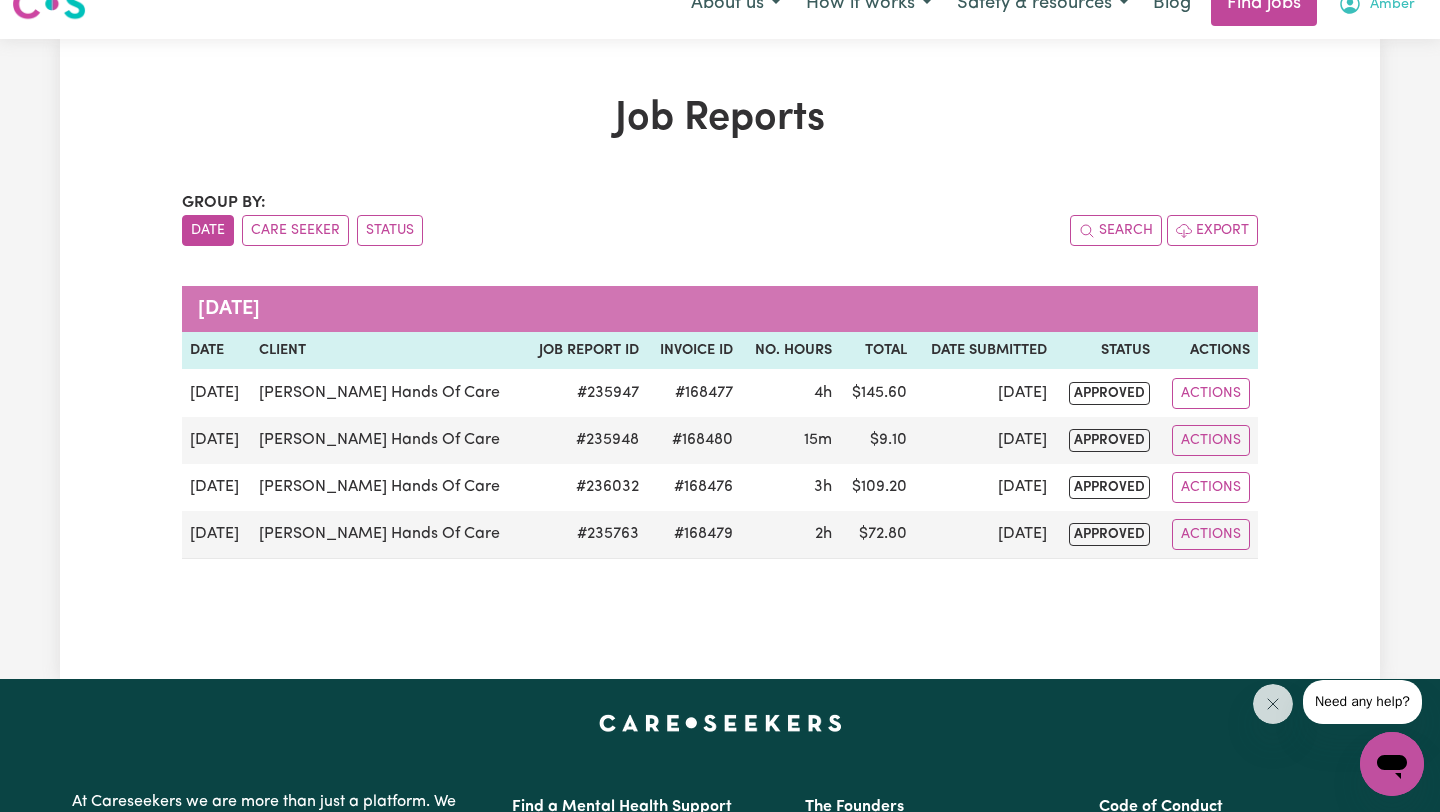 click on "Amber" at bounding box center [1376, 4] 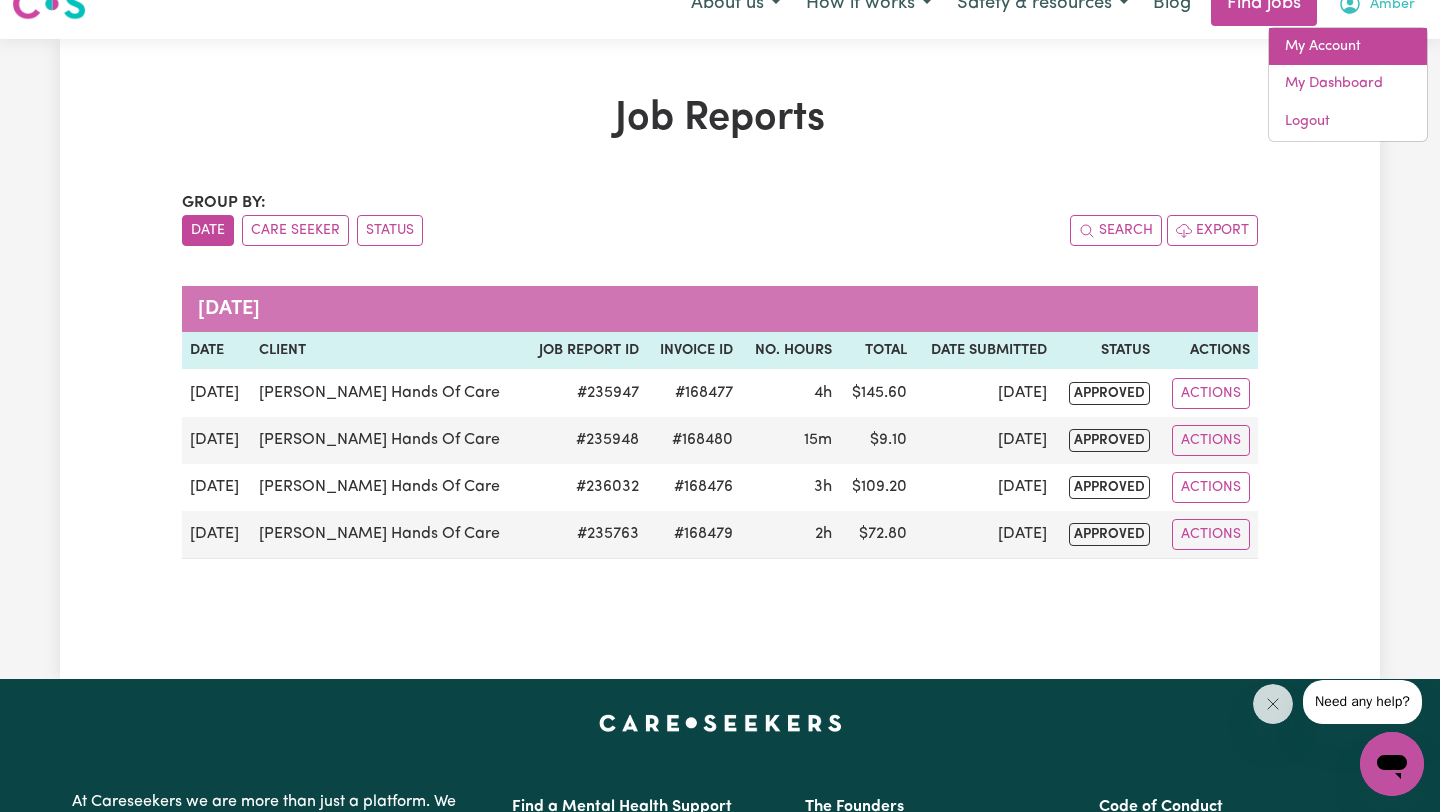 click on "My Account" at bounding box center (1348, 47) 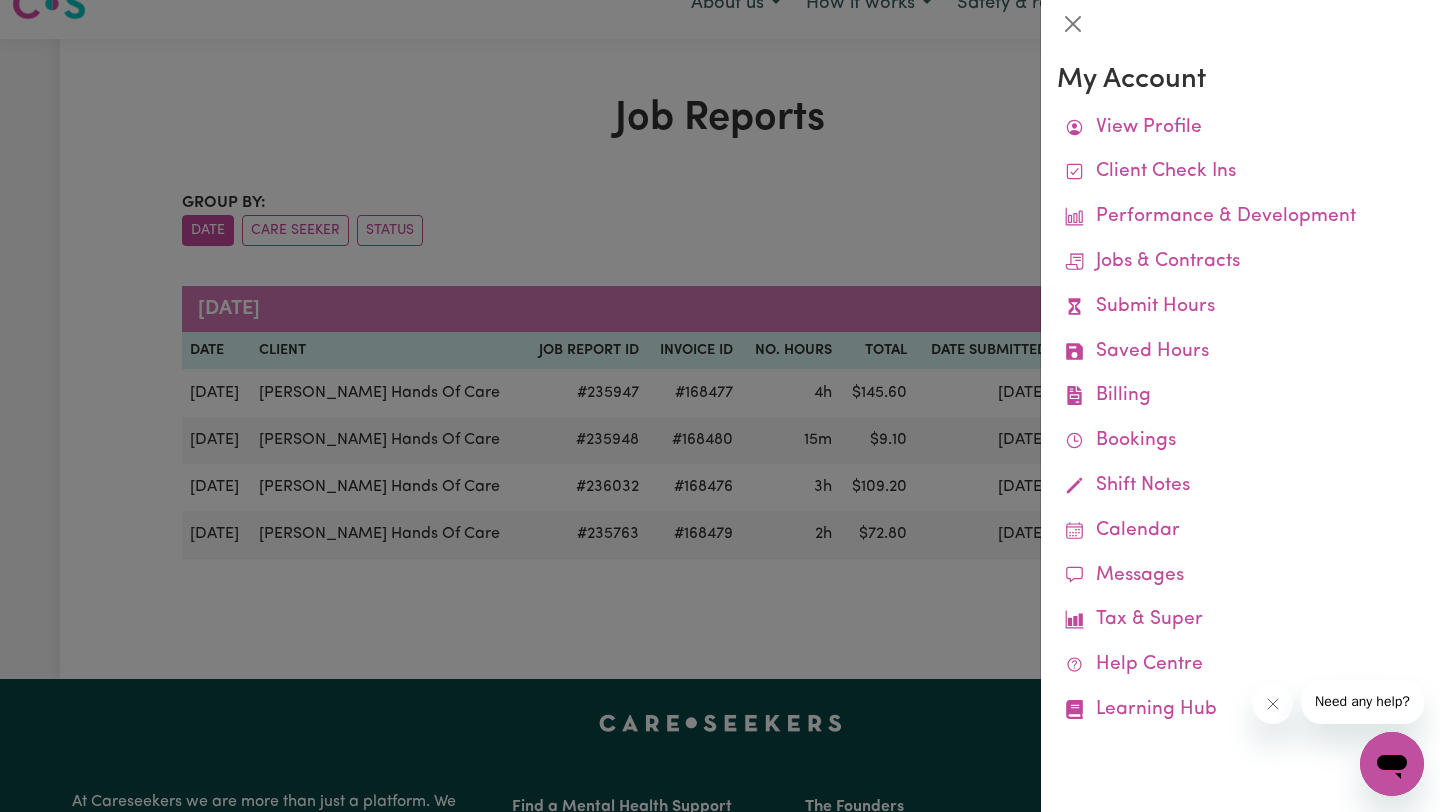 scroll, scrollTop: 14, scrollLeft: 0, axis: vertical 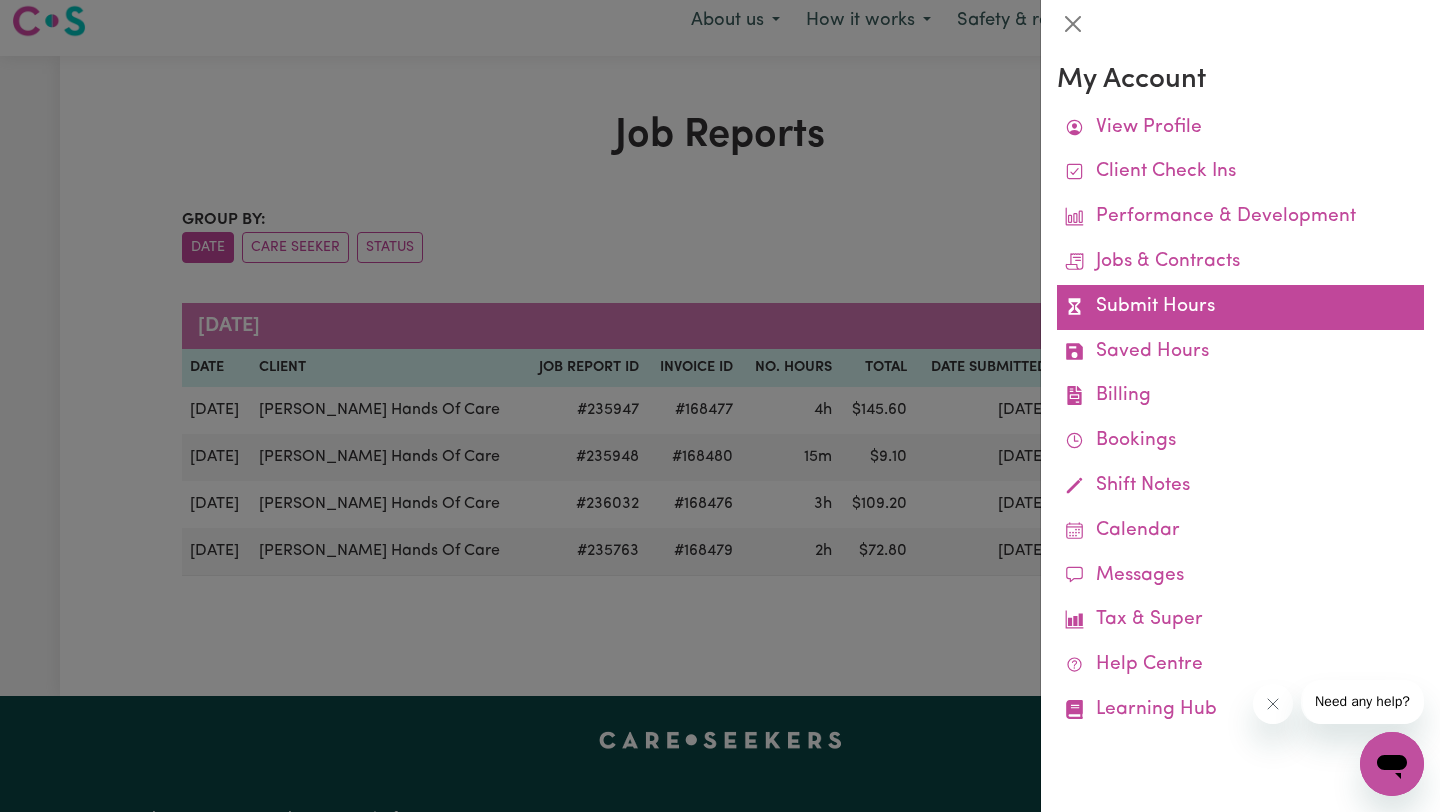 click on "Submit Hours" at bounding box center [1240, 307] 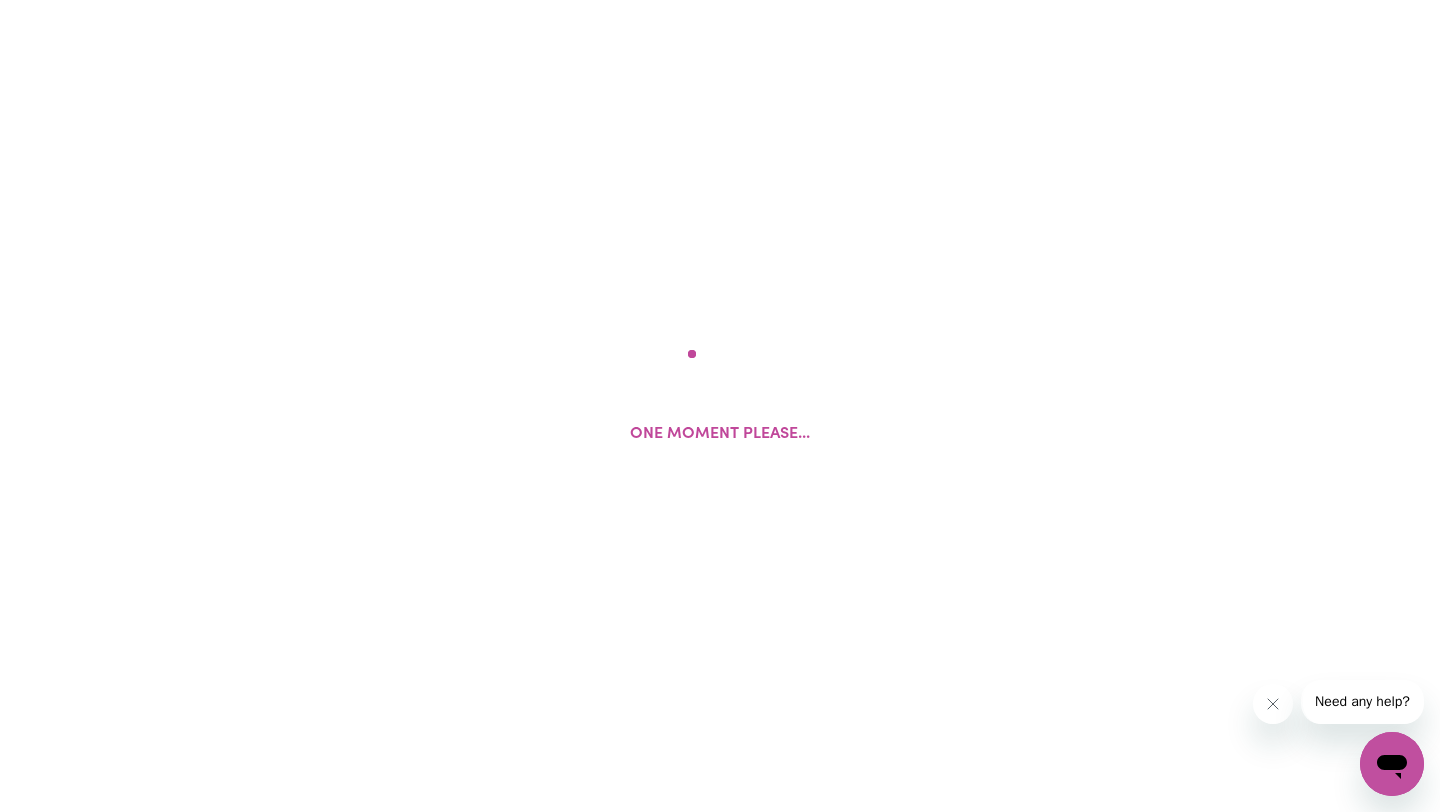 scroll, scrollTop: 0, scrollLeft: 0, axis: both 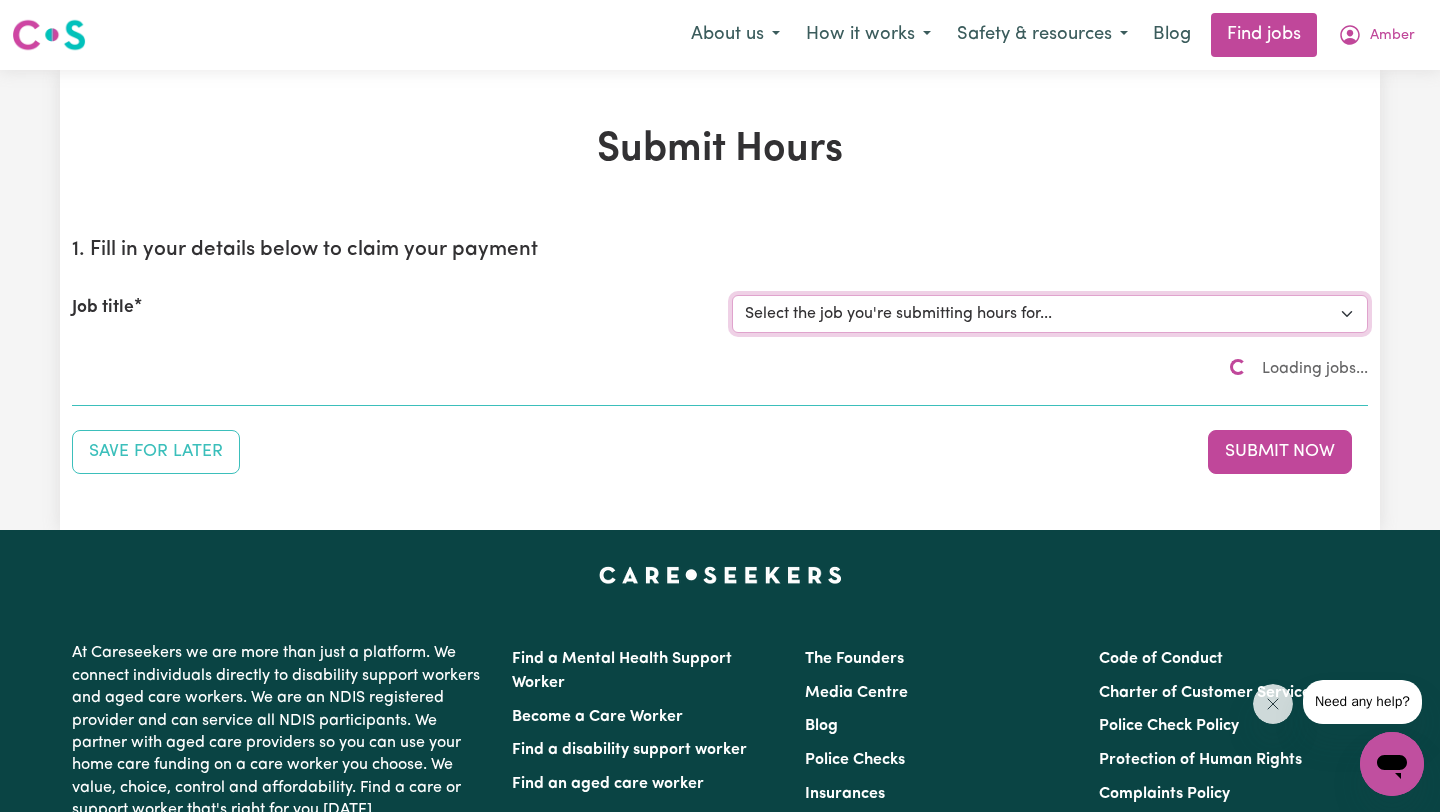 click on "Select the job you're submitting hours for..." at bounding box center [1050, 314] 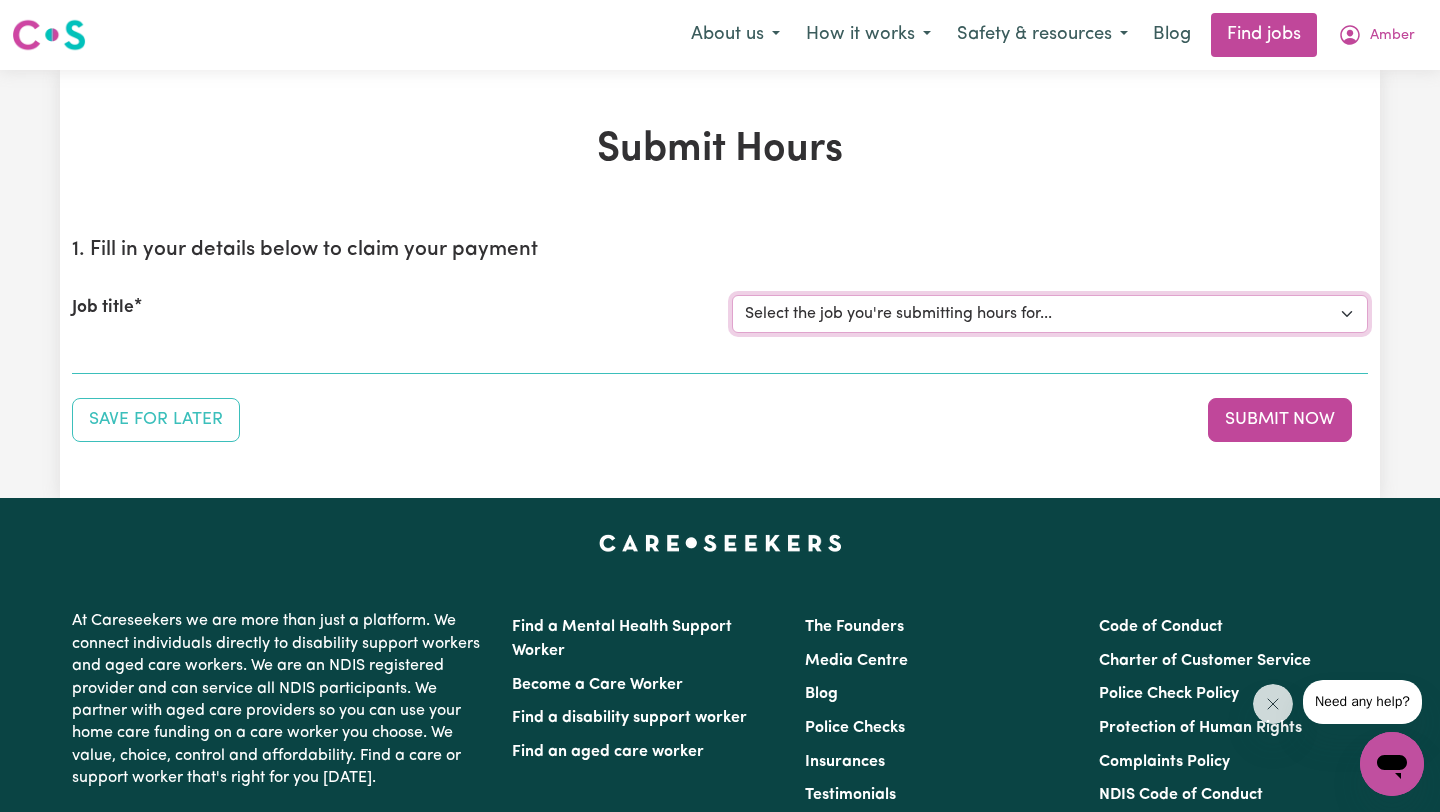 select on "4878" 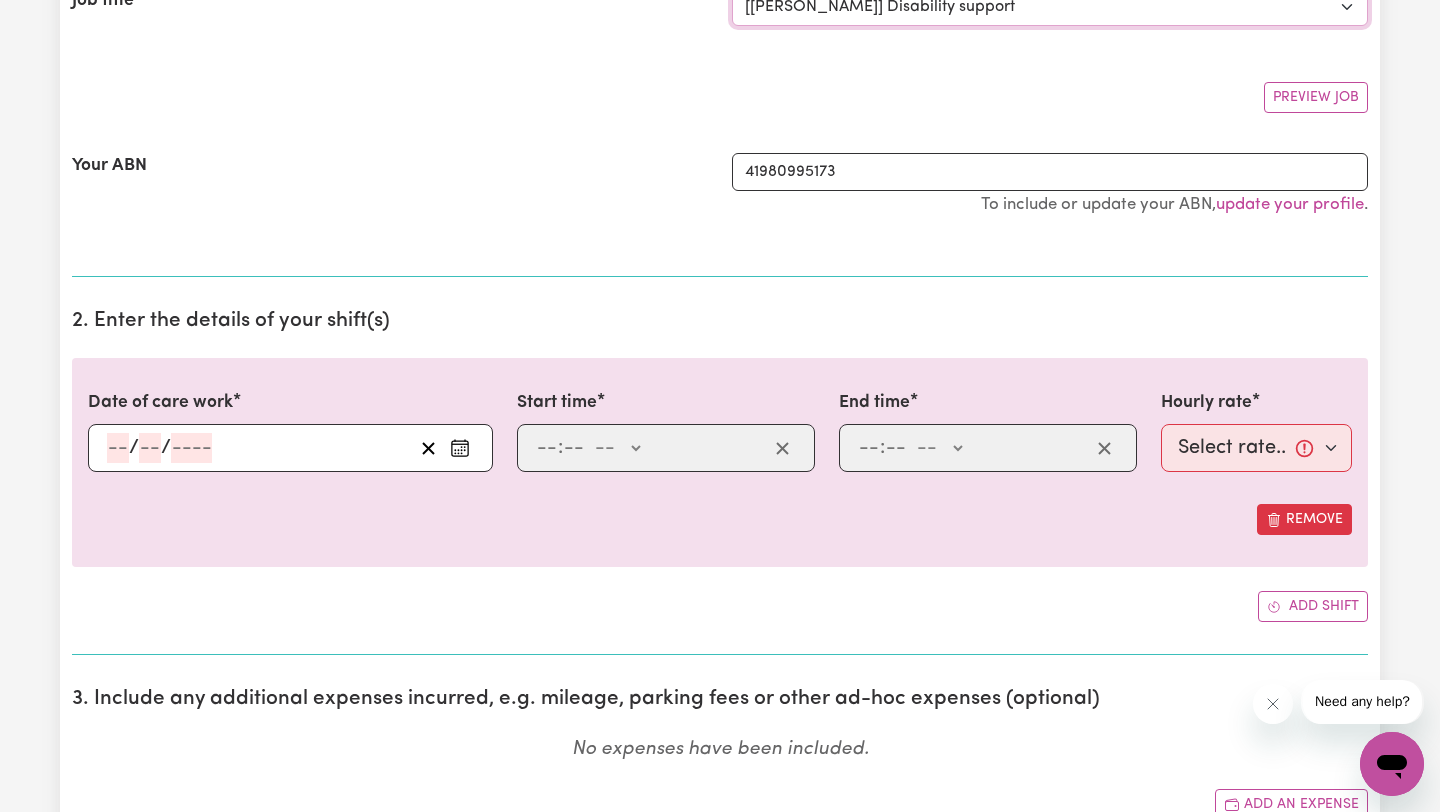 scroll, scrollTop: 369, scrollLeft: 0, axis: vertical 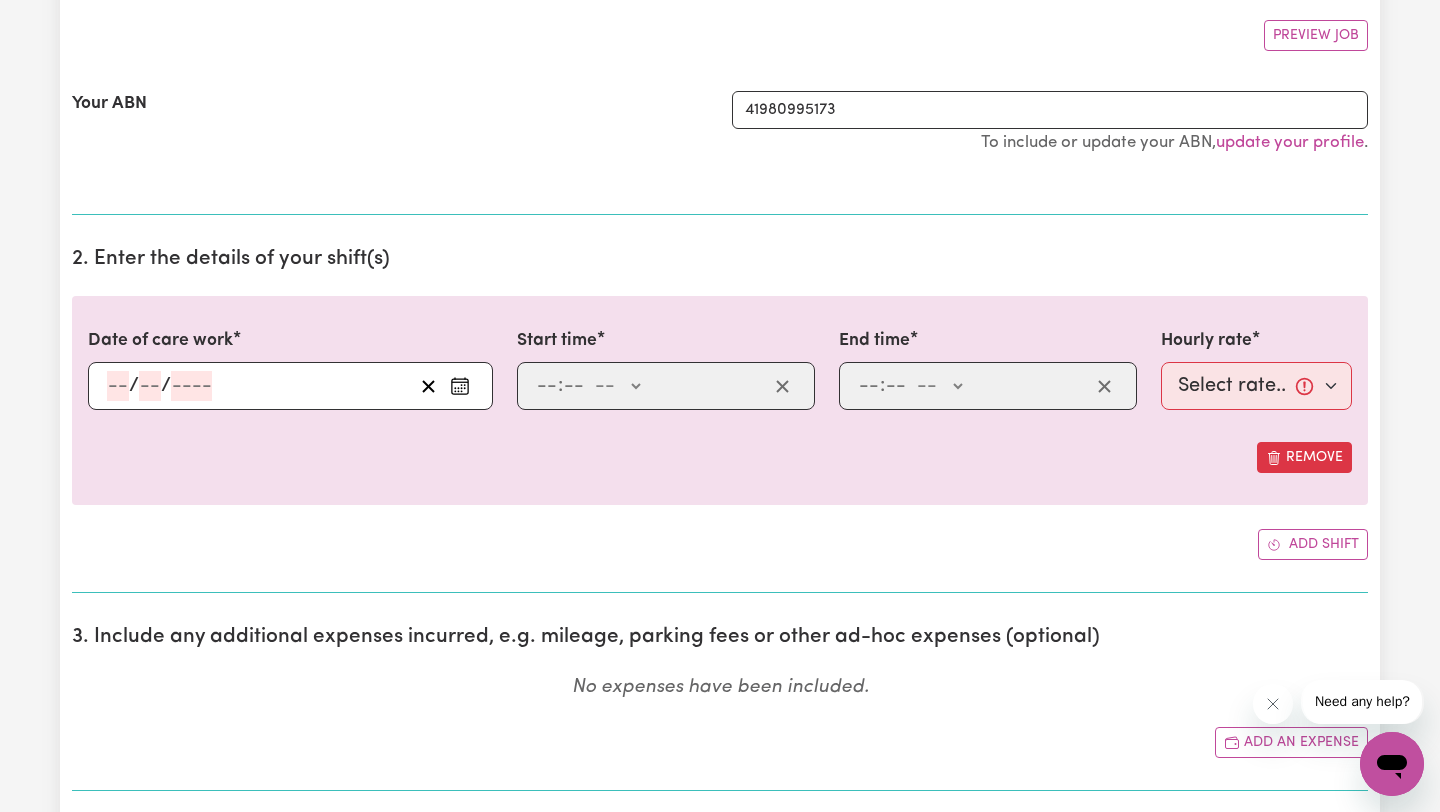 click on "/ /" at bounding box center [259, 386] 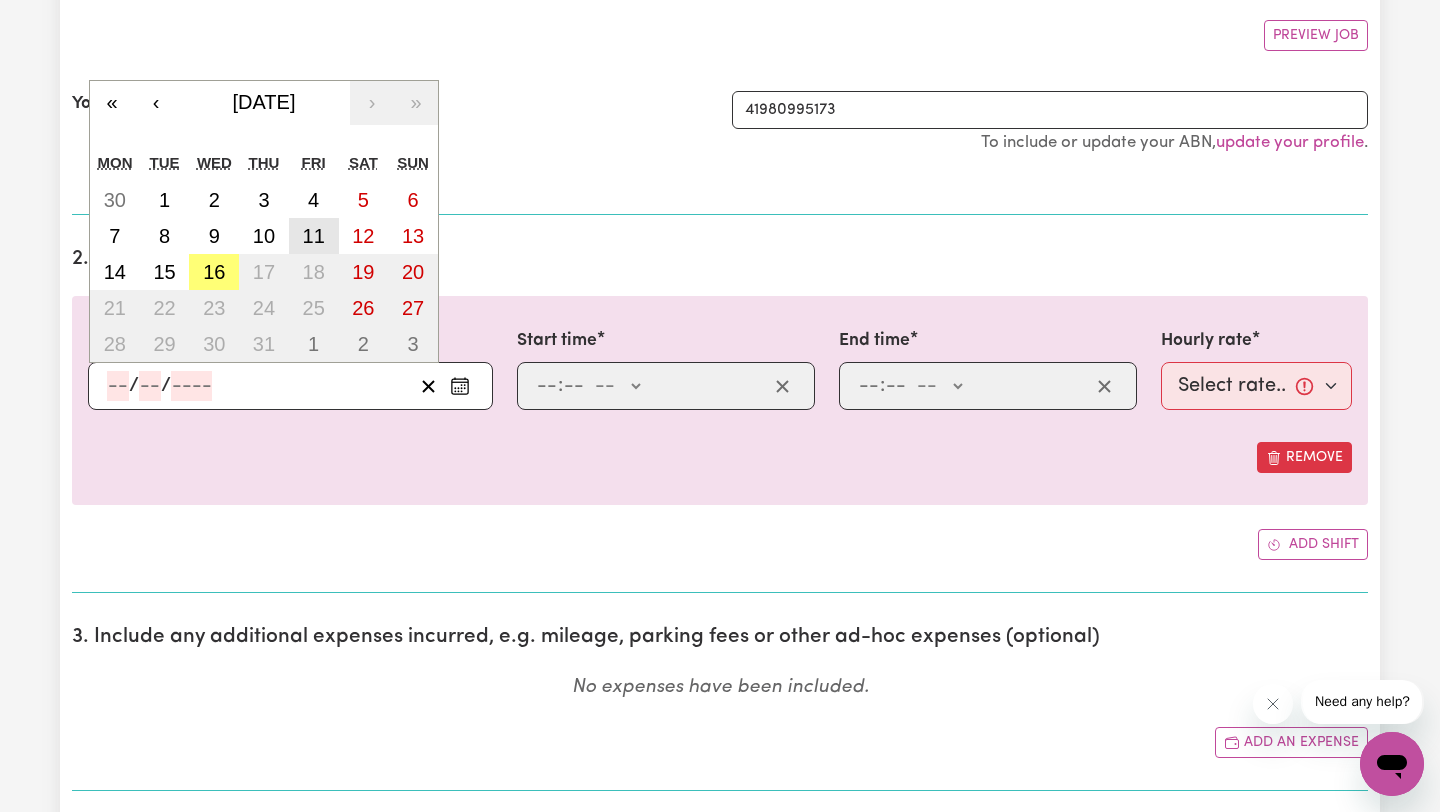 click on "11" at bounding box center [314, 236] 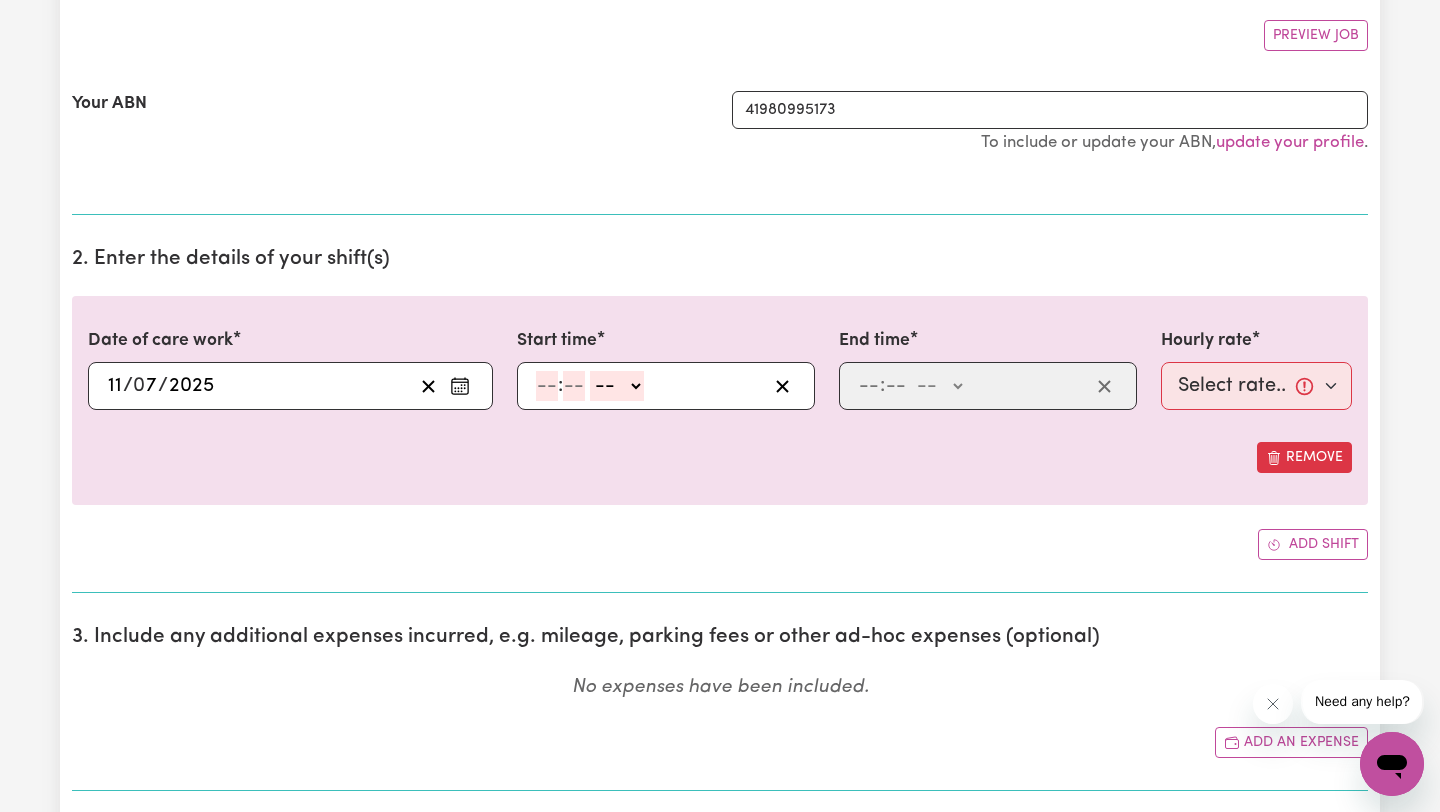 click 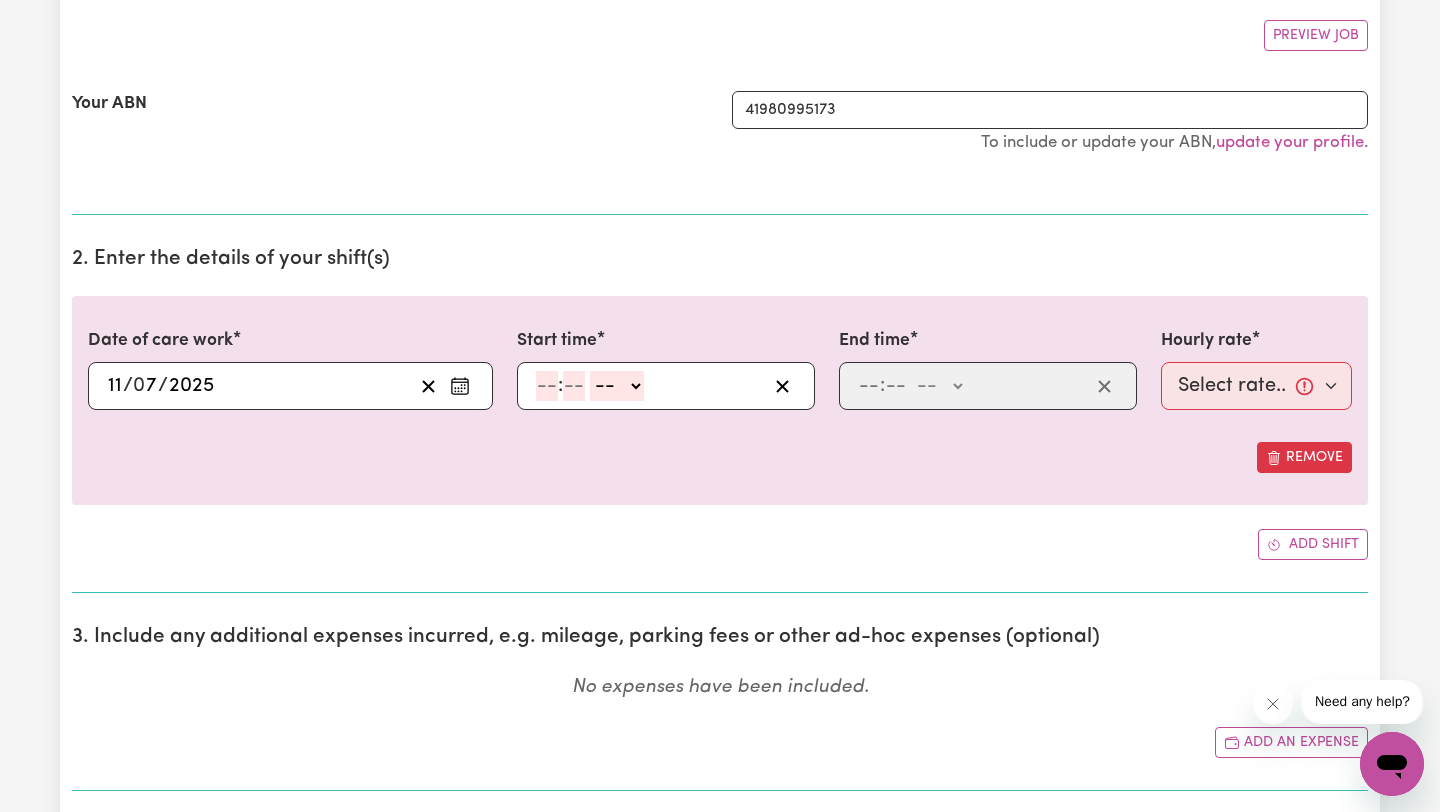 select on "pm" 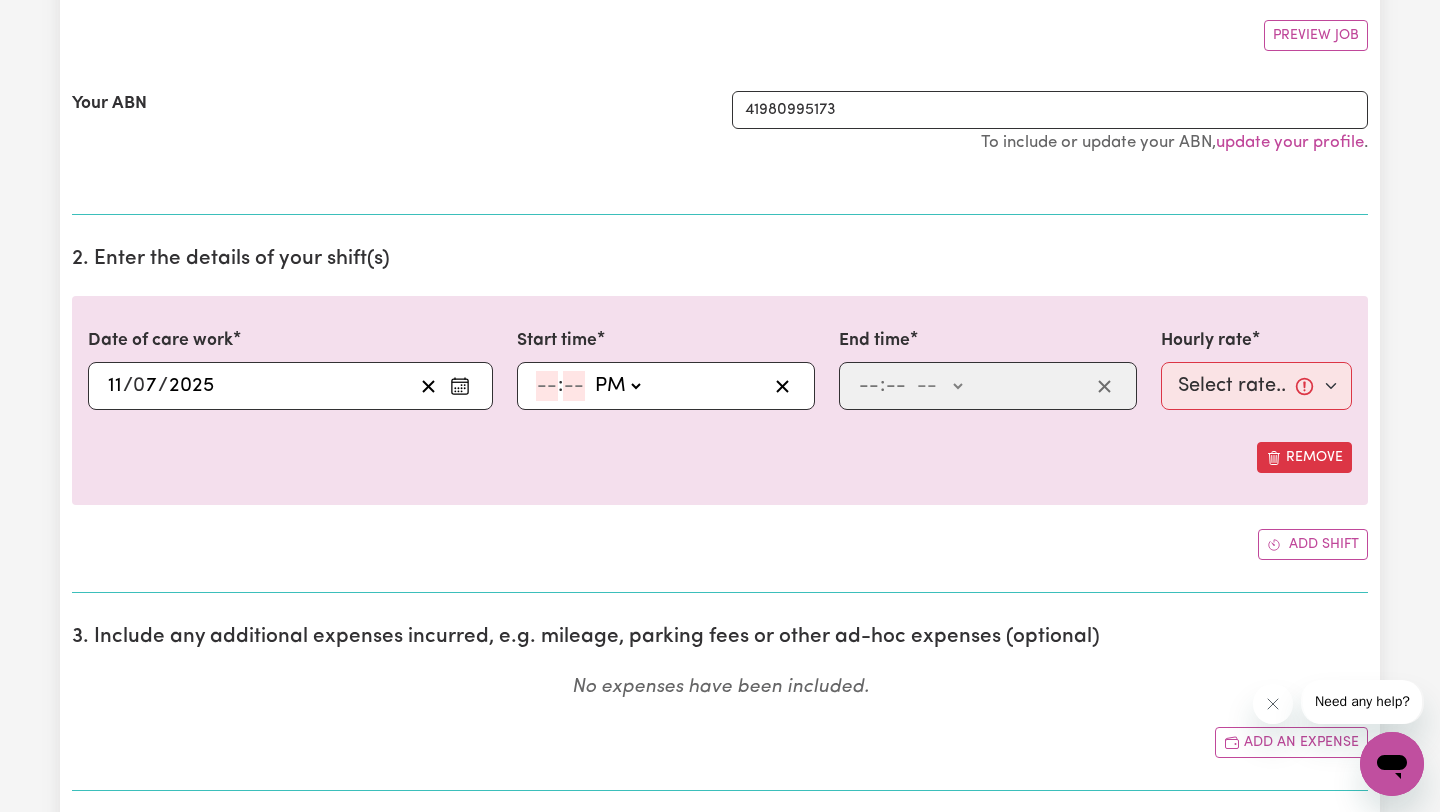 click 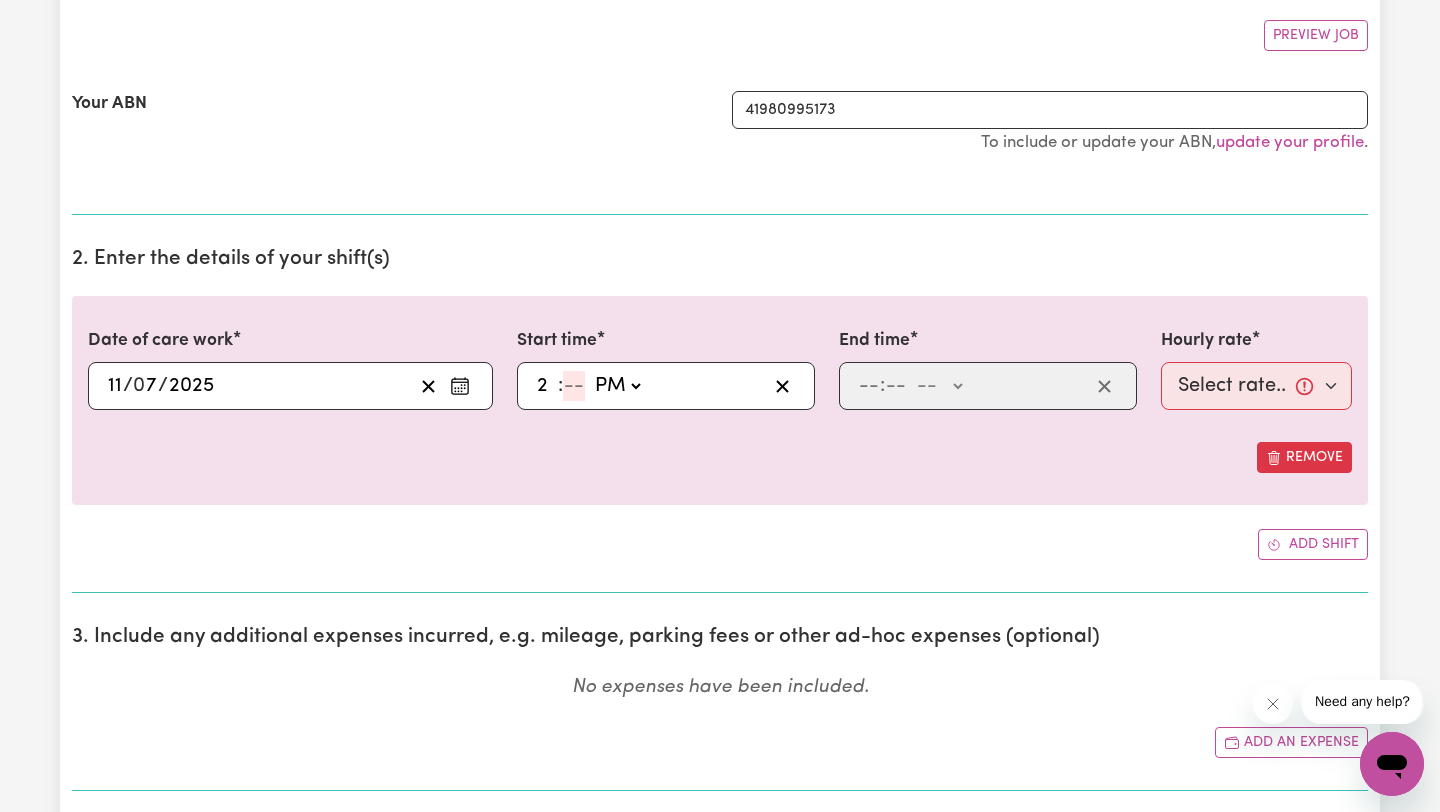 type on "2" 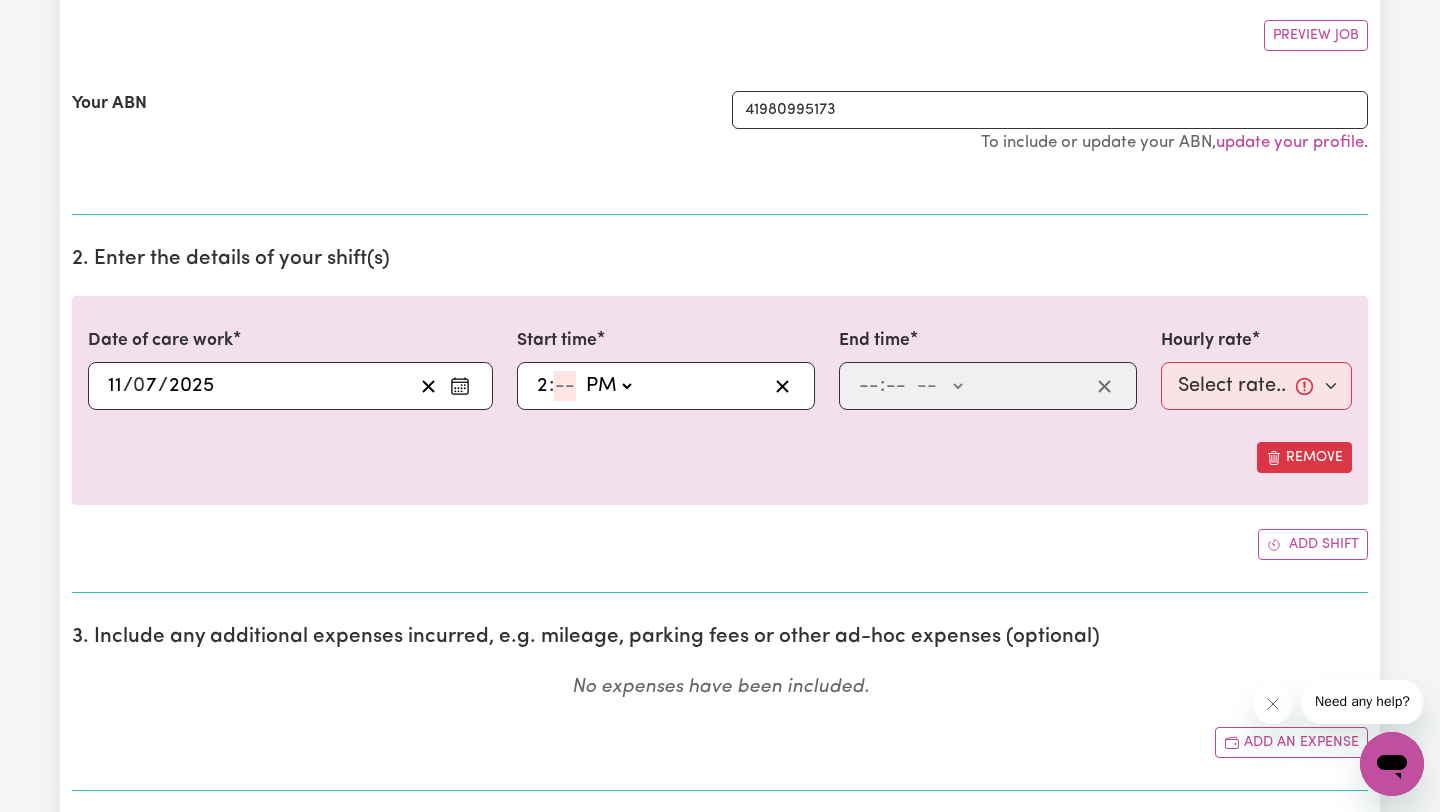 type on "14:00" 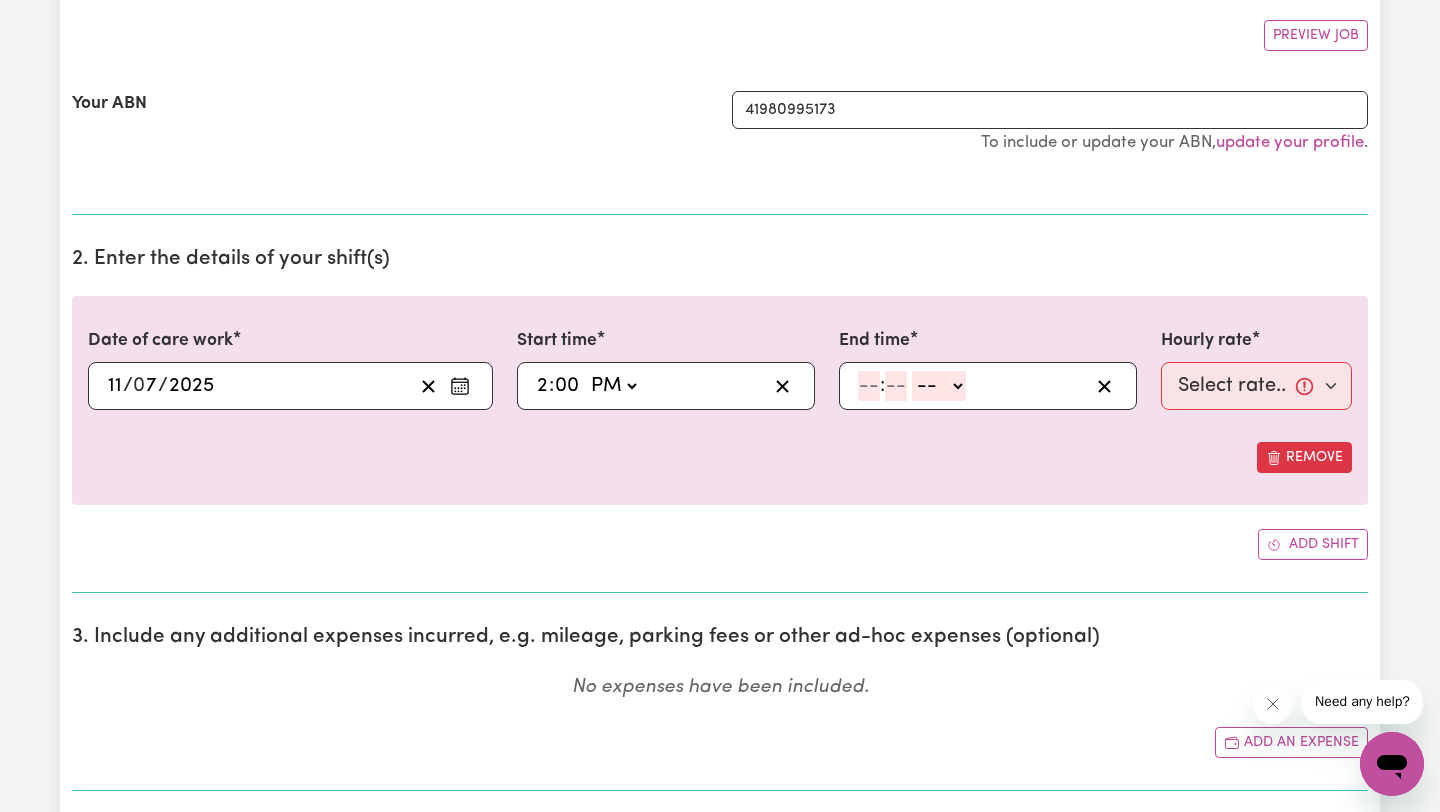 type on "00" 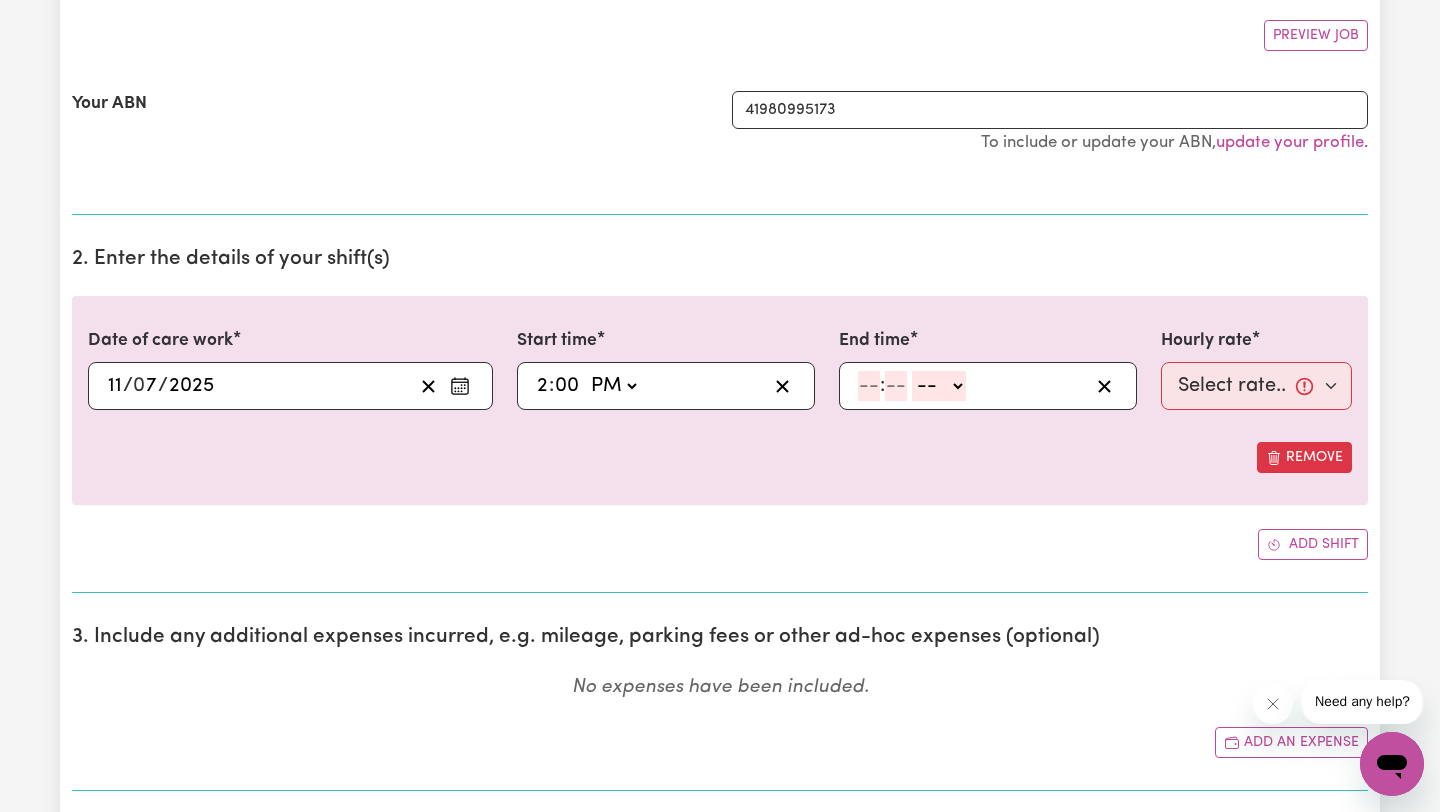 click on "-- AM PM" 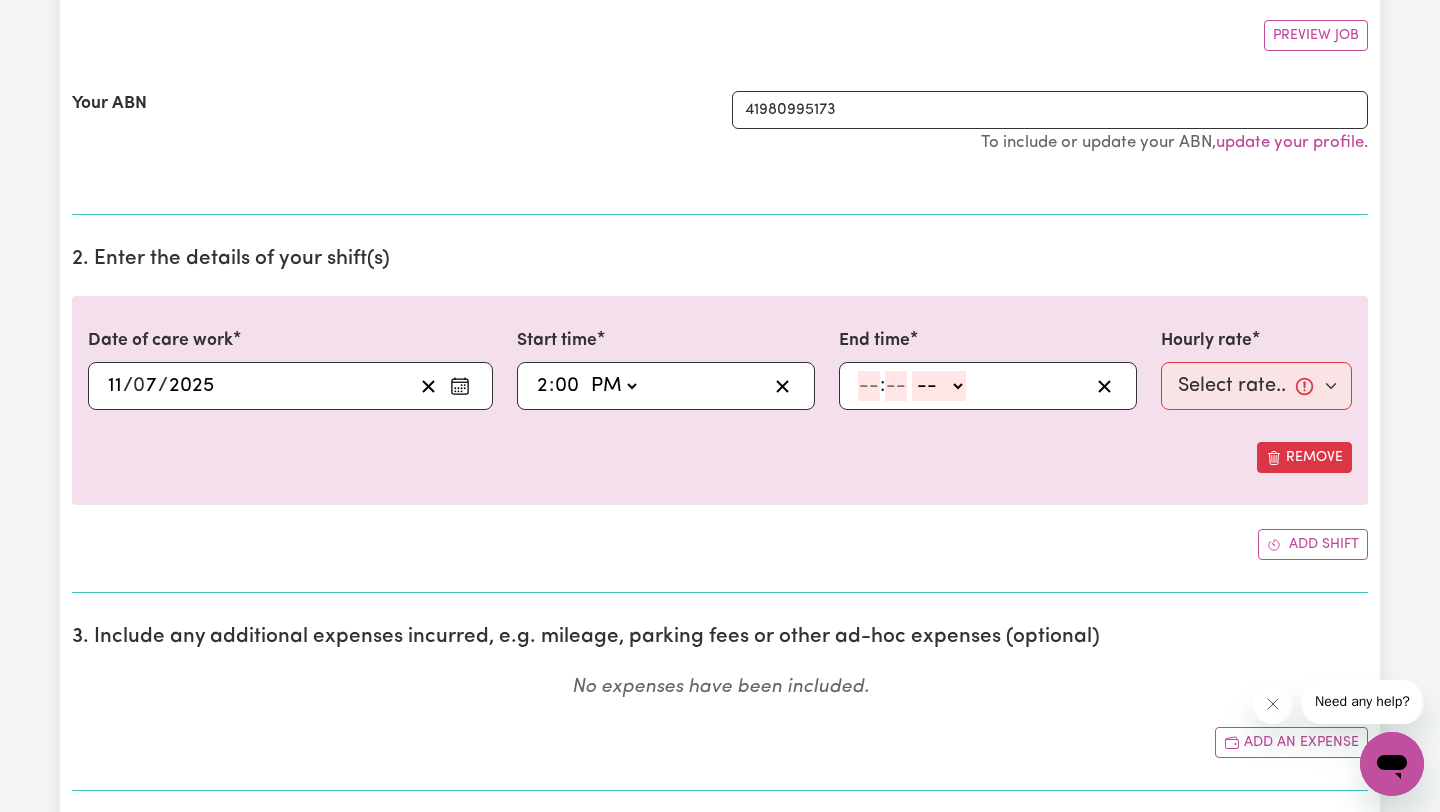 select on "pm" 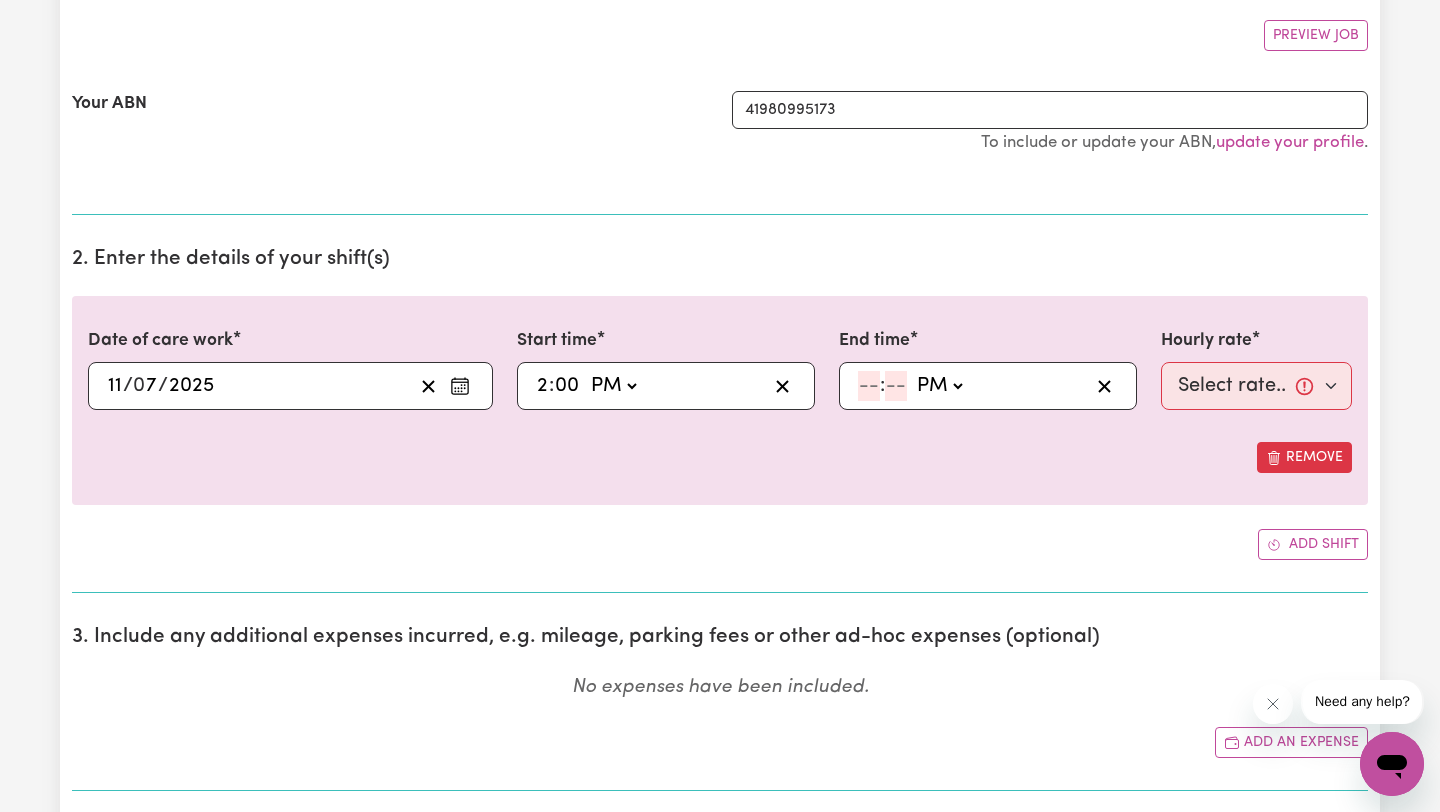 click 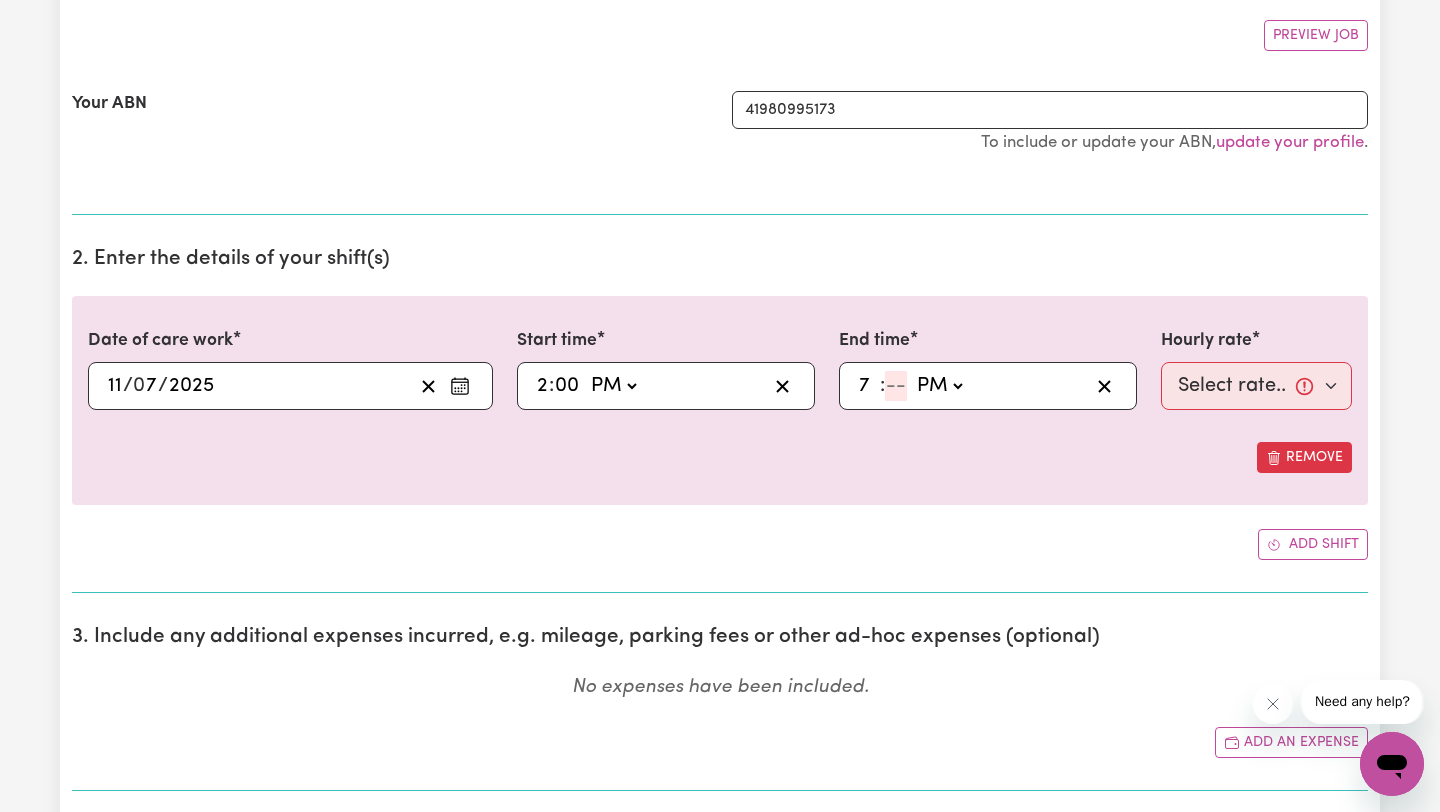 type on "7" 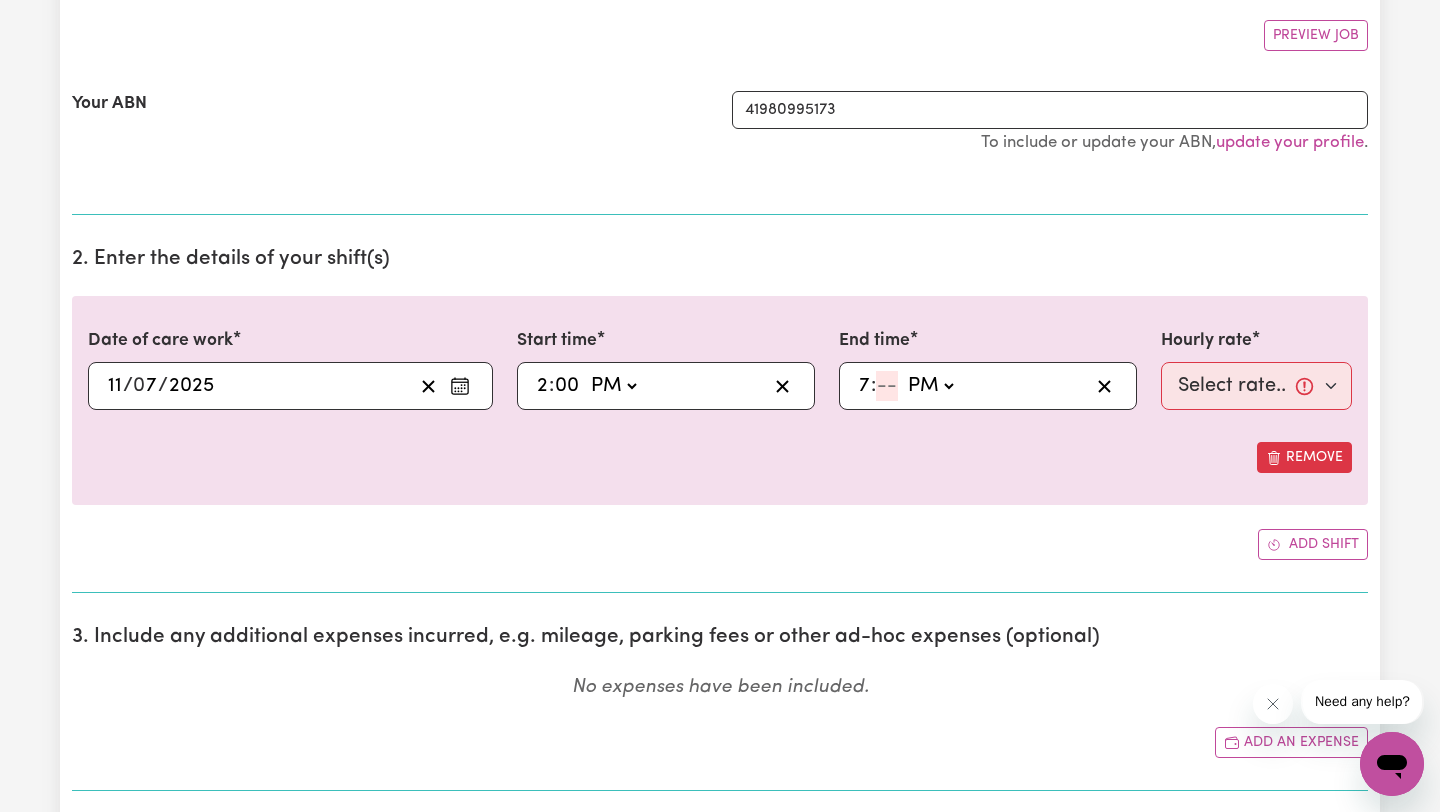 type on "19:00" 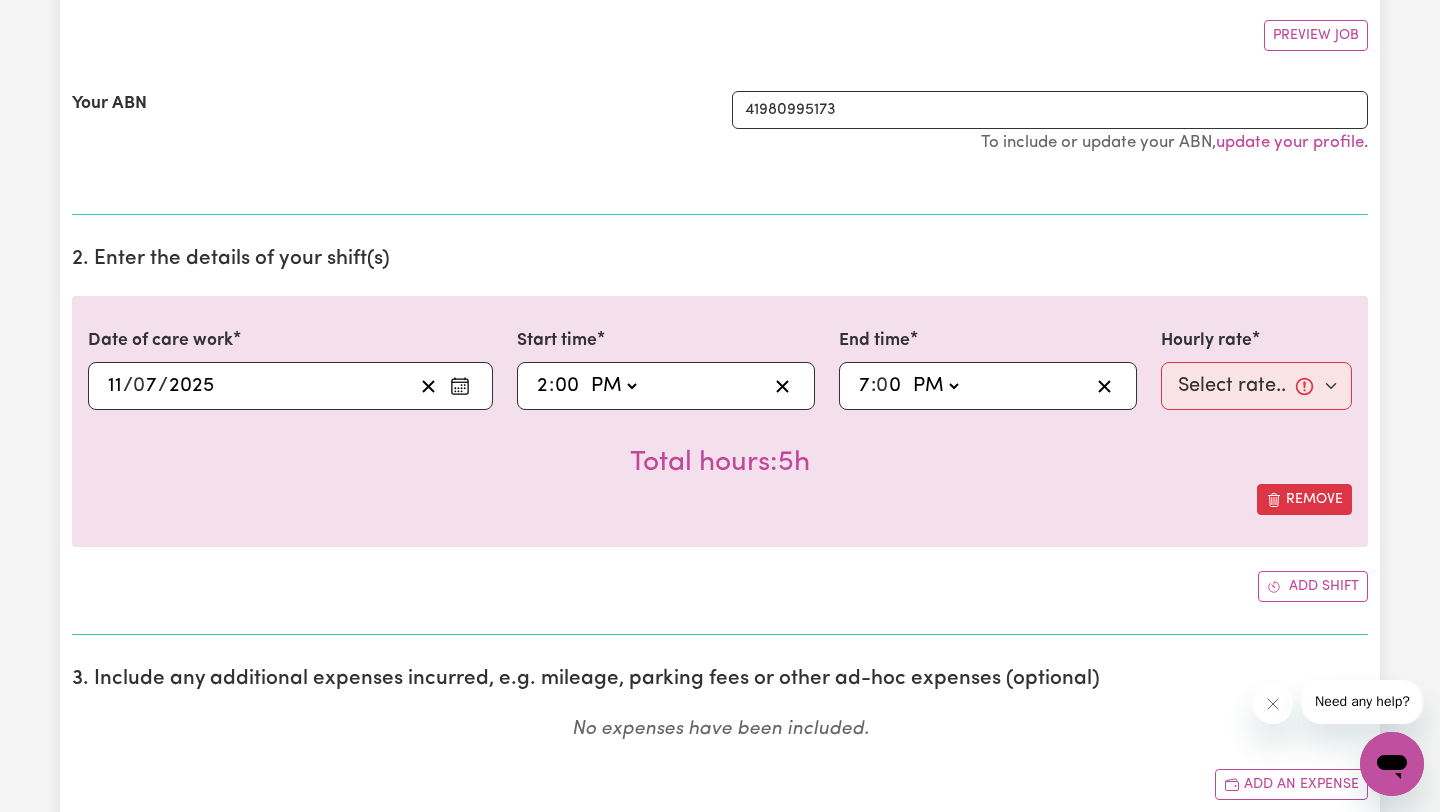 type on "0" 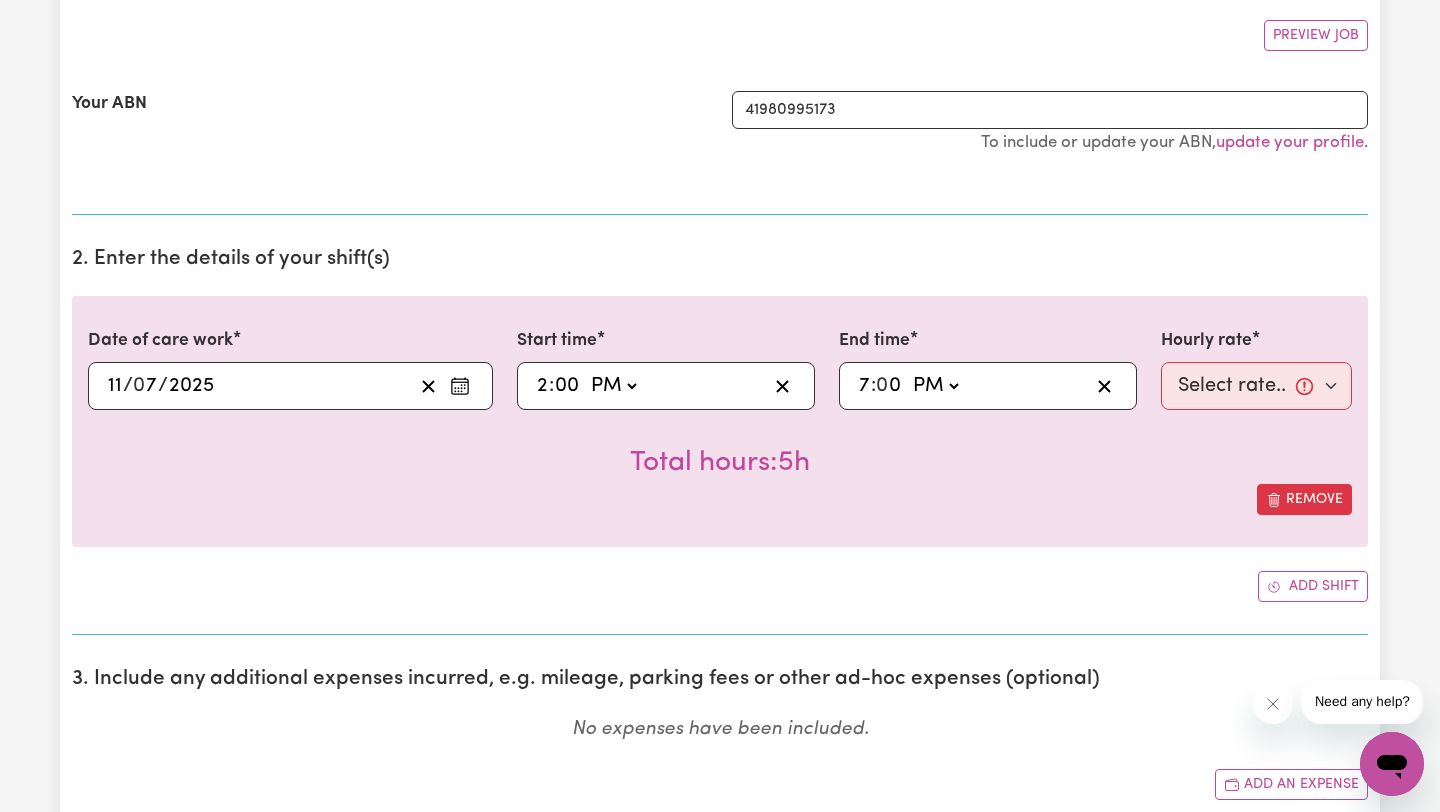 click on "Add shift" at bounding box center (720, 586) 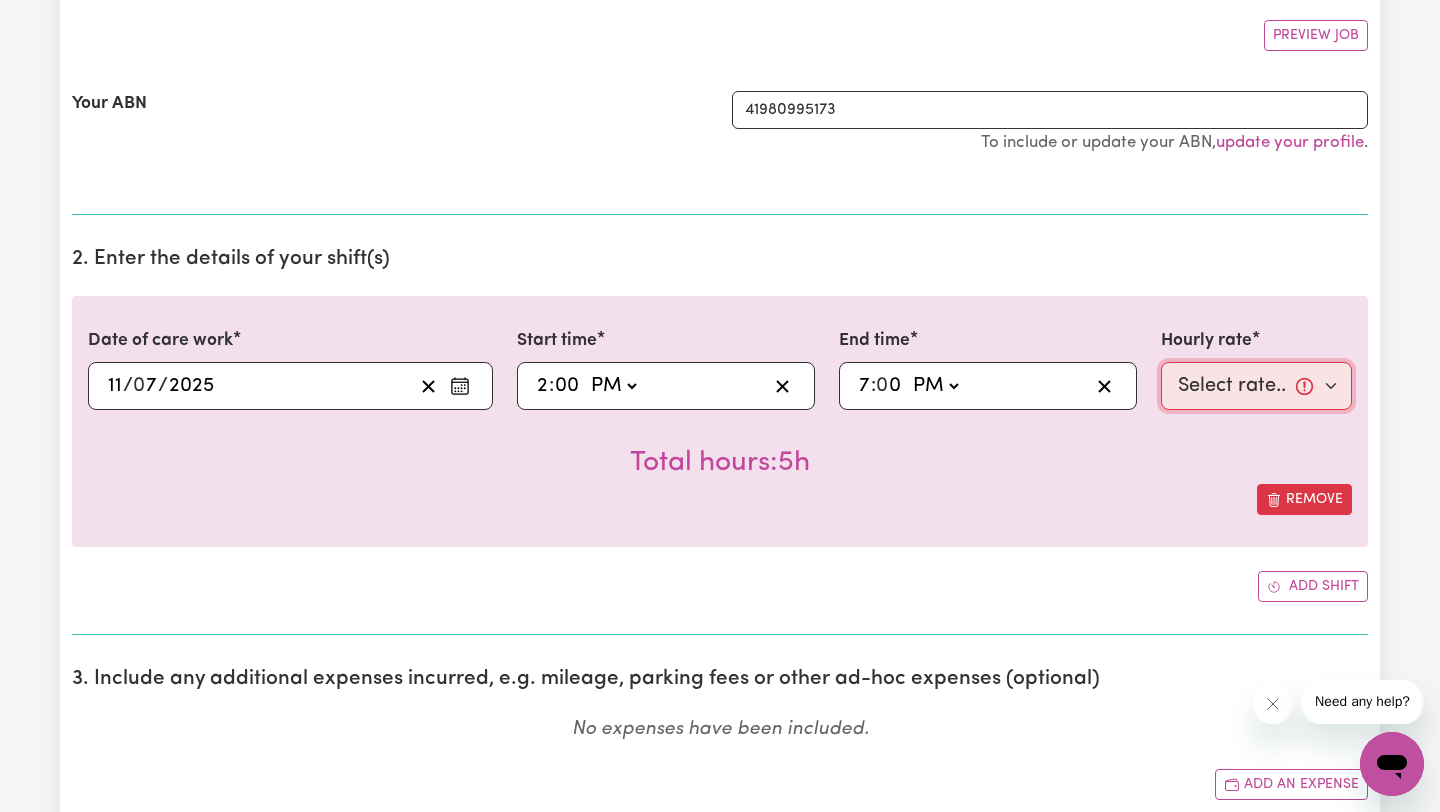 click on "Select rate... $44.70 (Weekday) $62.69 ([DATE]) $80.71 ([DATE]) $98.61 (Public Holiday) $44.70 (Evening Care) $236.97 (Overnight)" at bounding box center (1256, 386) 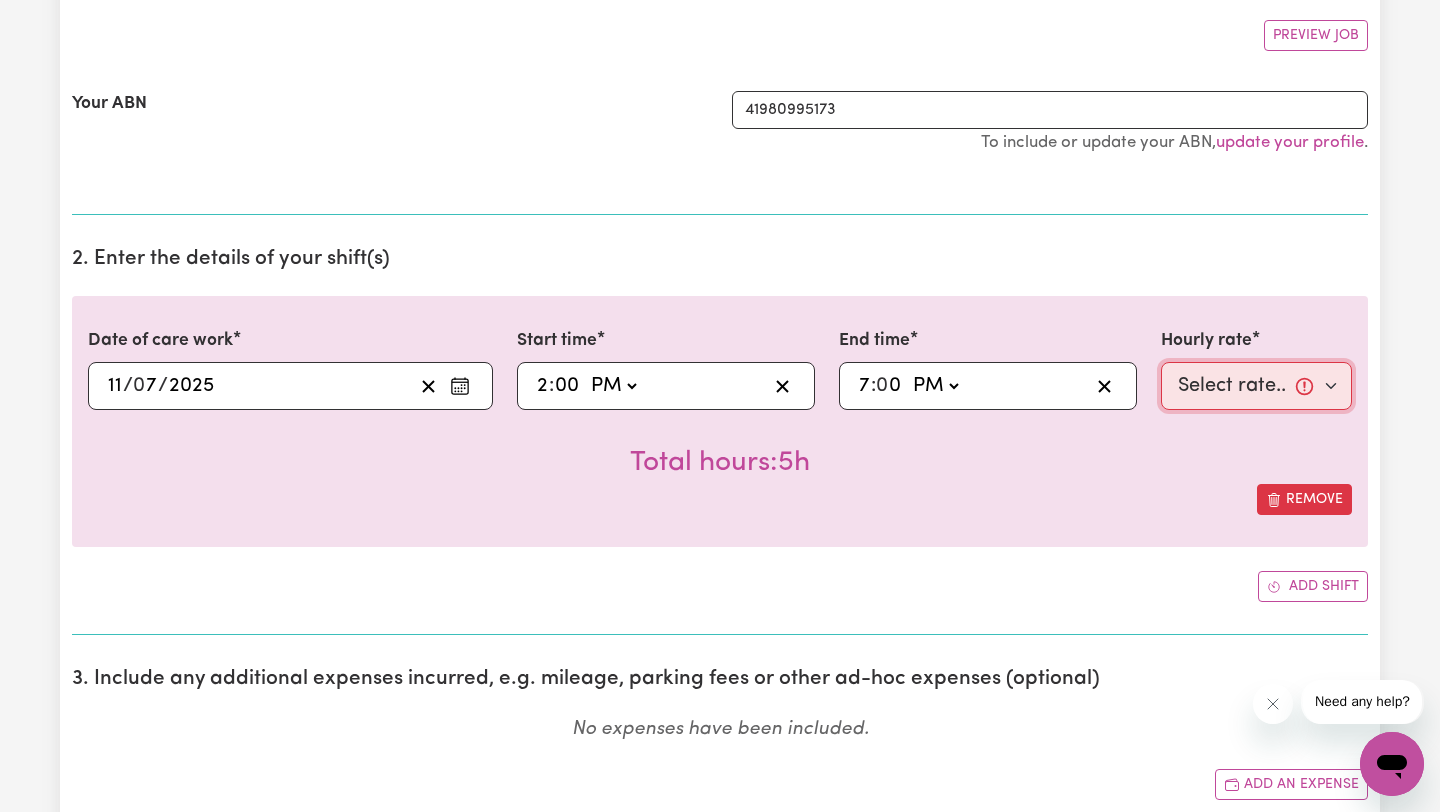 select on "44.7-EveningCare" 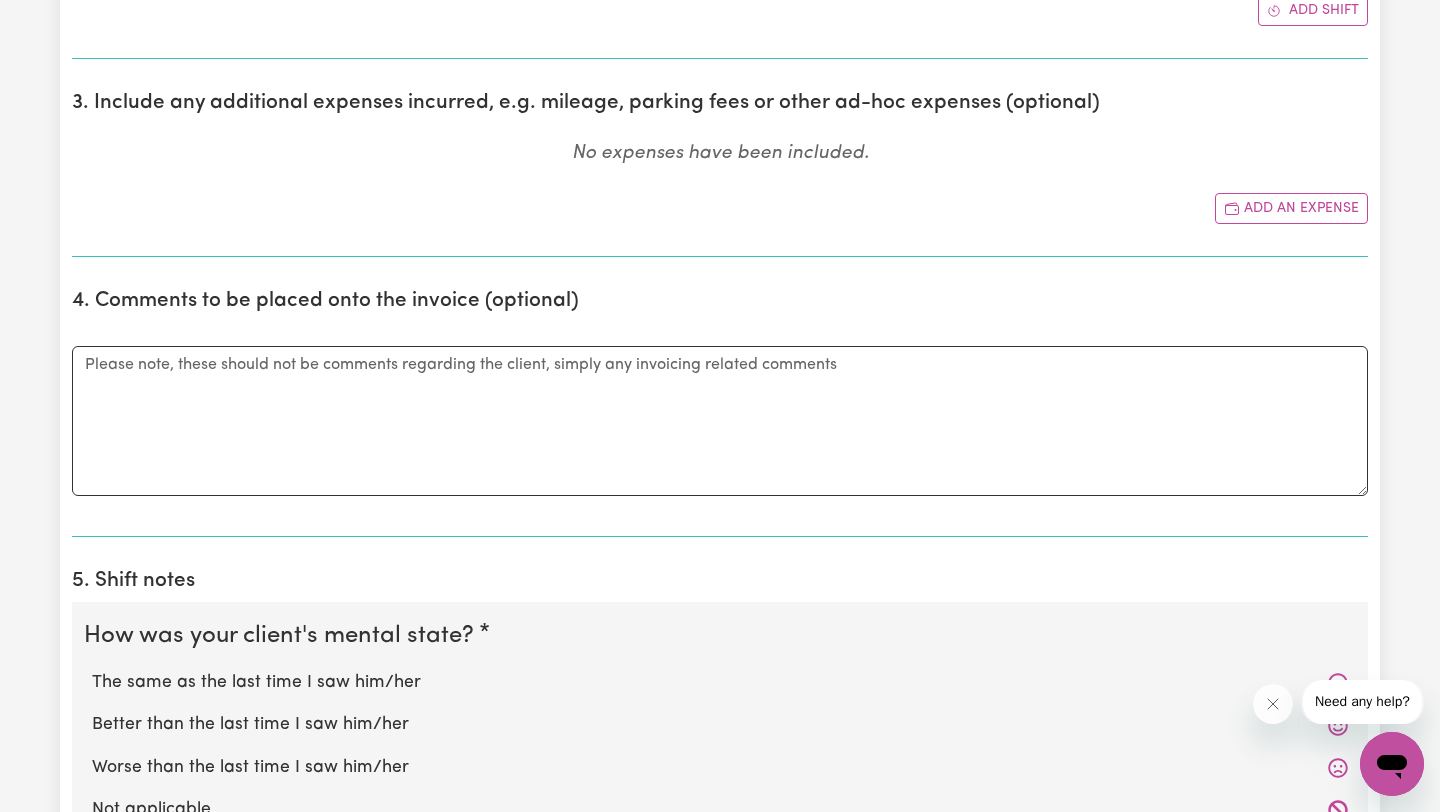 scroll, scrollTop: 944, scrollLeft: 0, axis: vertical 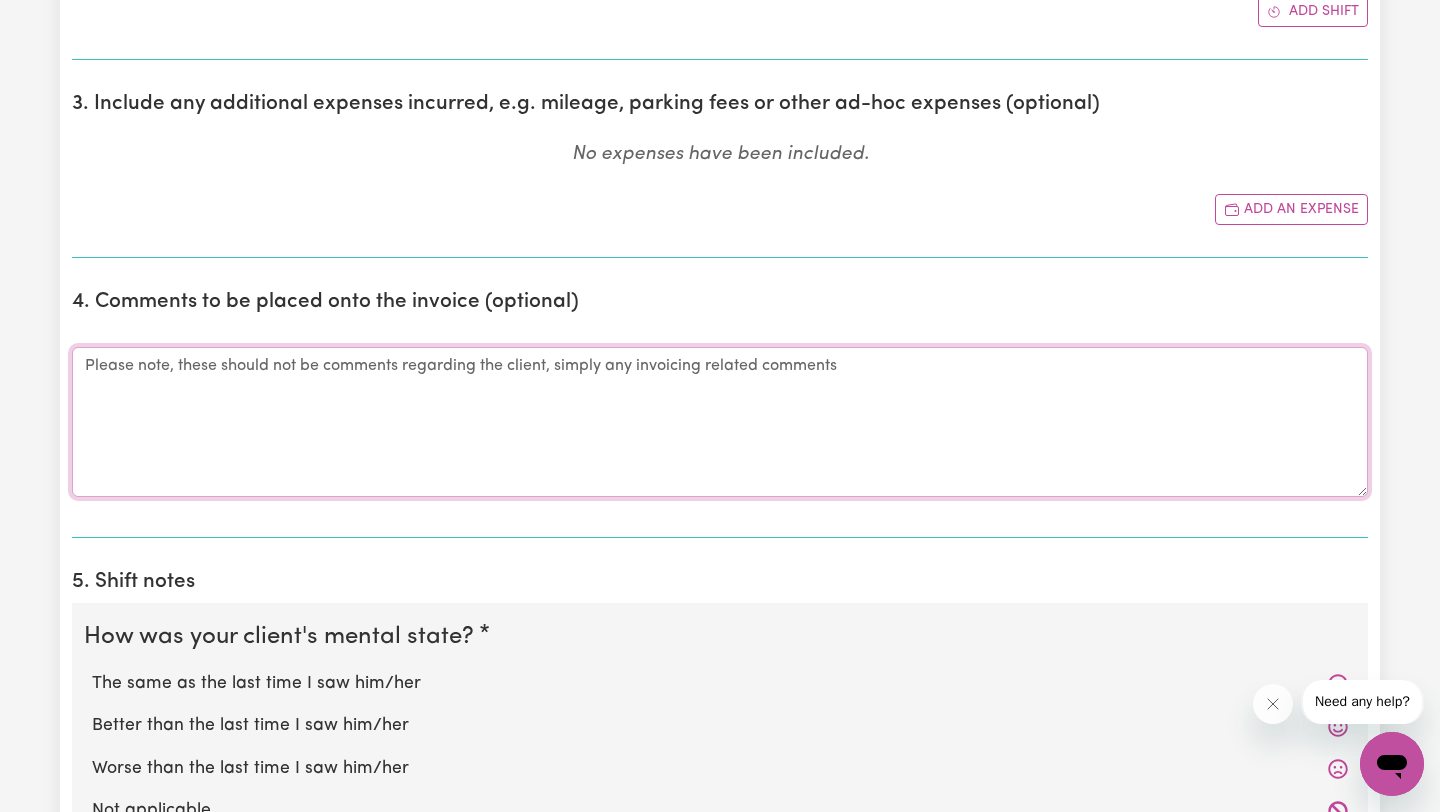 click on "Comments" at bounding box center [720, 422] 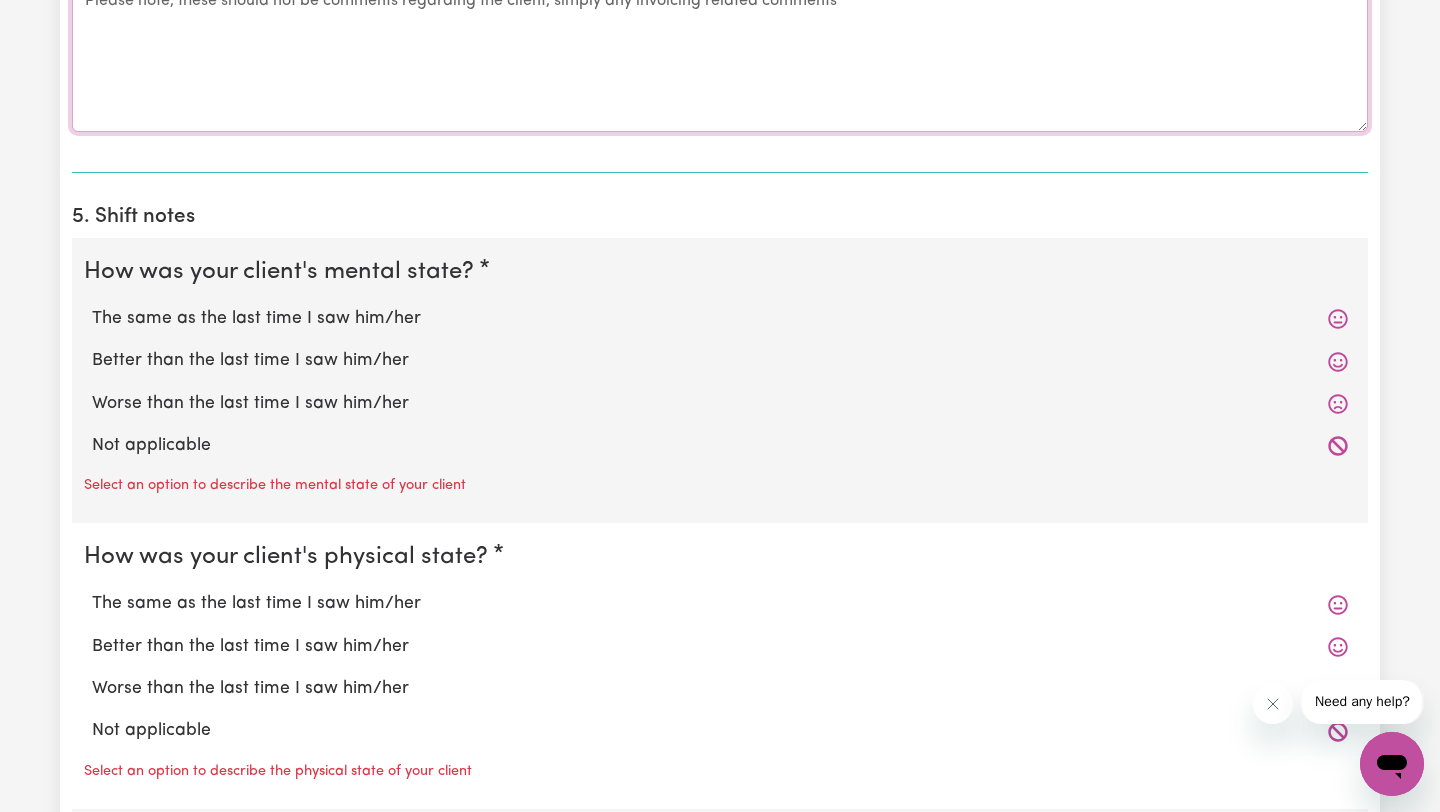 scroll, scrollTop: 1316, scrollLeft: 0, axis: vertical 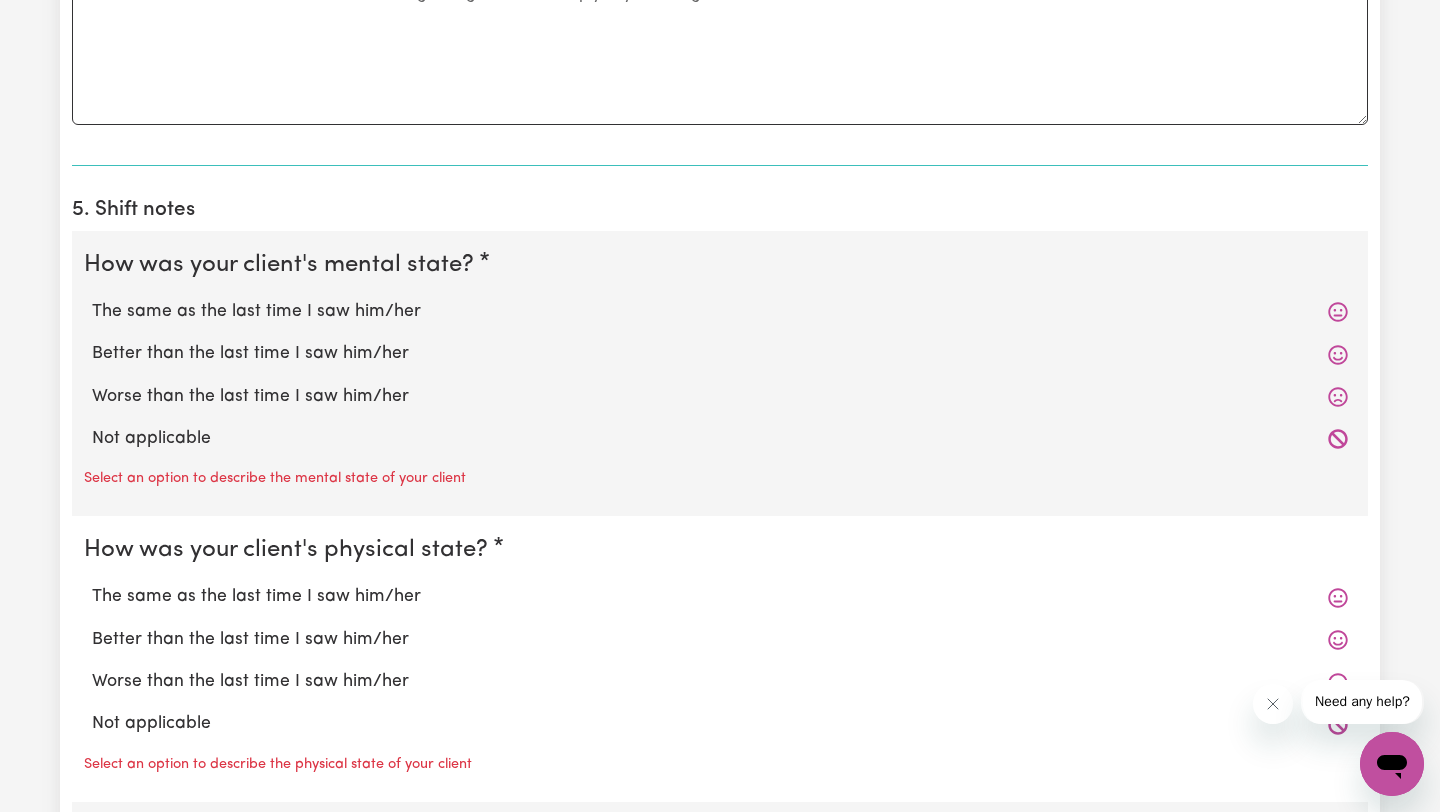click on "The same as the last time I saw him/her" at bounding box center (720, 312) 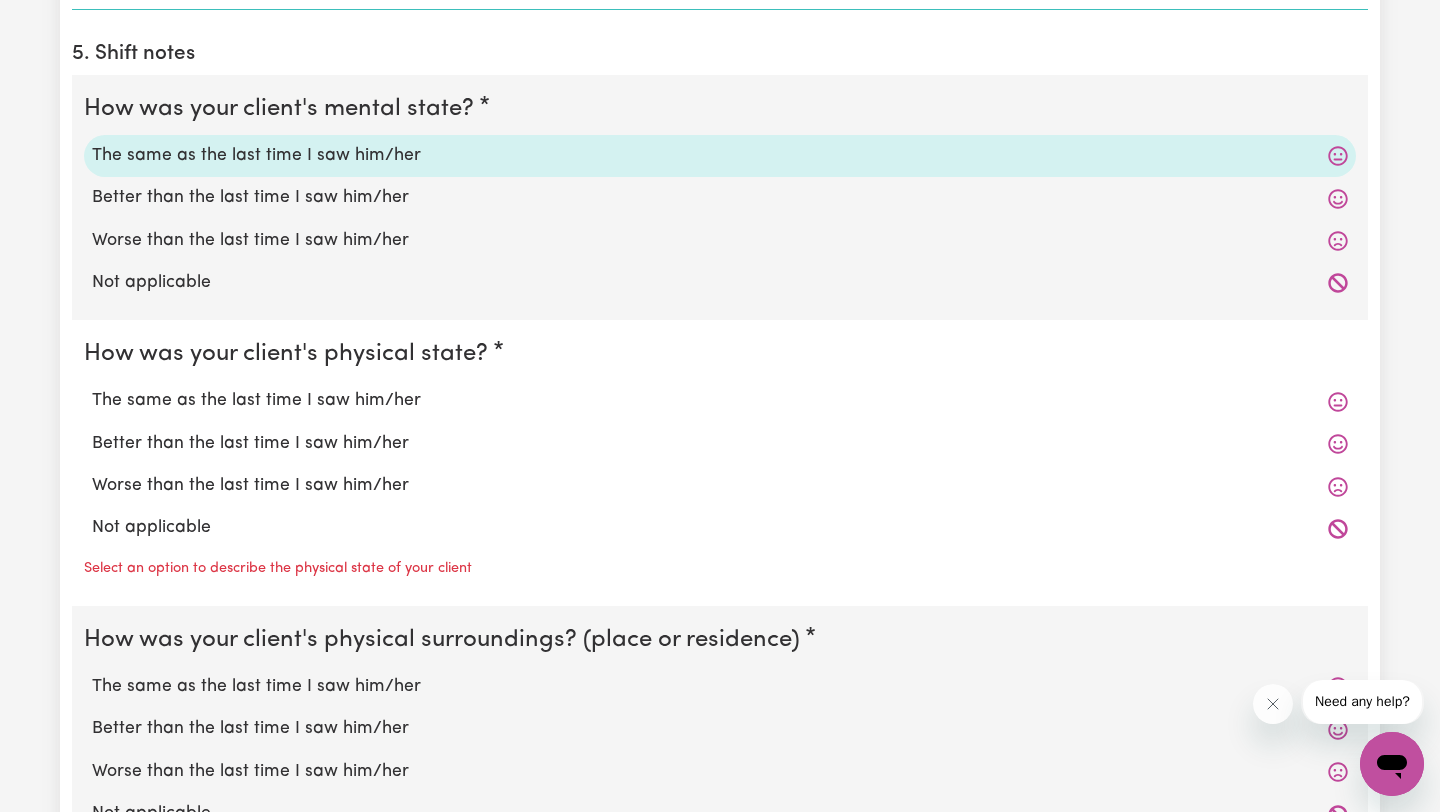 click on "The same as the last time I saw him/her" at bounding box center (720, 401) 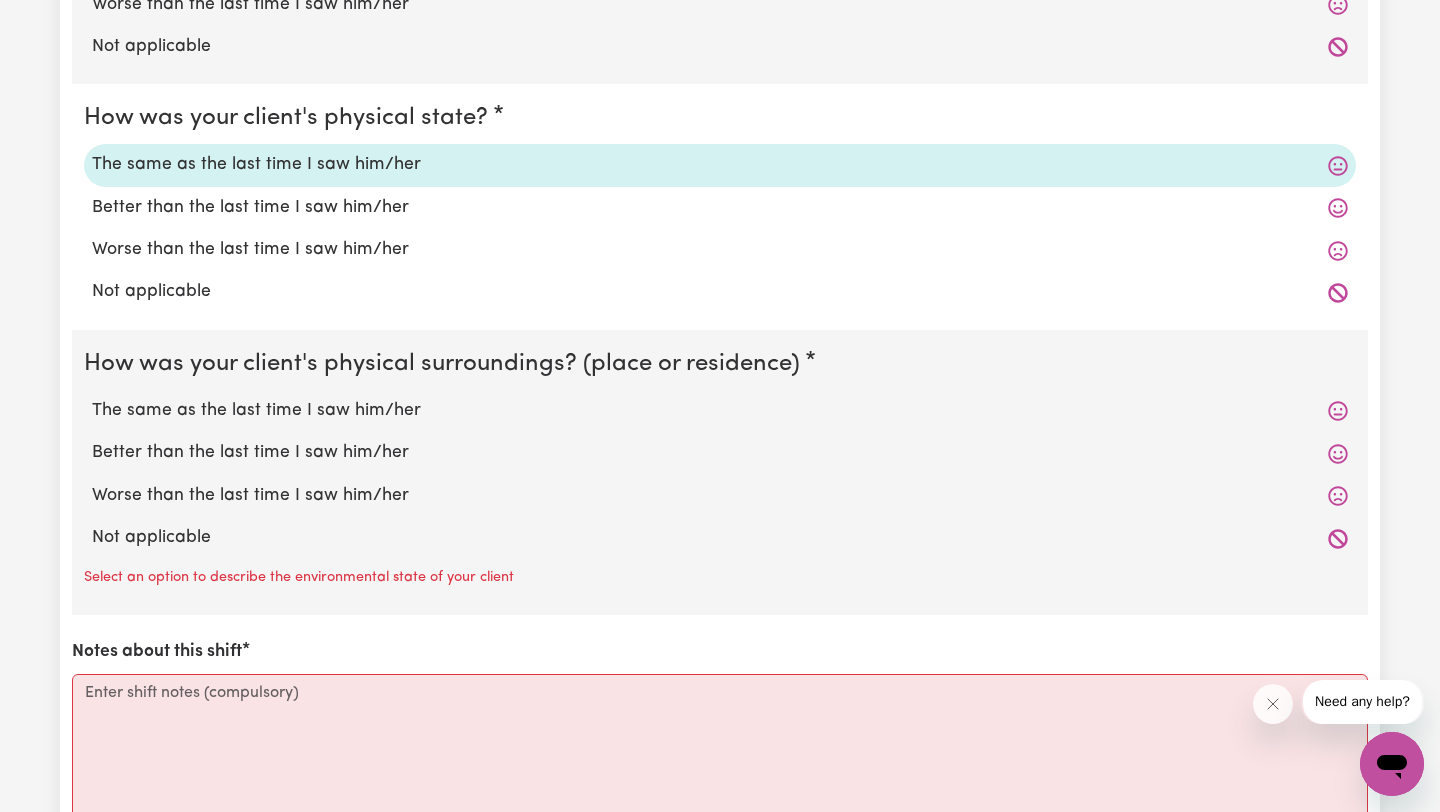 click on "The same as the last time I saw him/her" at bounding box center [720, 411] 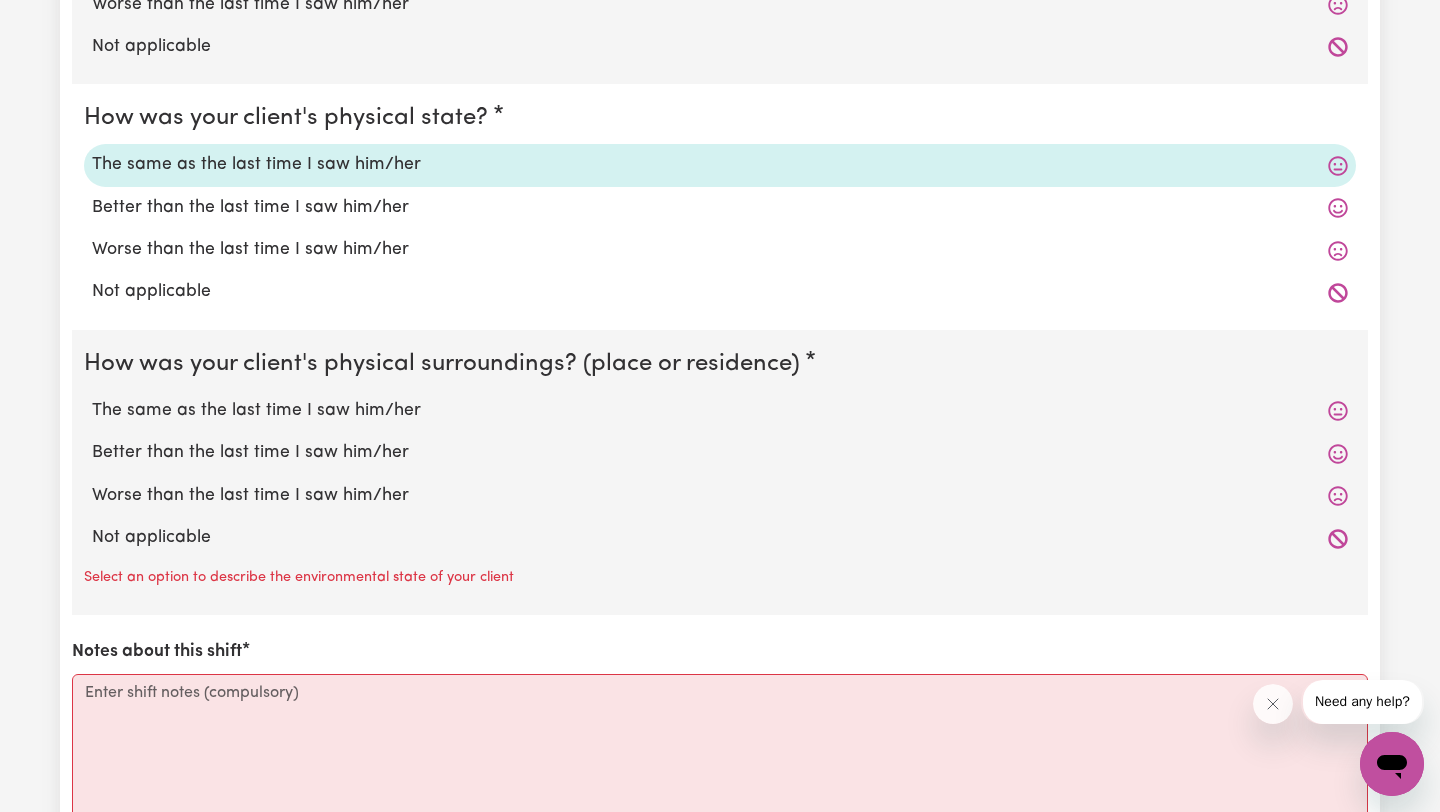 click on "The same as the last time I saw him/her" at bounding box center [91, 397] 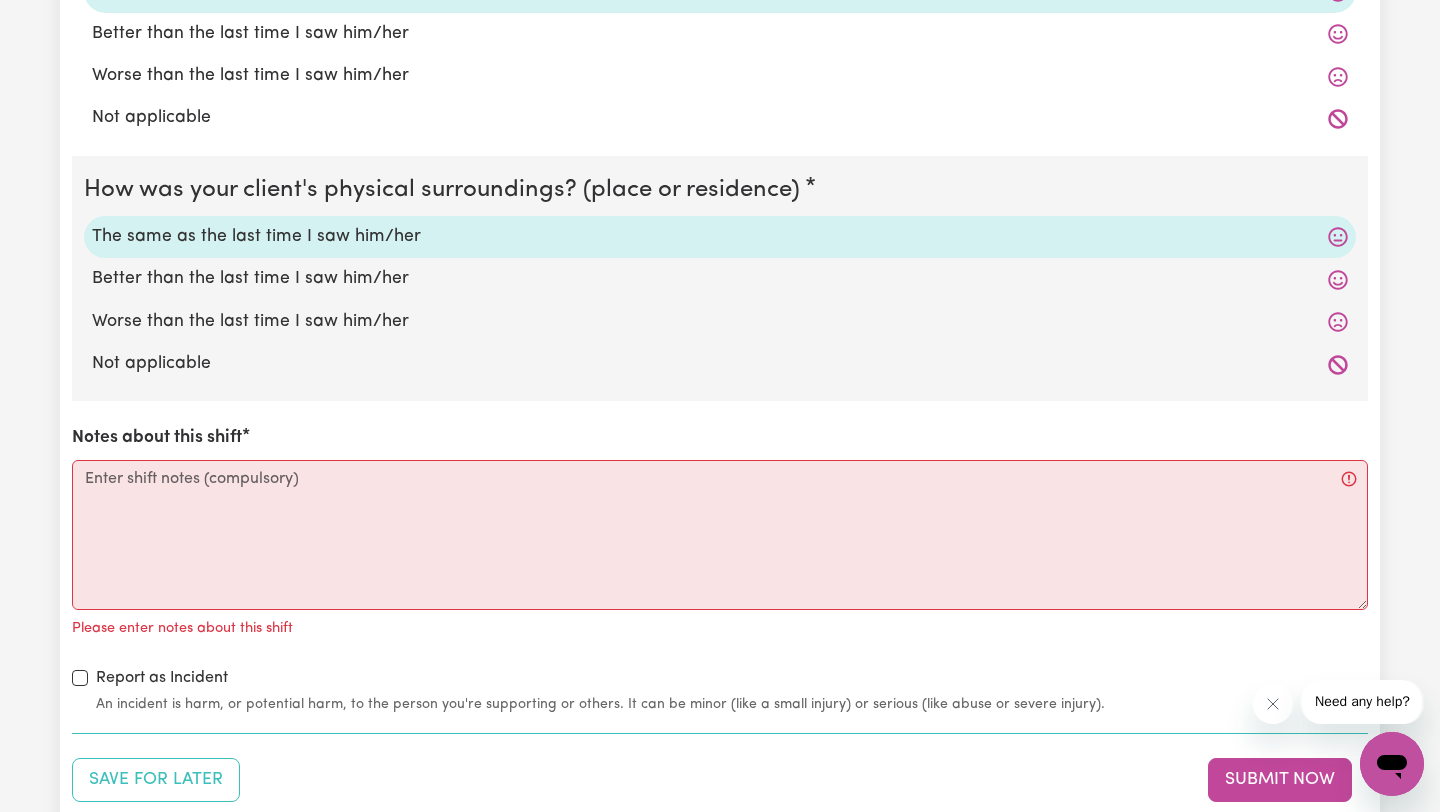 scroll, scrollTop: 1931, scrollLeft: 0, axis: vertical 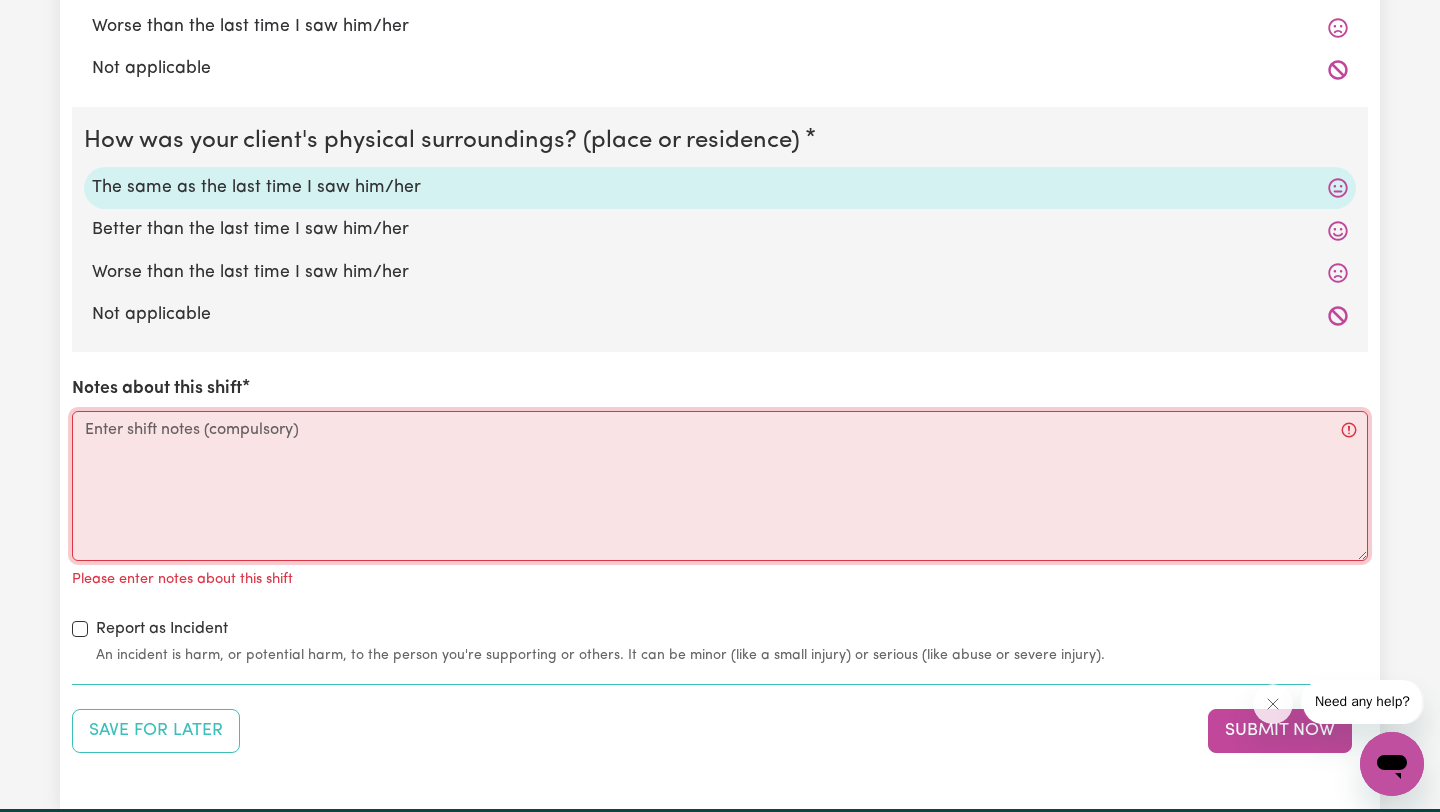 click on "Notes about this shift" at bounding box center [720, 486] 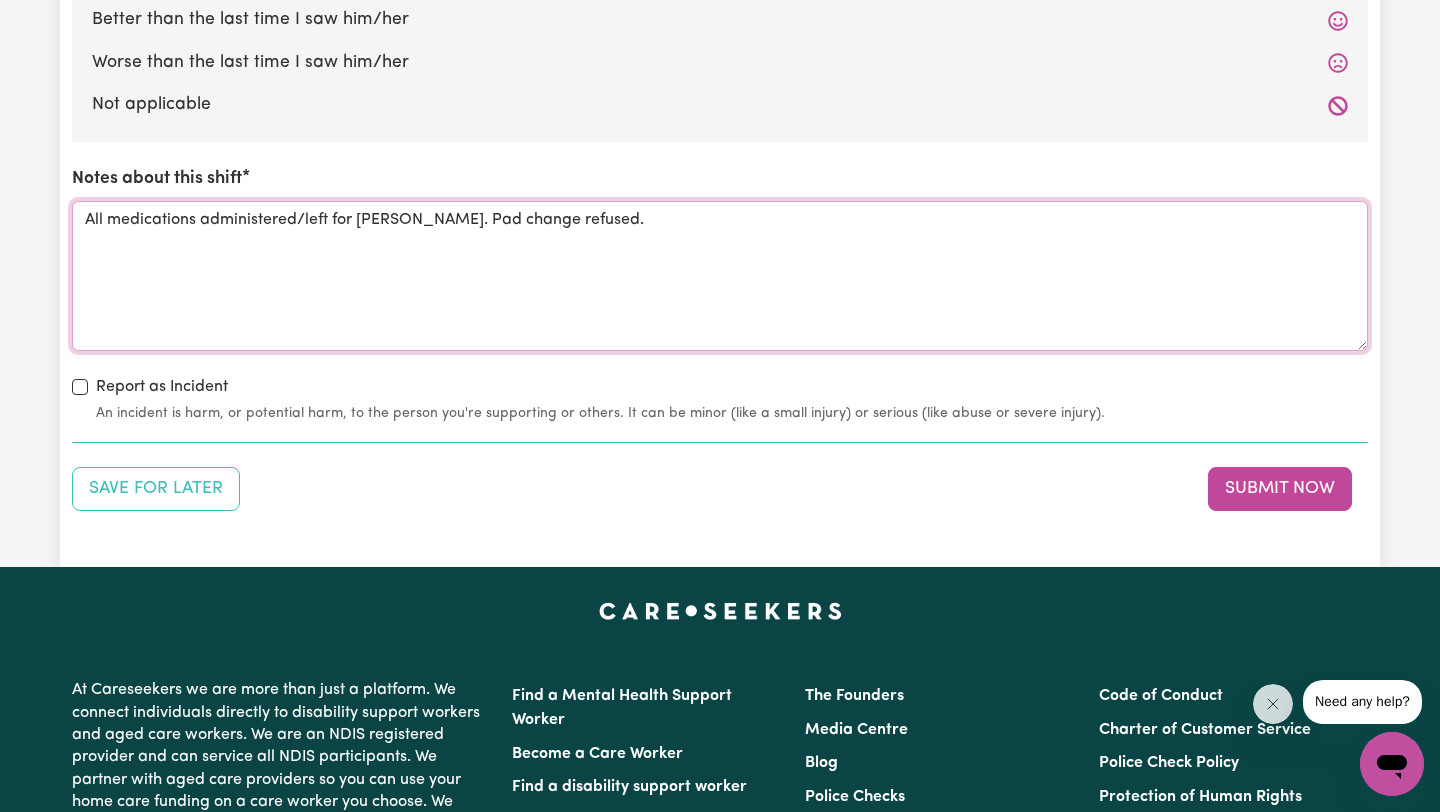 scroll, scrollTop: 2170, scrollLeft: 0, axis: vertical 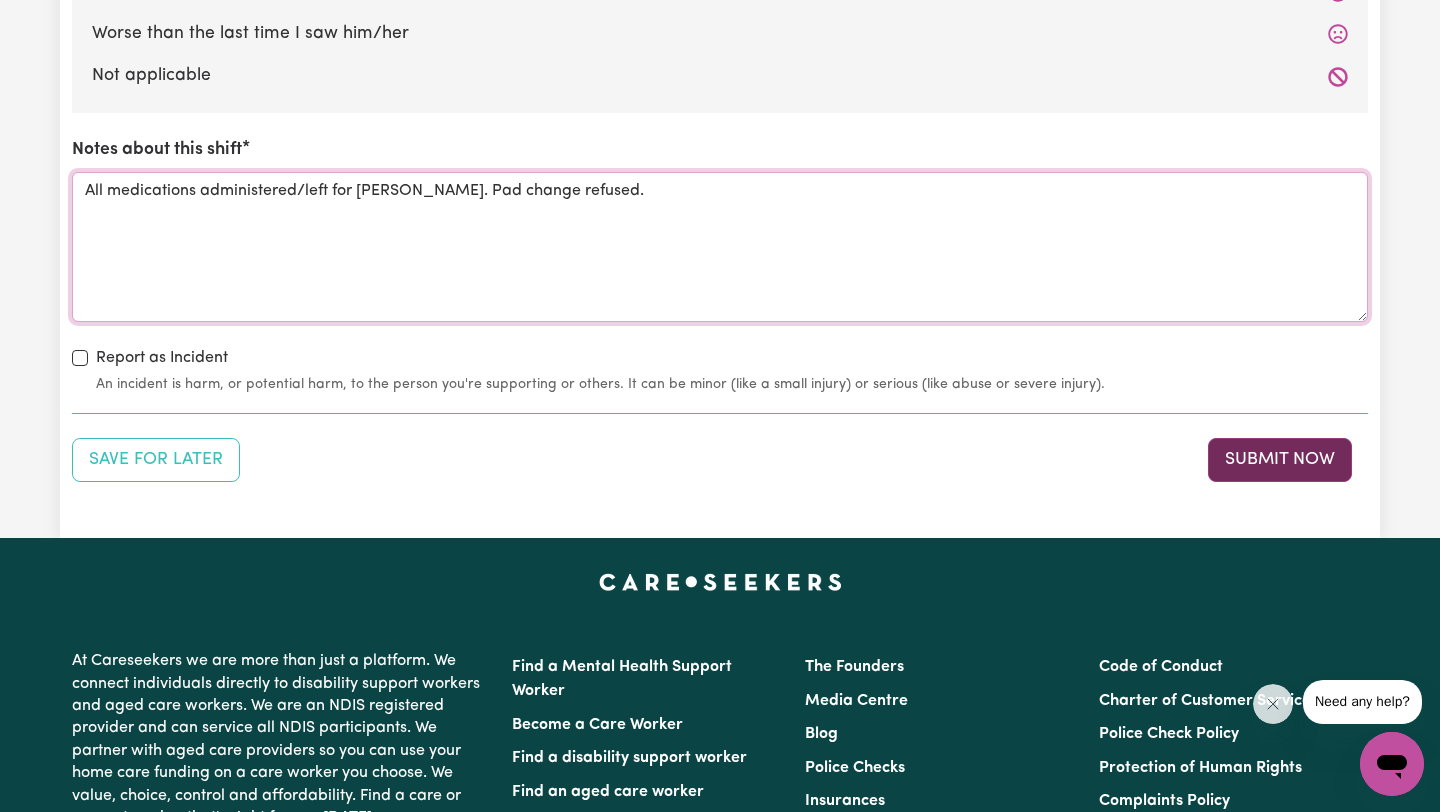 type on "All medications administered/left for [PERSON_NAME]. Pad change refused." 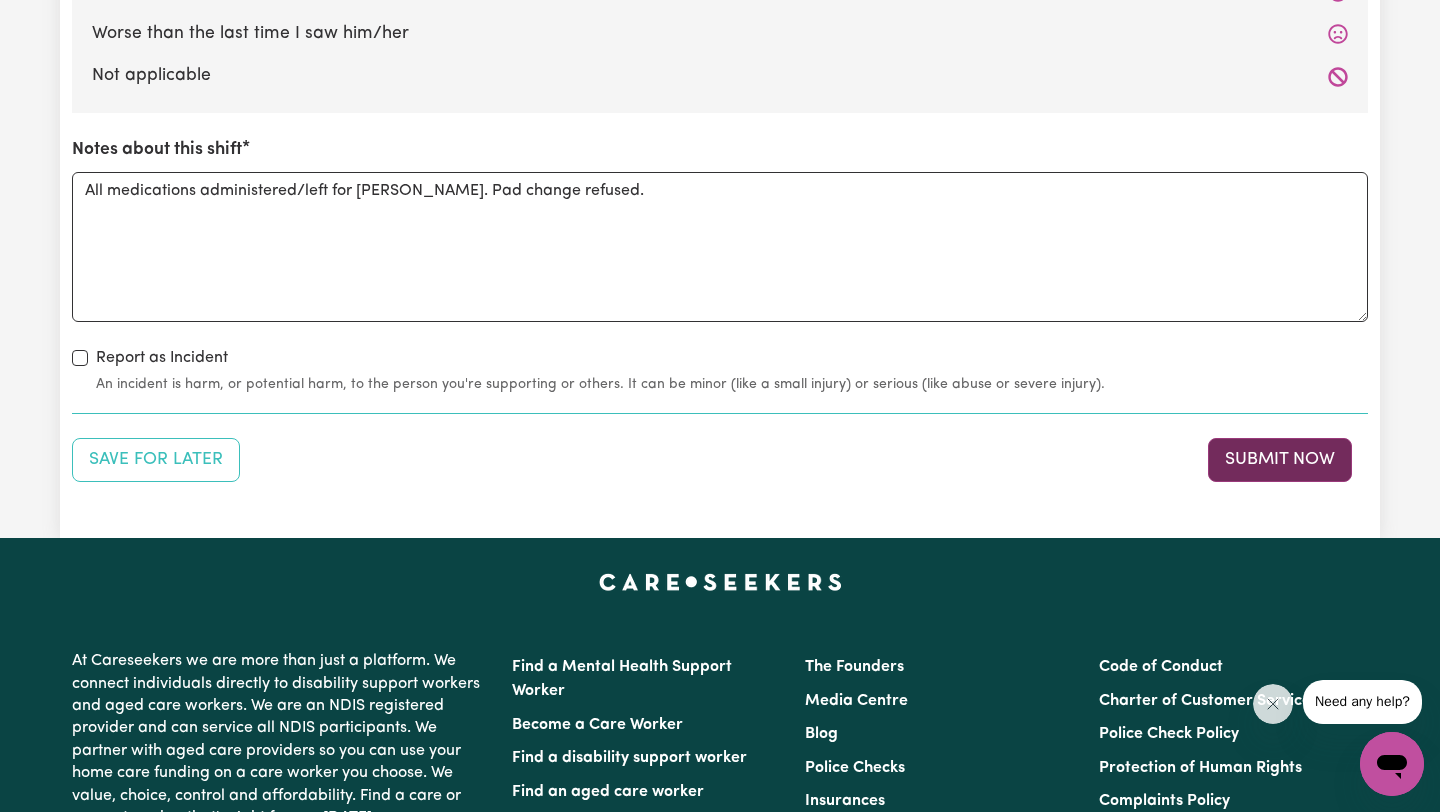 click on "Submit Now" at bounding box center [1280, 460] 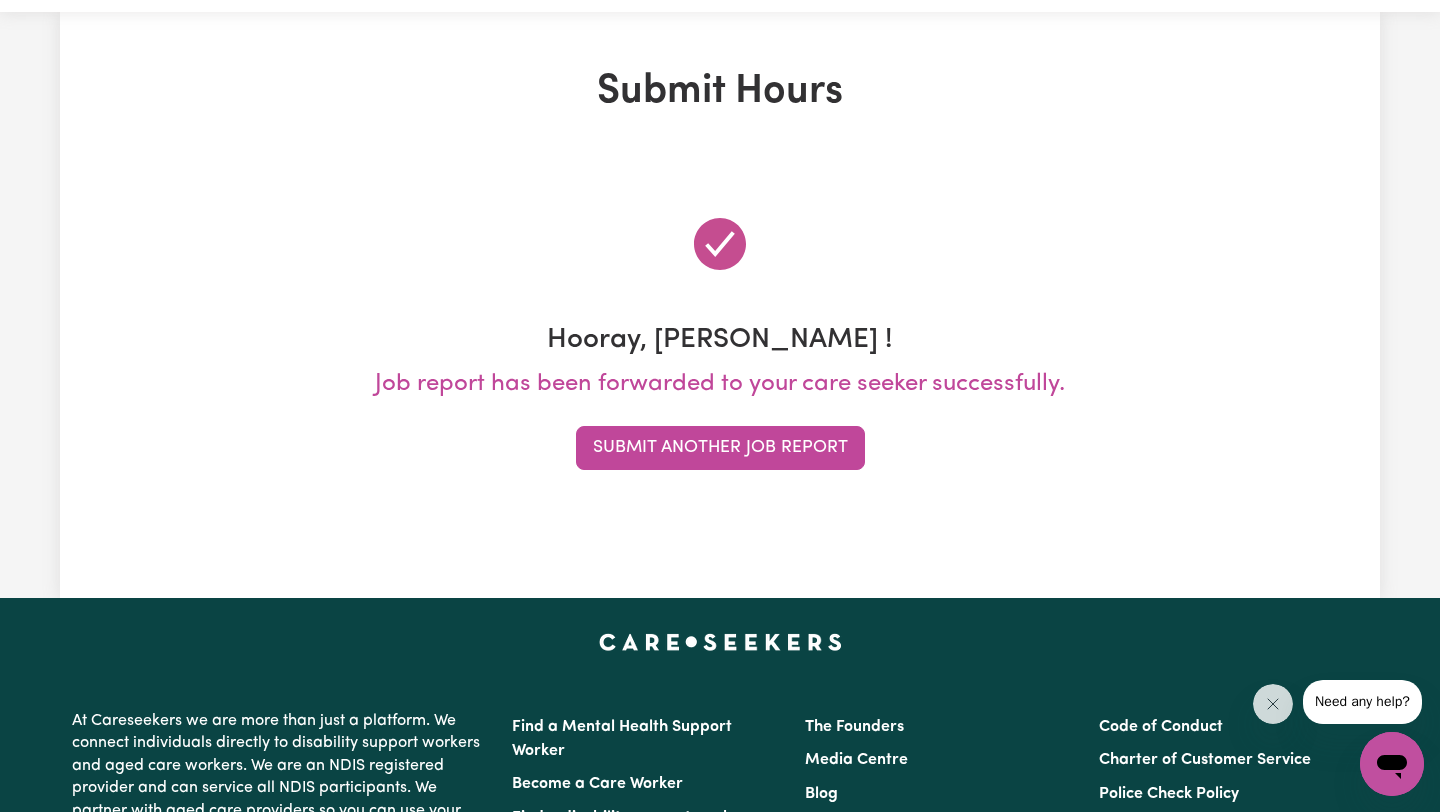 scroll, scrollTop: 0, scrollLeft: 0, axis: both 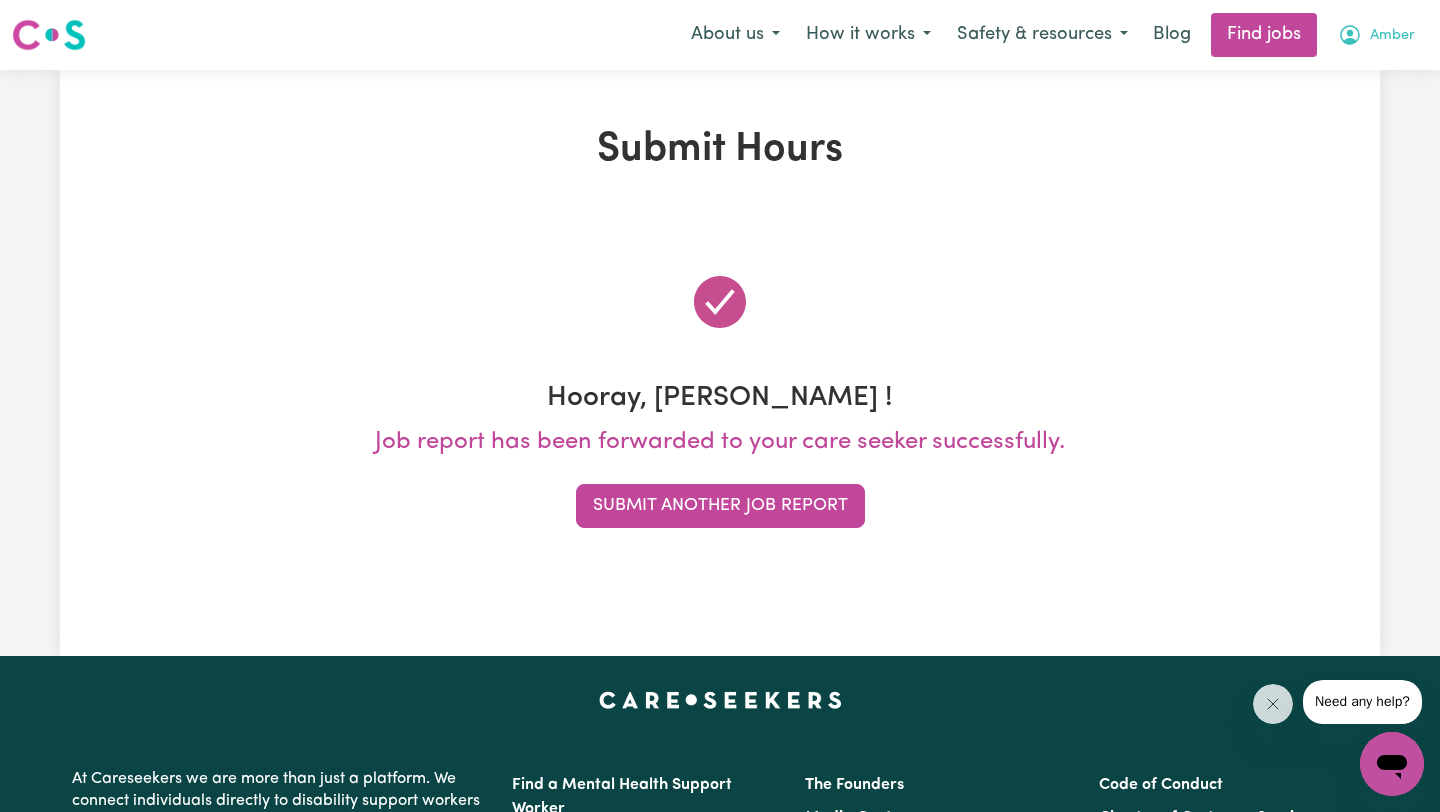 click on "Amber" at bounding box center (1392, 36) 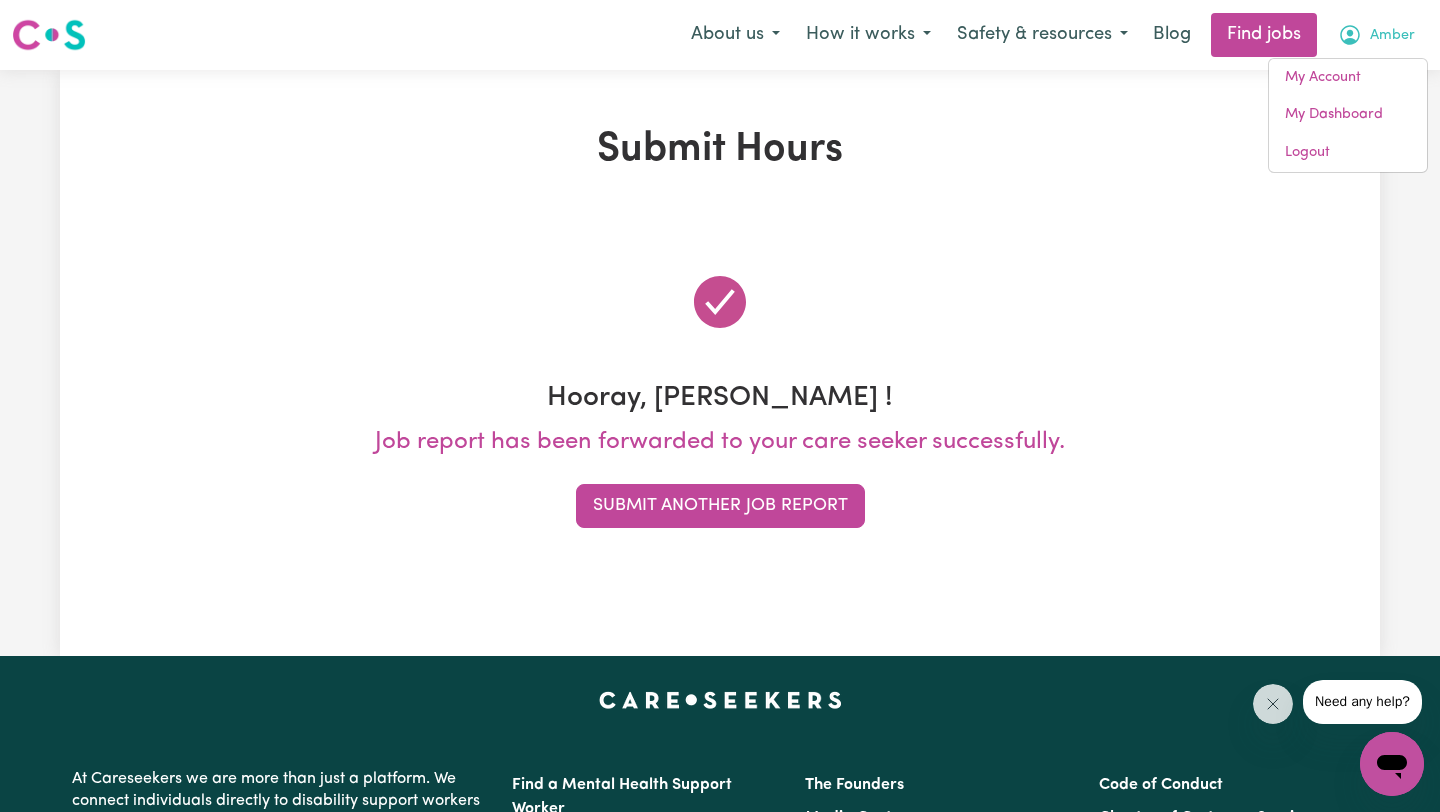 click 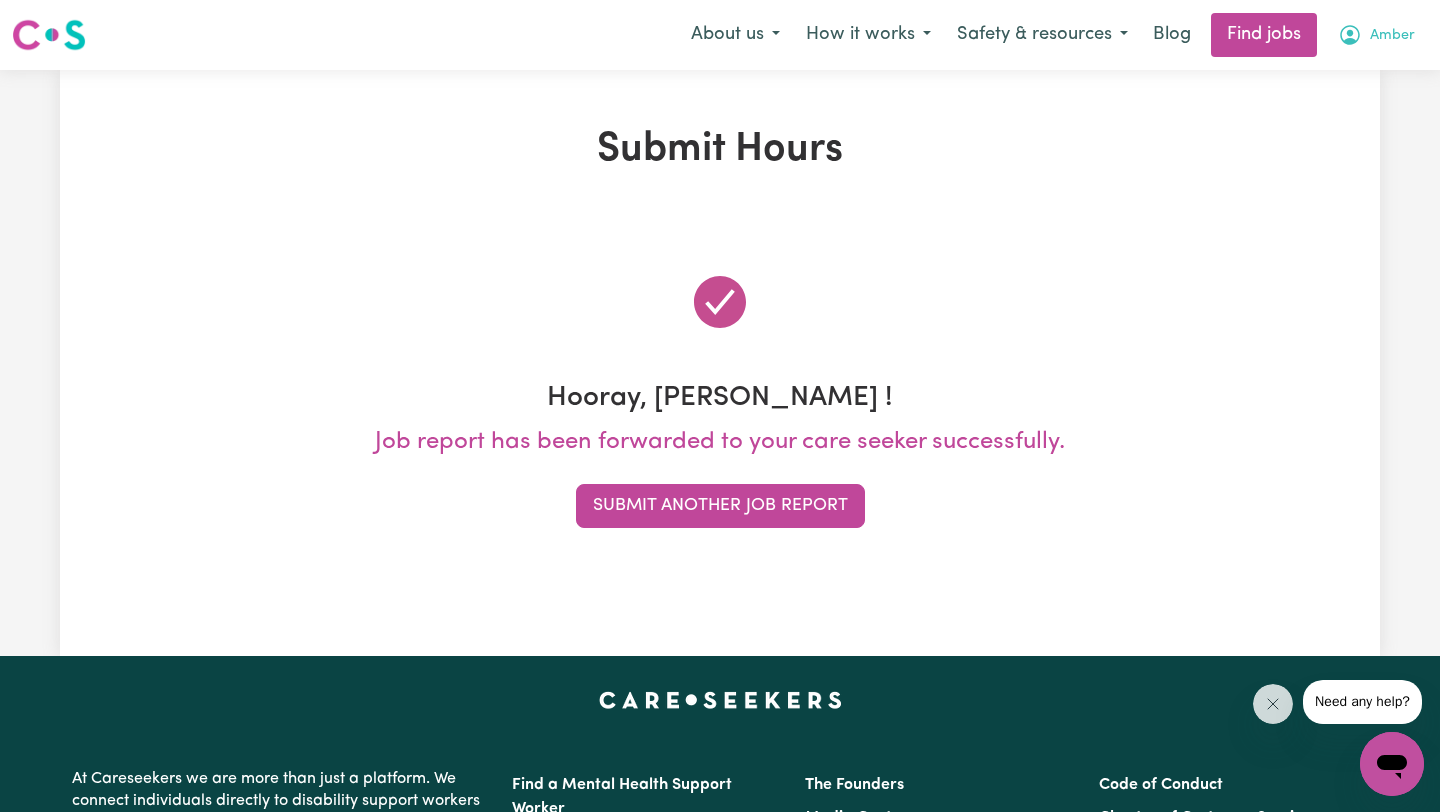 click 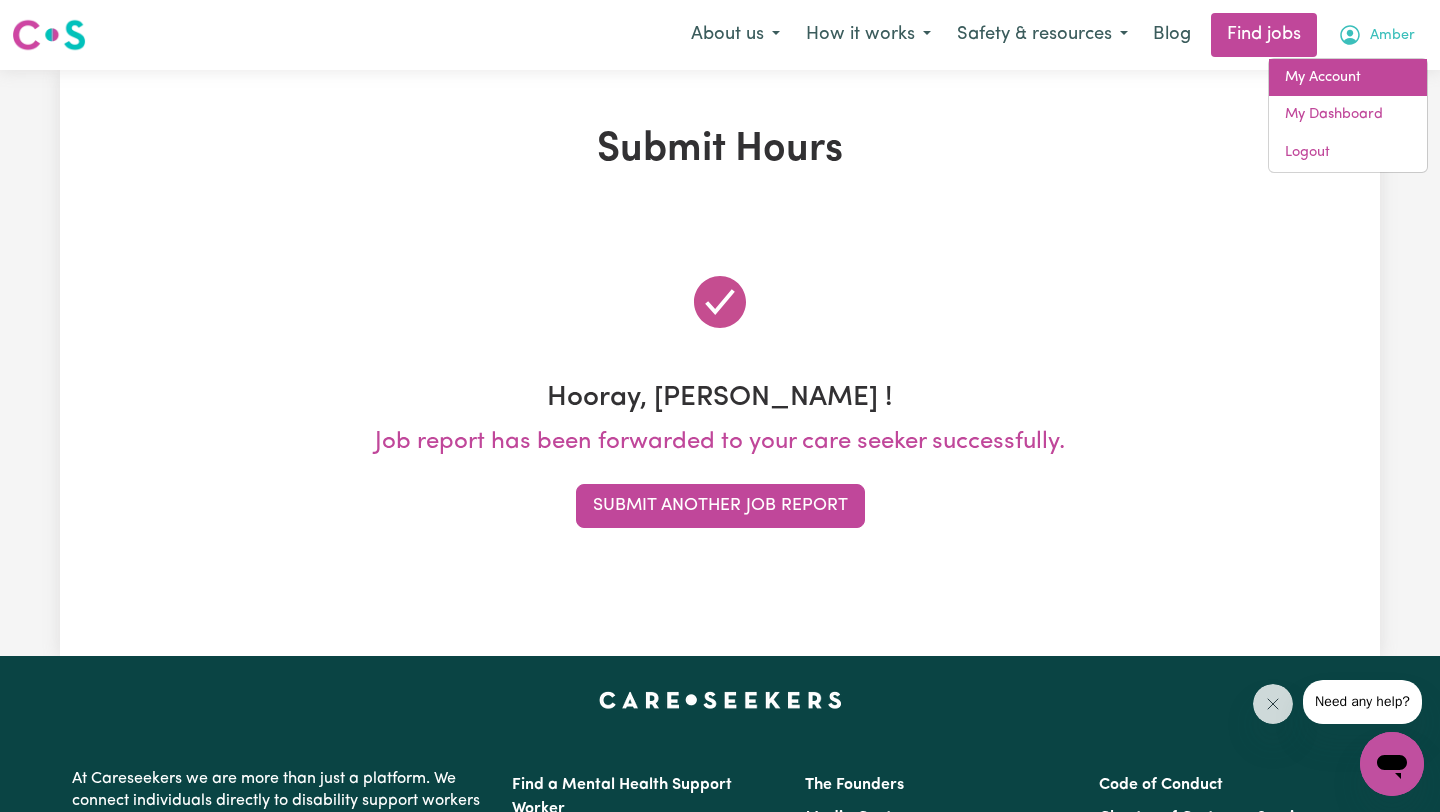 click on "My Account" at bounding box center (1348, 78) 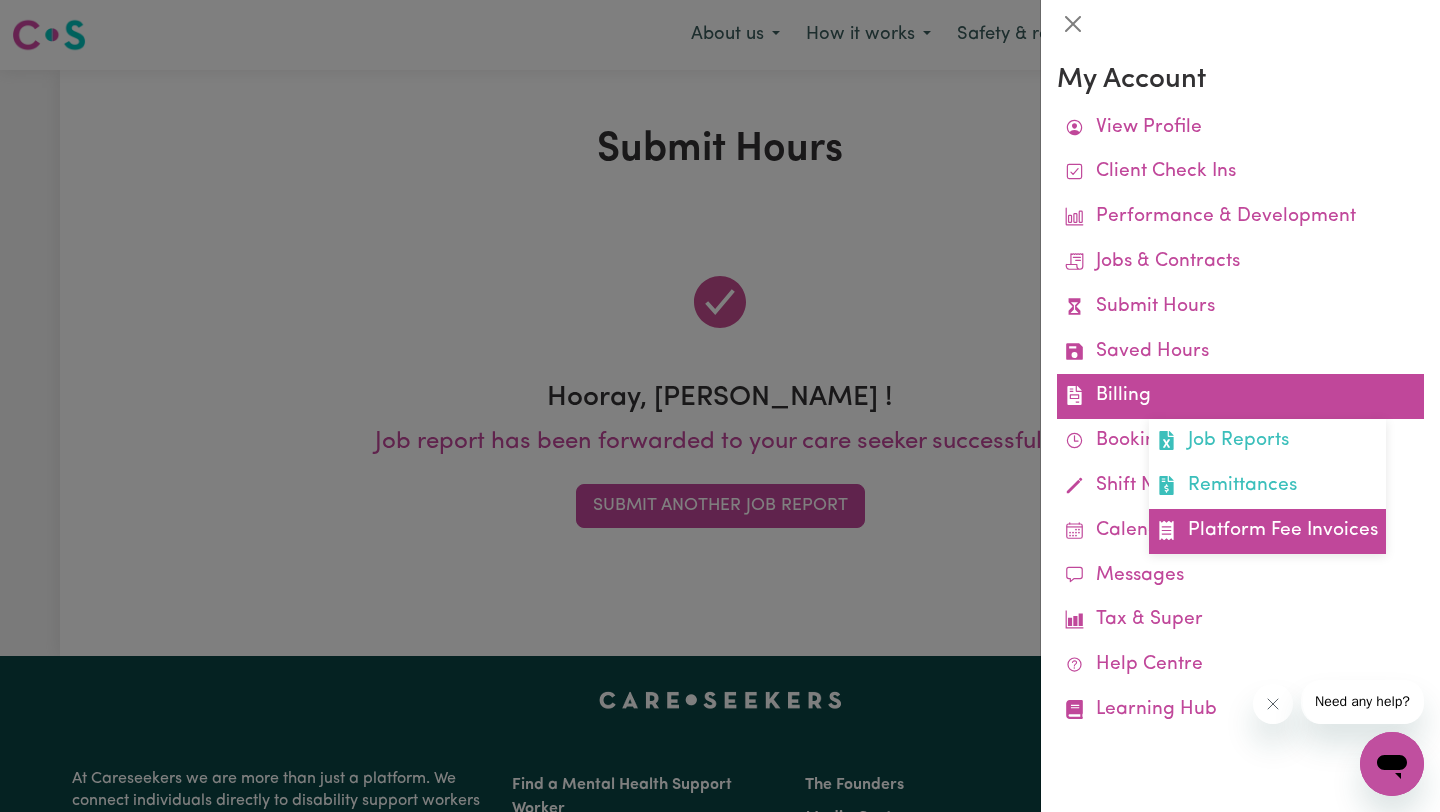 click on "Platform Fee Invoices" at bounding box center [1267, 531] 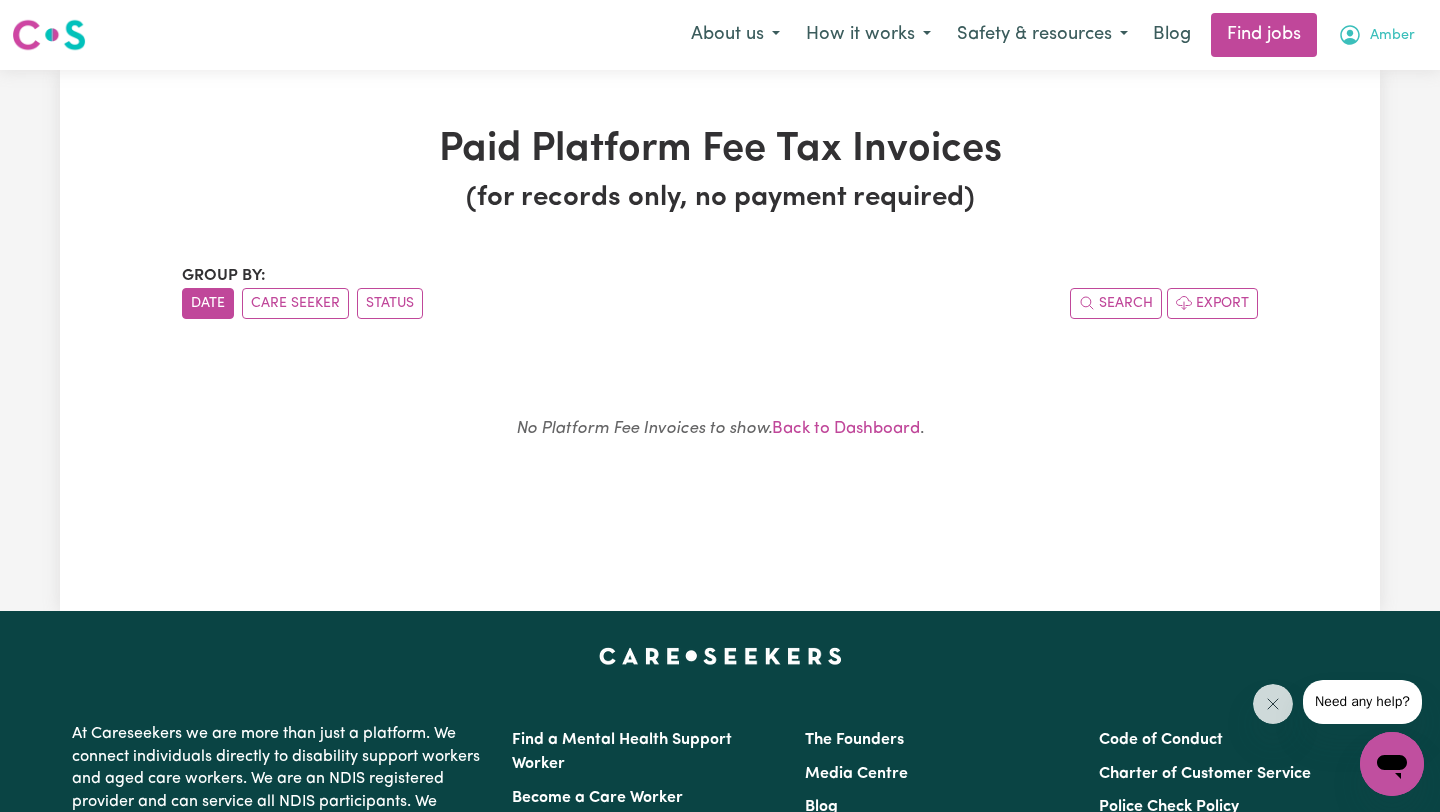 click on "Amber" at bounding box center [1376, 35] 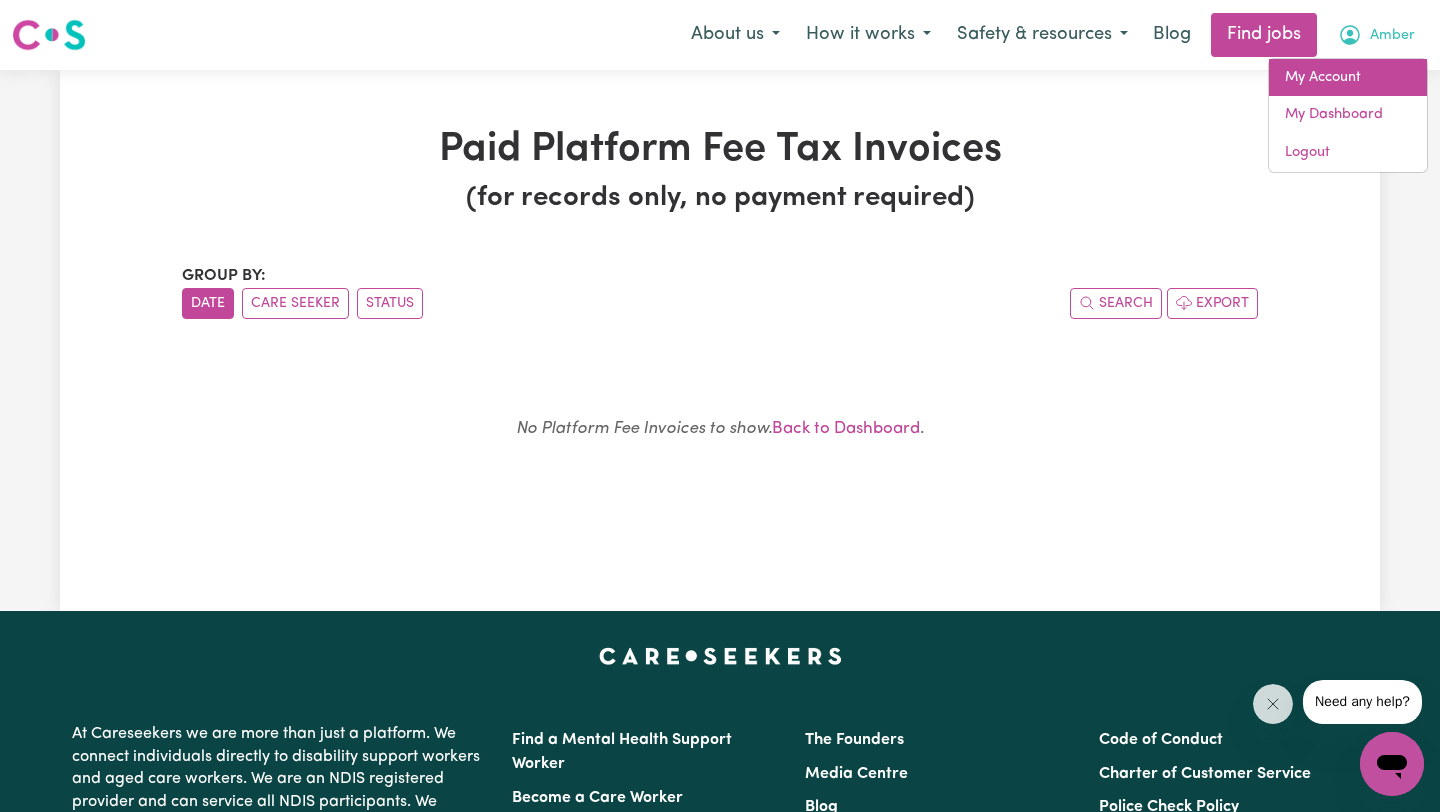 click on "My Account" at bounding box center (1348, 78) 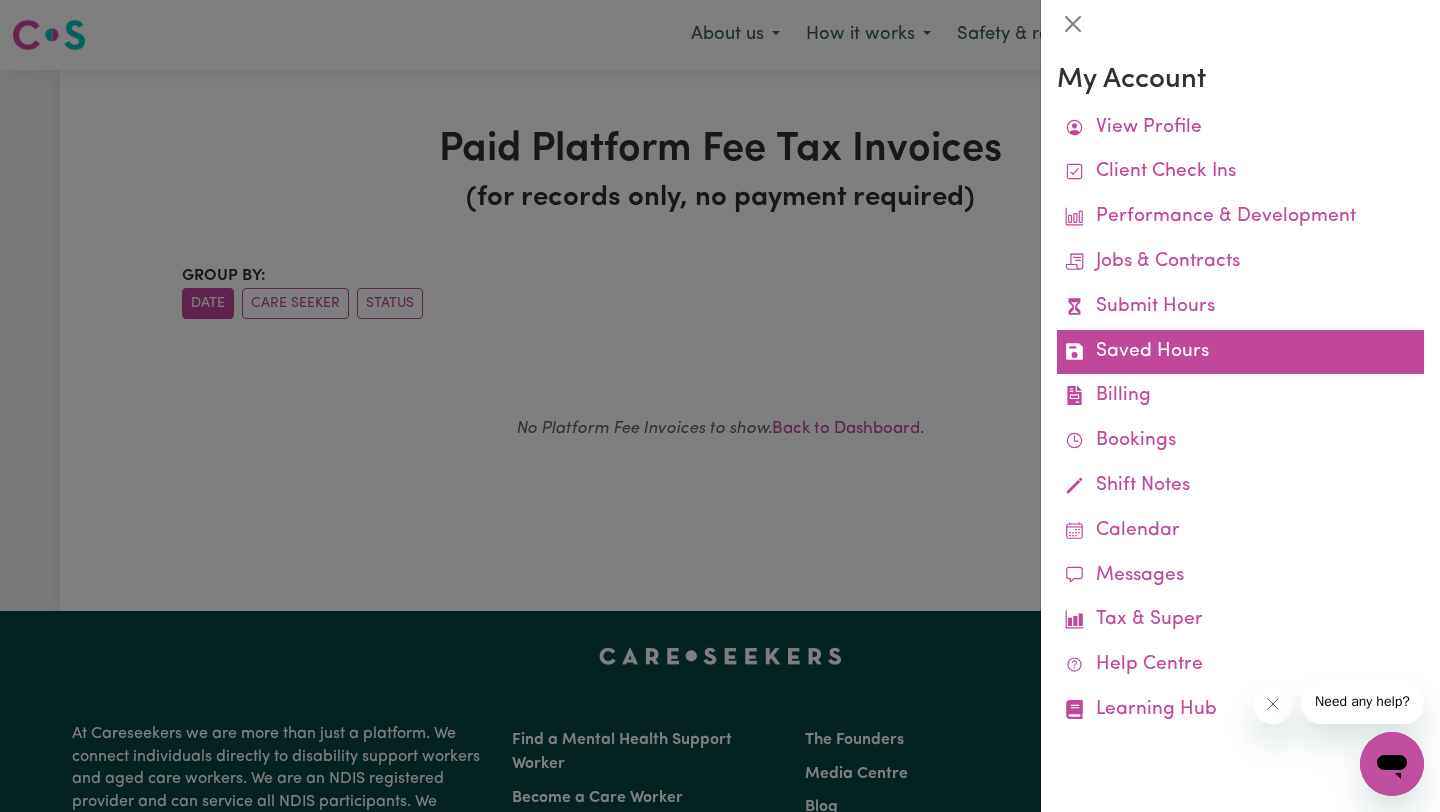 click on "Saved Hours" at bounding box center (1240, 352) 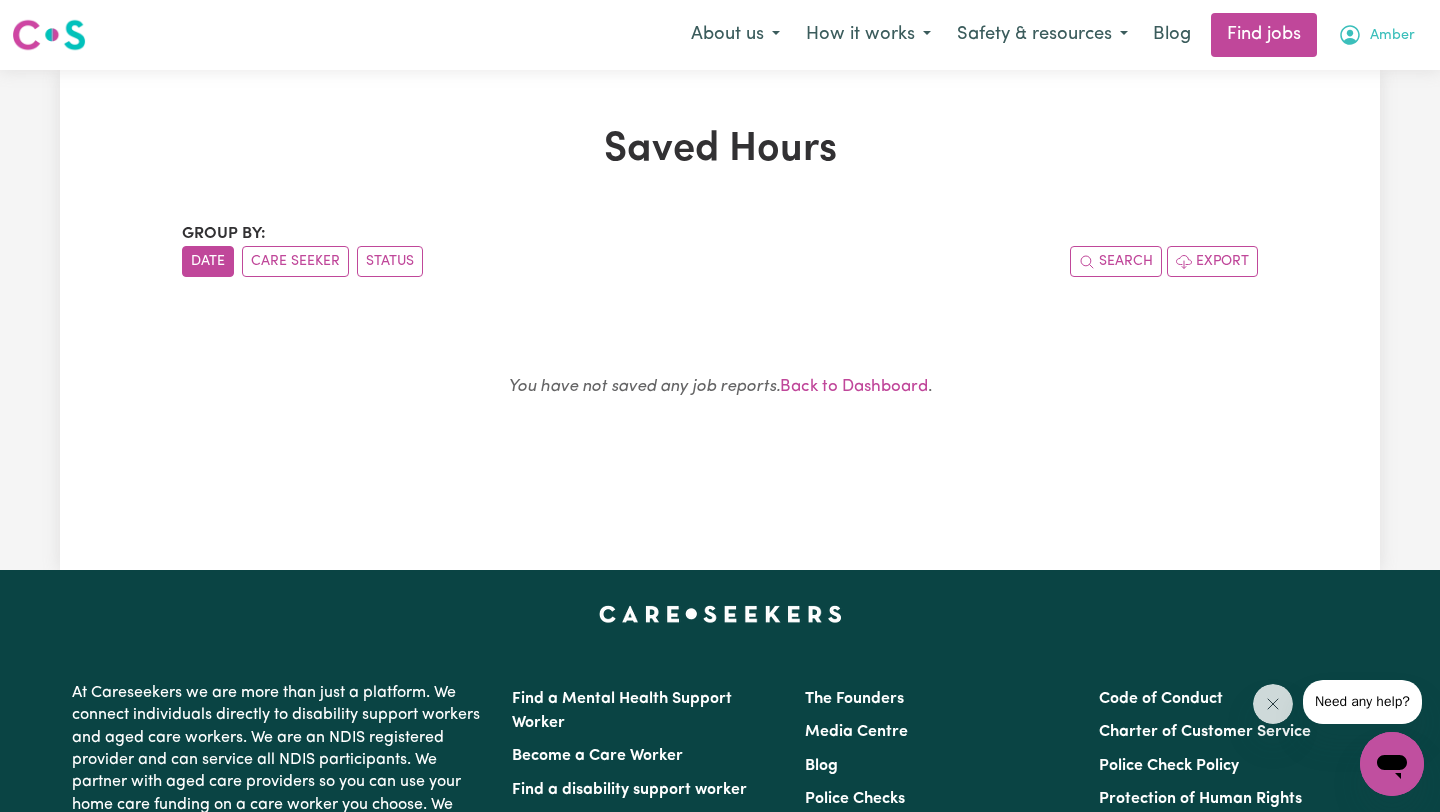 click on "Amber" at bounding box center (1376, 35) 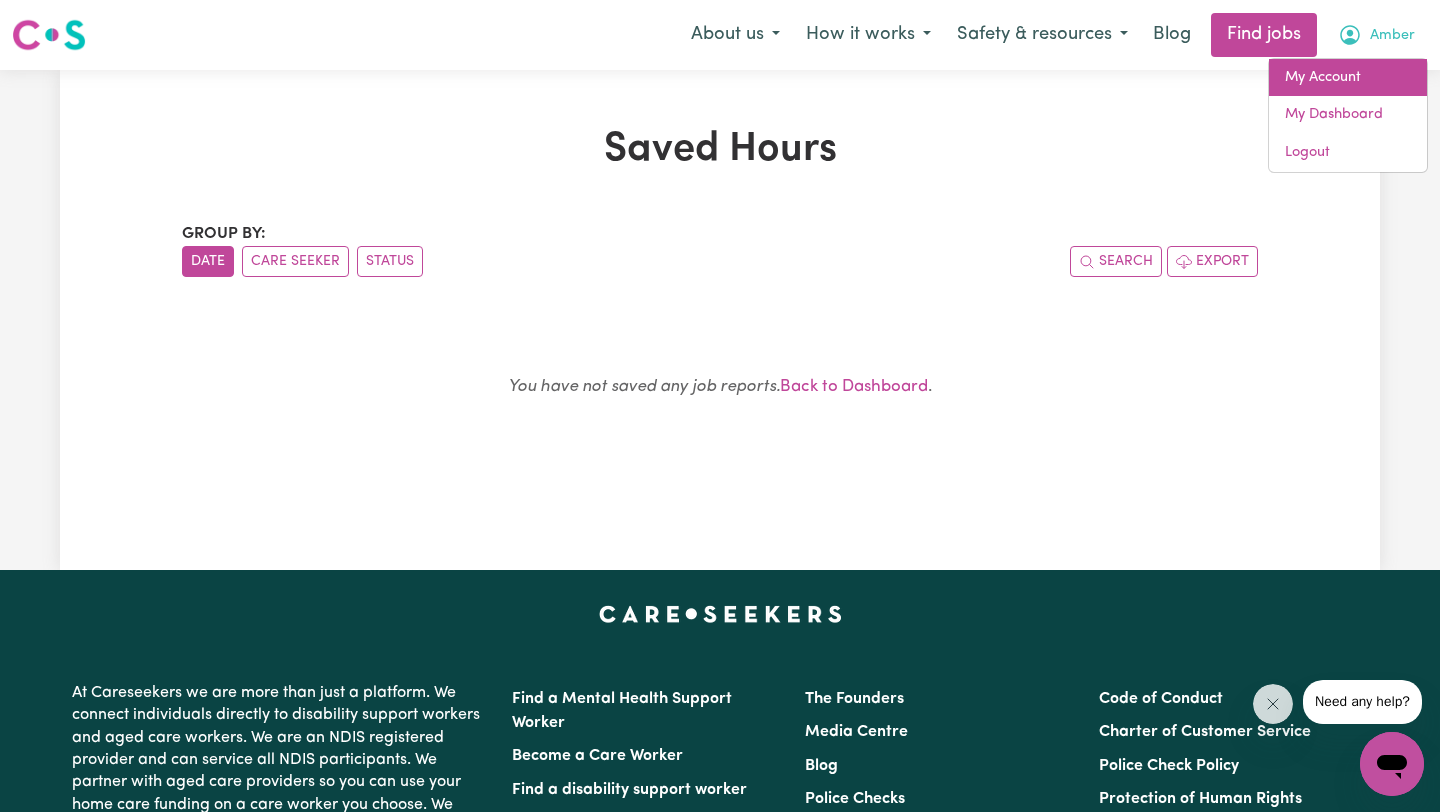 click on "My Account" at bounding box center (1348, 78) 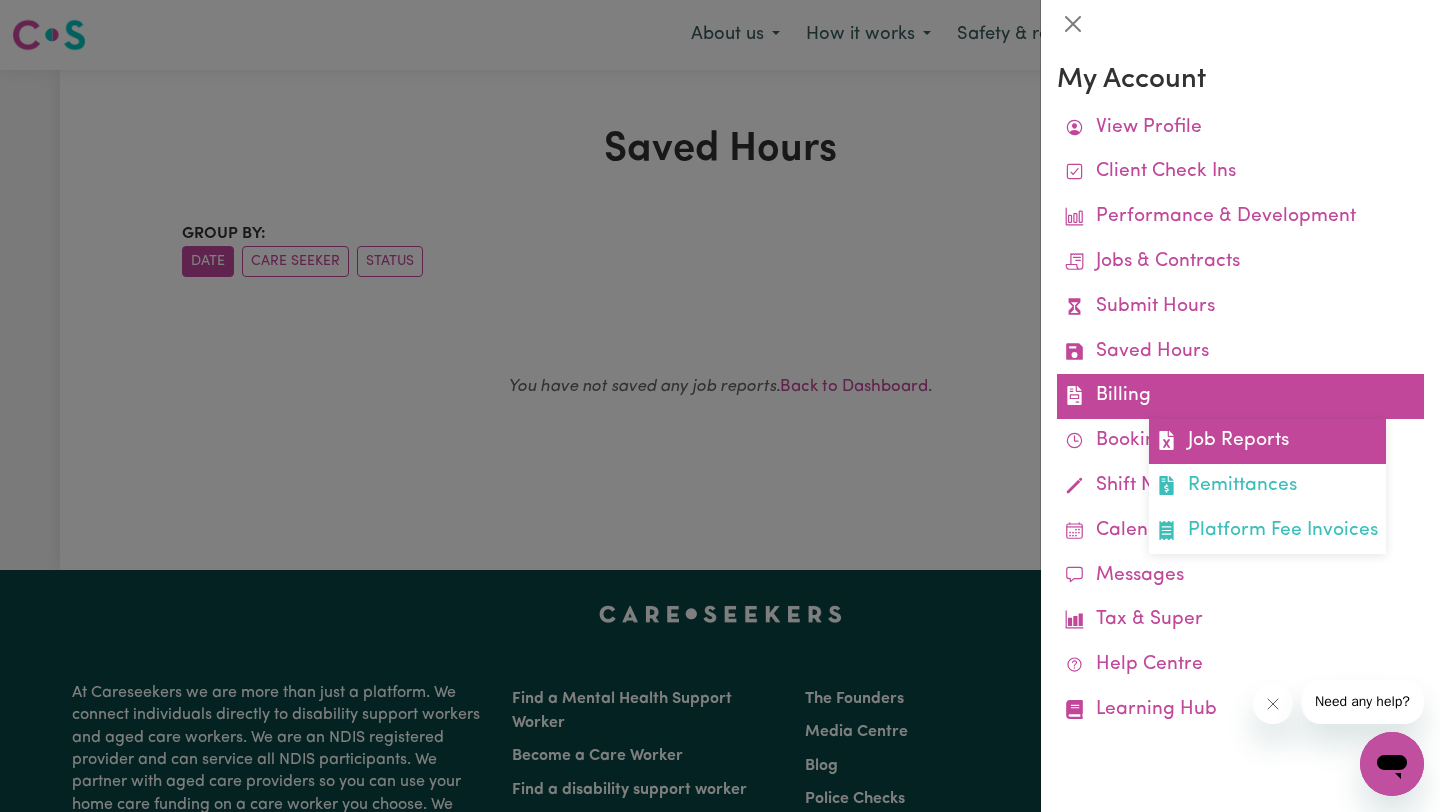 click on "Job Reports" at bounding box center [1267, 441] 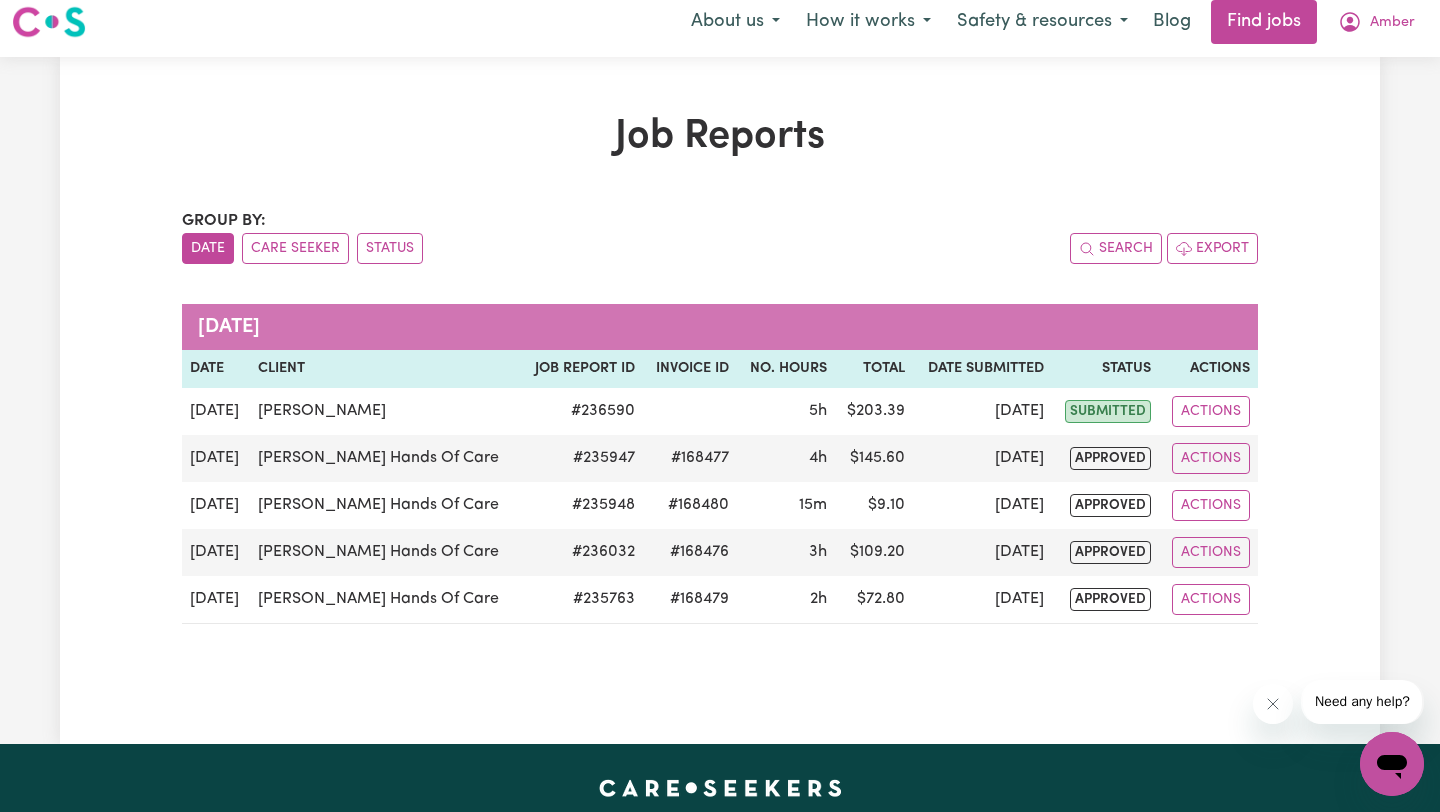 scroll, scrollTop: 15, scrollLeft: 0, axis: vertical 